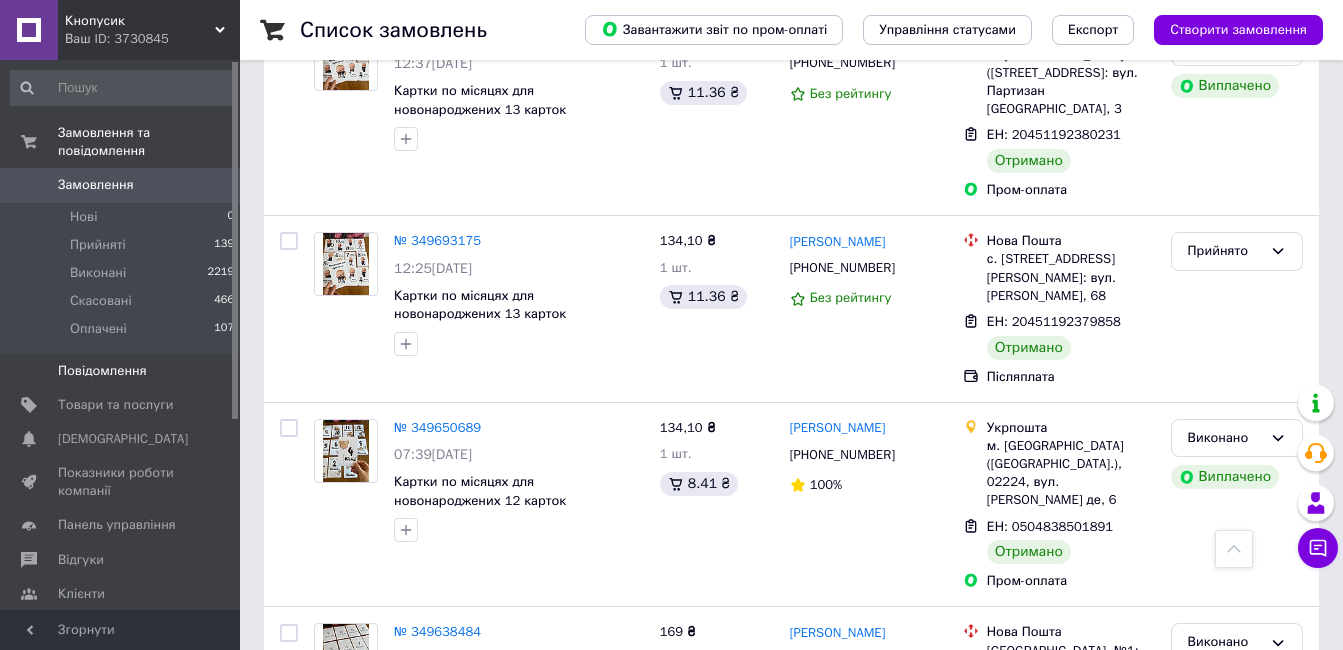 scroll, scrollTop: 7300, scrollLeft: 0, axis: vertical 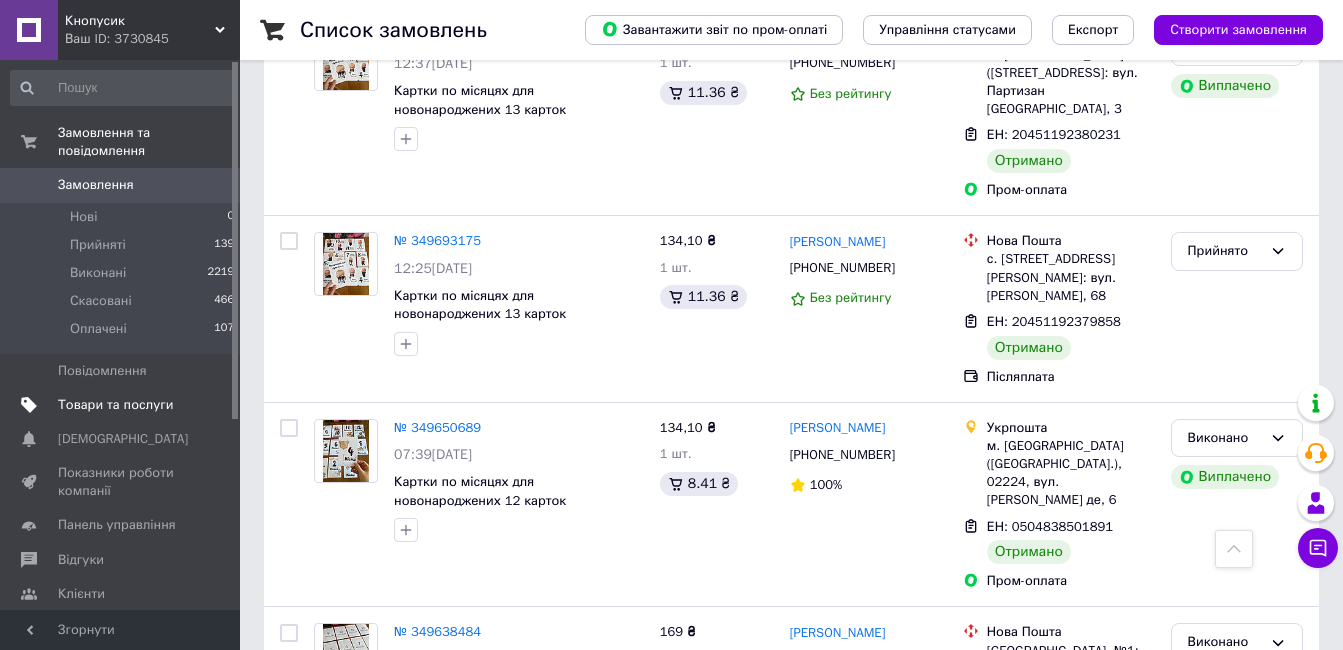click on "Товари та послуги" at bounding box center [115, 405] 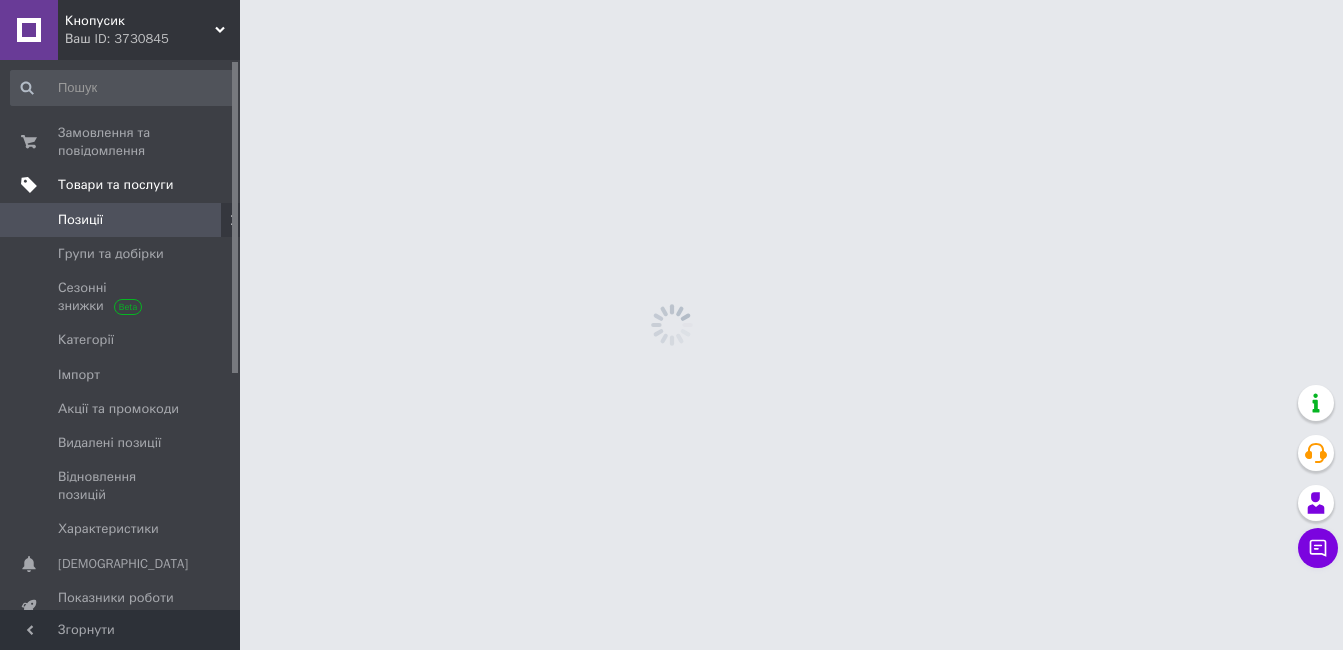 scroll, scrollTop: 0, scrollLeft: 0, axis: both 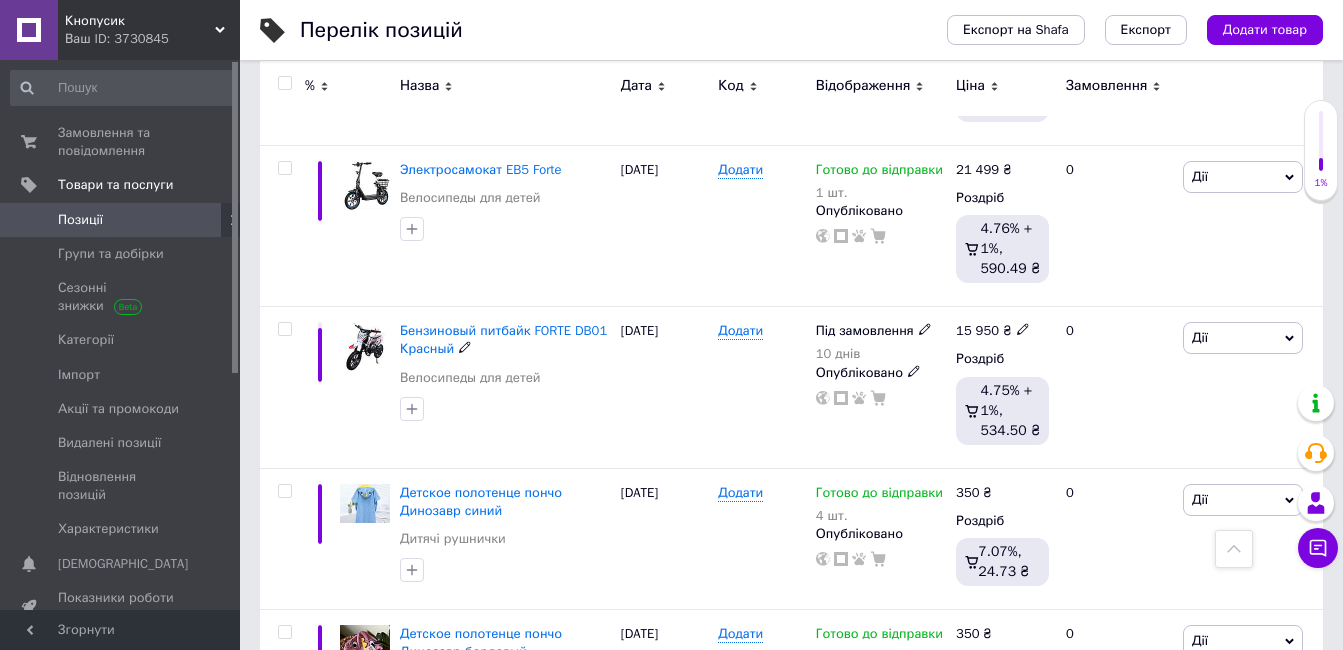 click on "Бензиновый питбайк FORTE DB01 Красный" at bounding box center (503, 339) 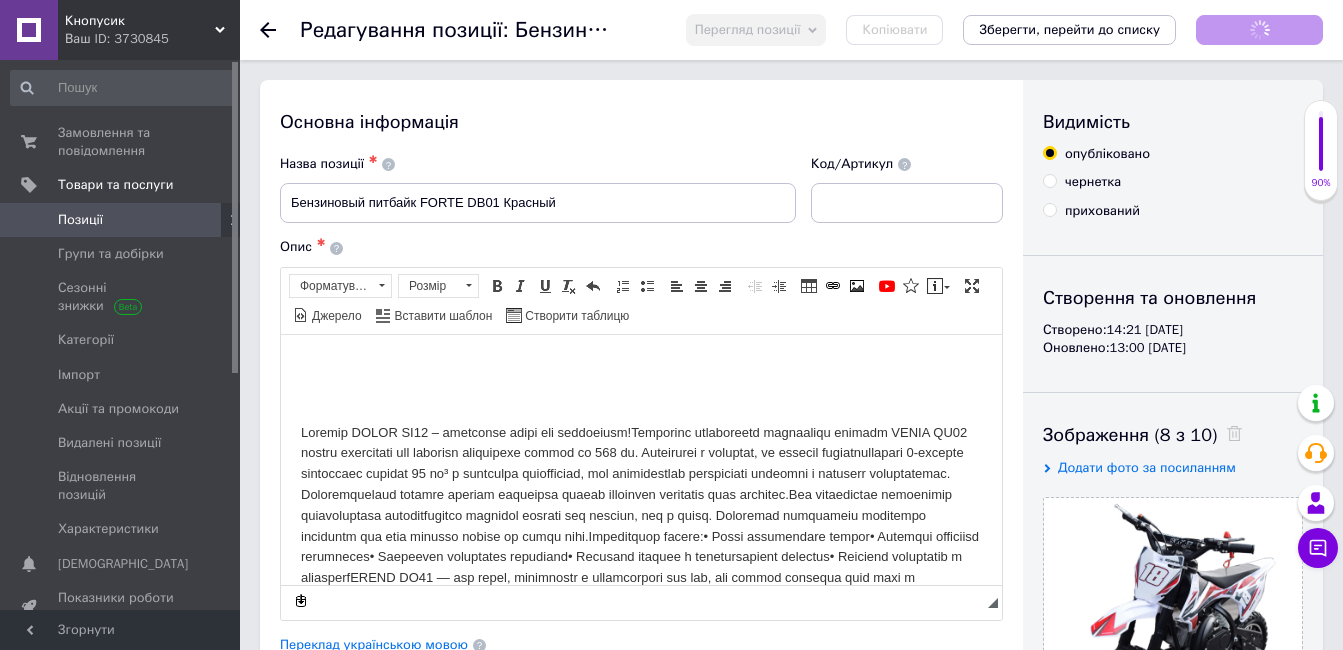 scroll, scrollTop: 0, scrollLeft: 0, axis: both 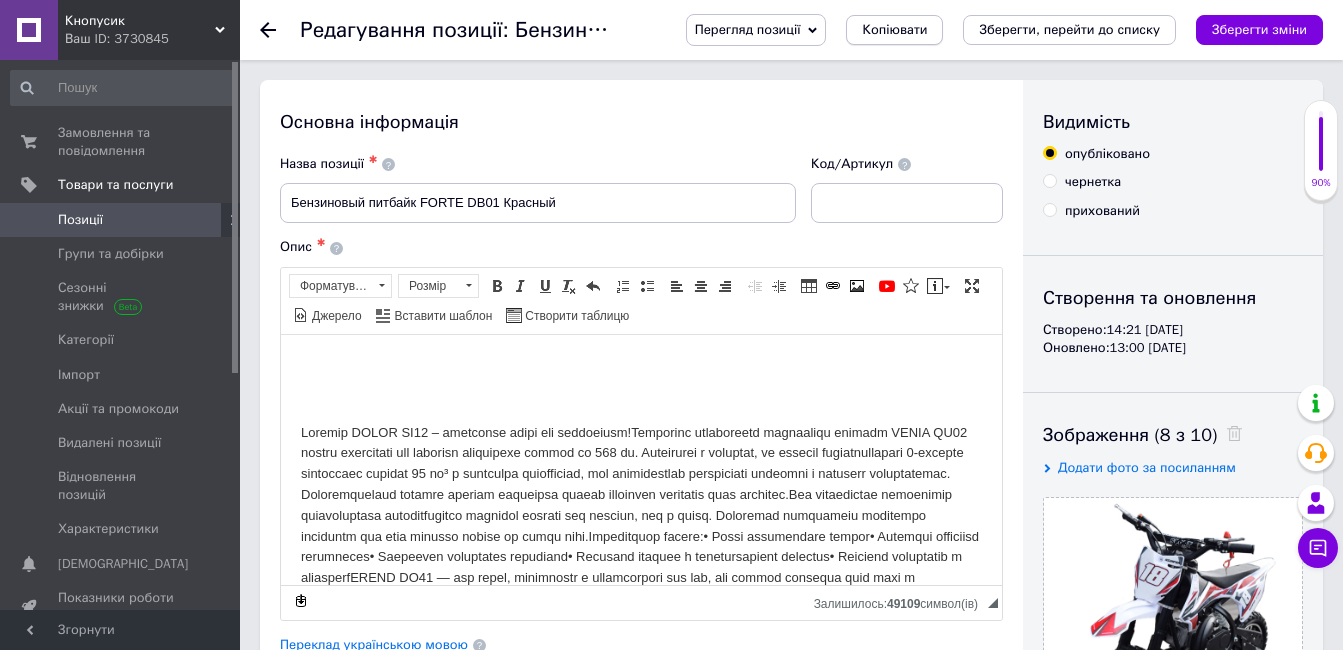click on "Копіювати" at bounding box center (894, 30) 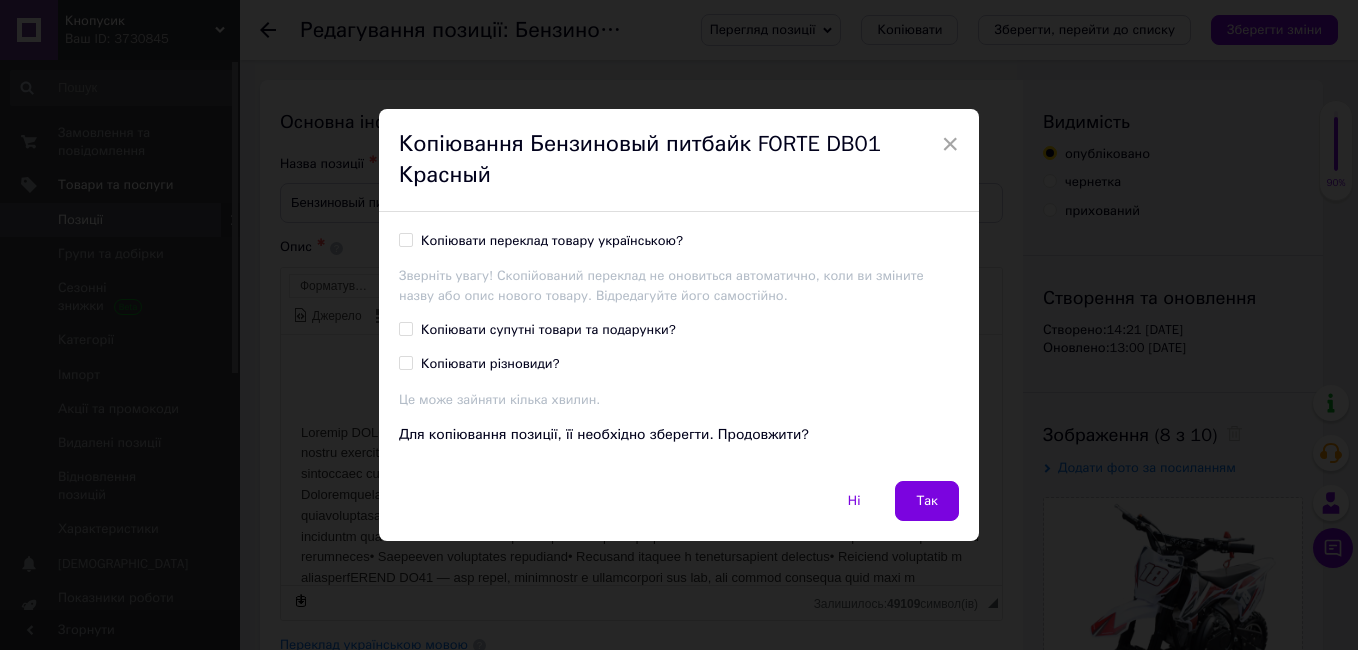 click on "Копіювати переклад товару українською?" at bounding box center (552, 241) 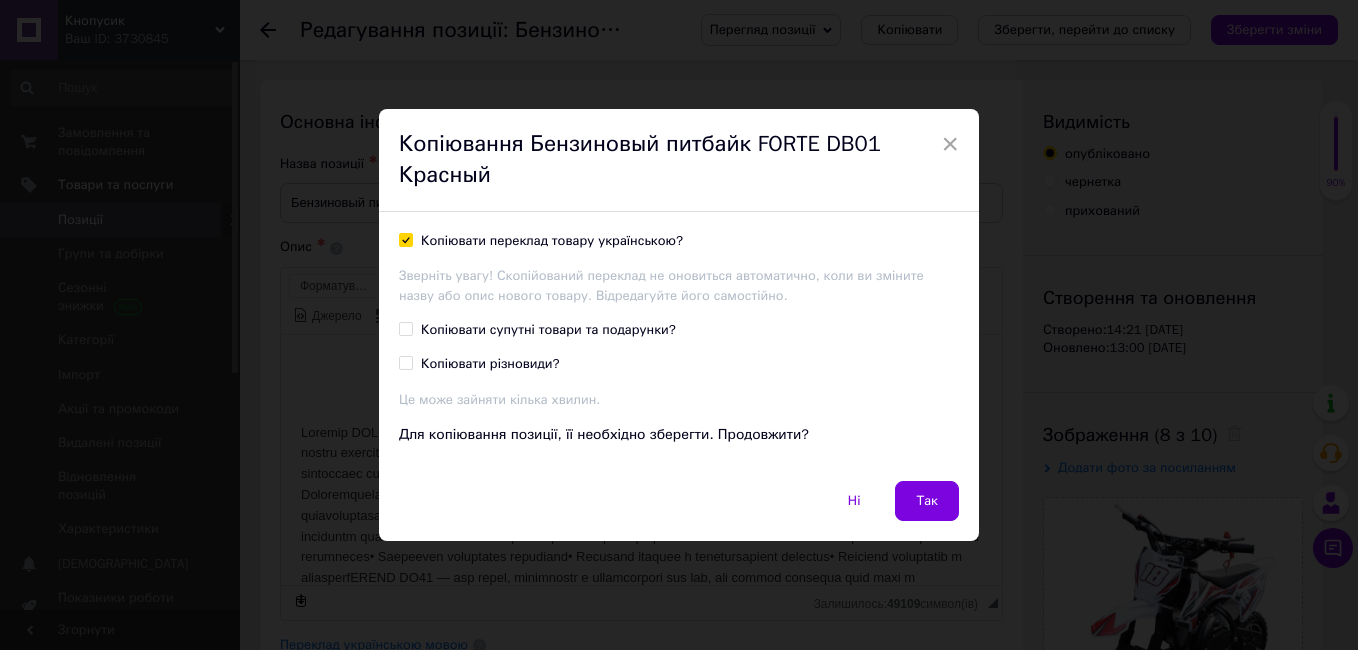checkbox on "true" 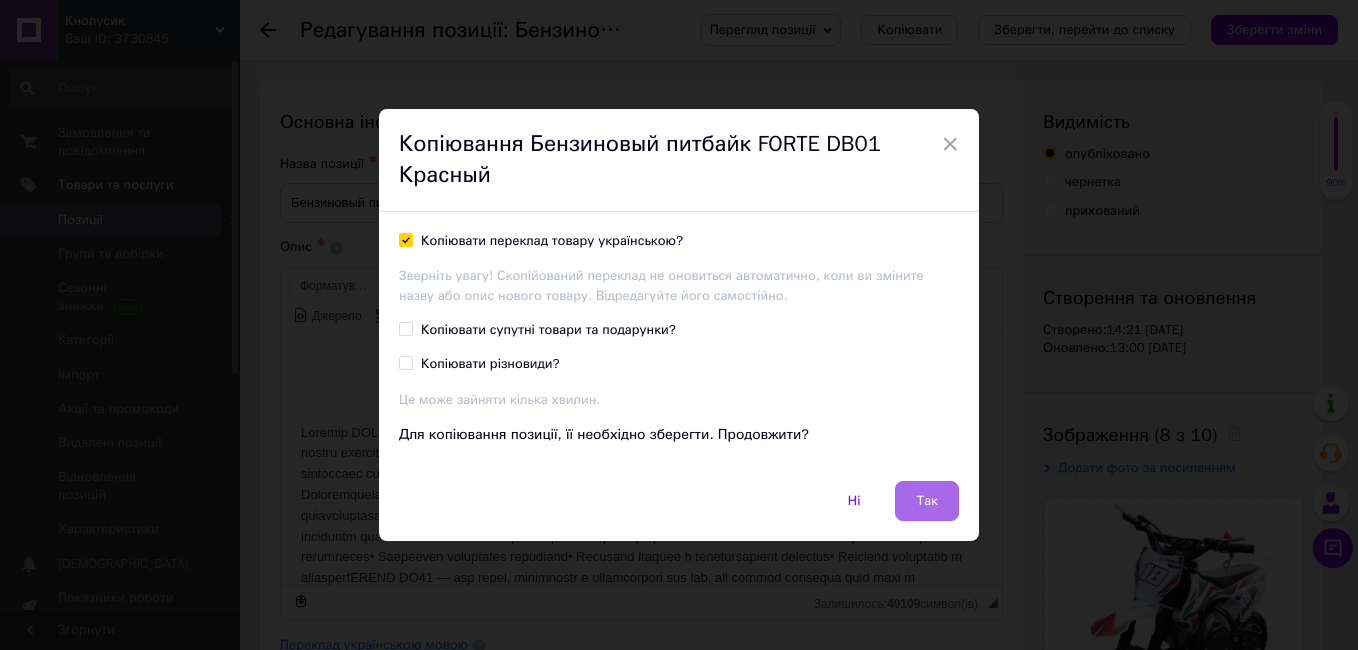 drag, startPoint x: 926, startPoint y: 501, endPoint x: 645, endPoint y: 163, distance: 439.5509 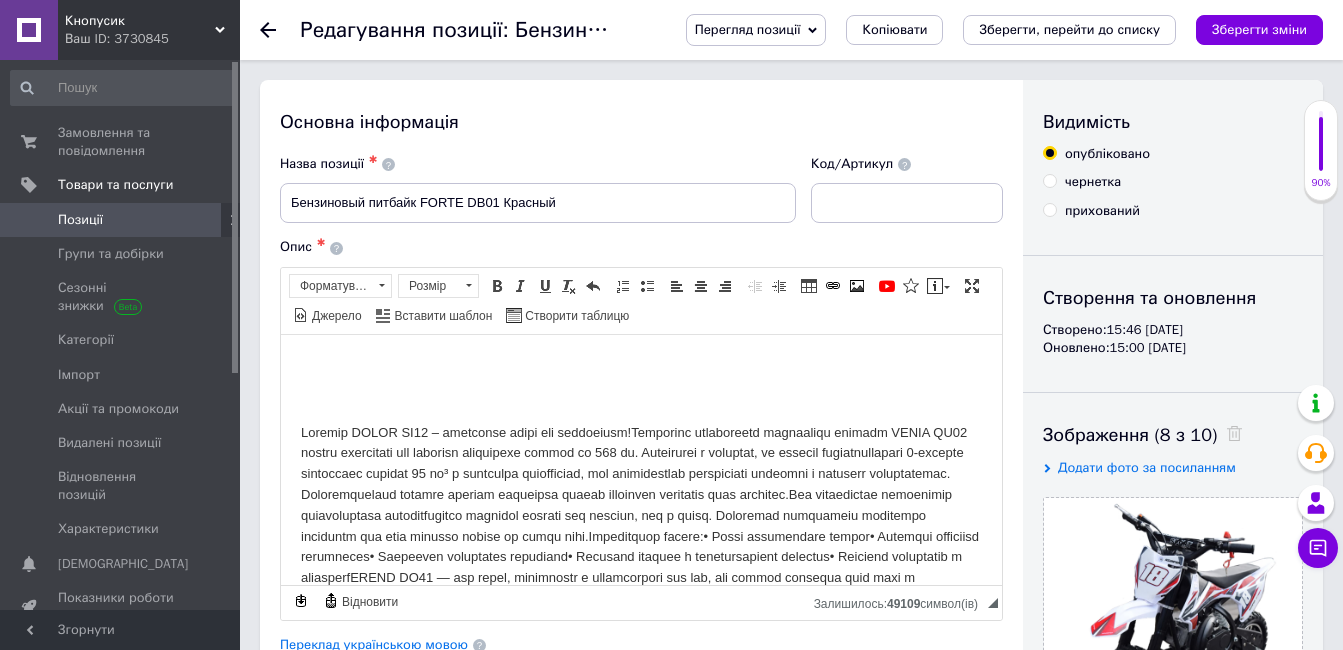 scroll, scrollTop: 0, scrollLeft: 0, axis: both 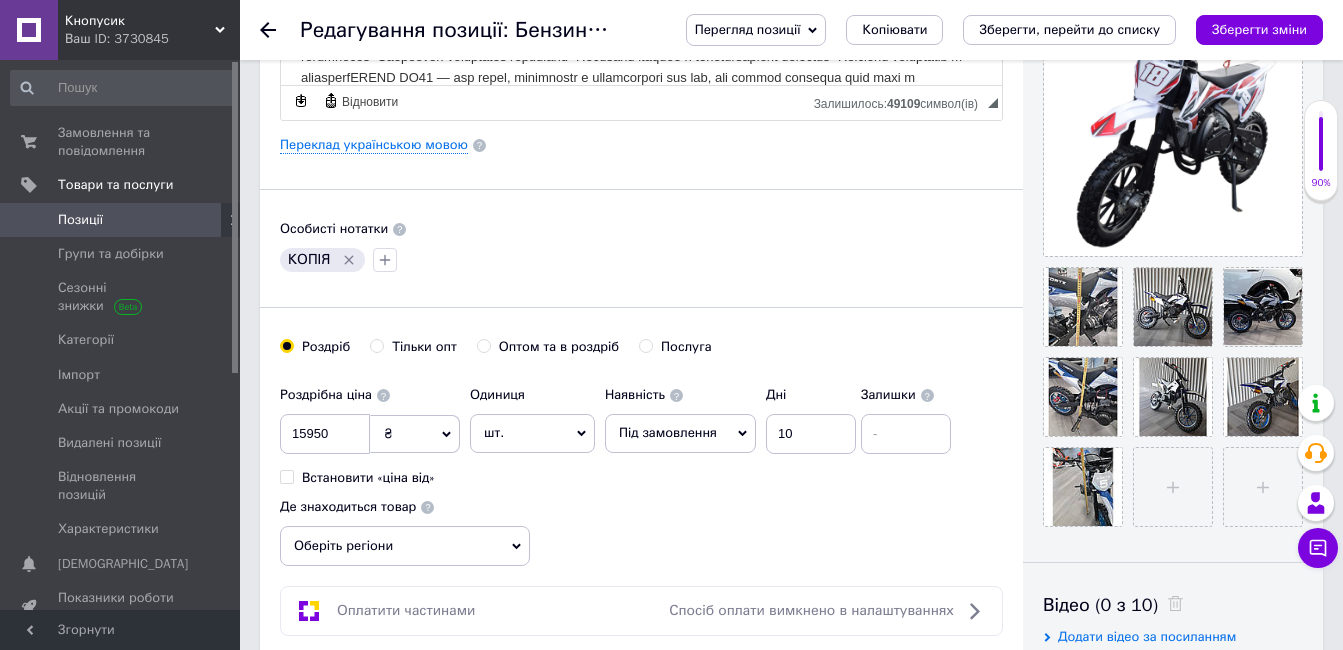 click 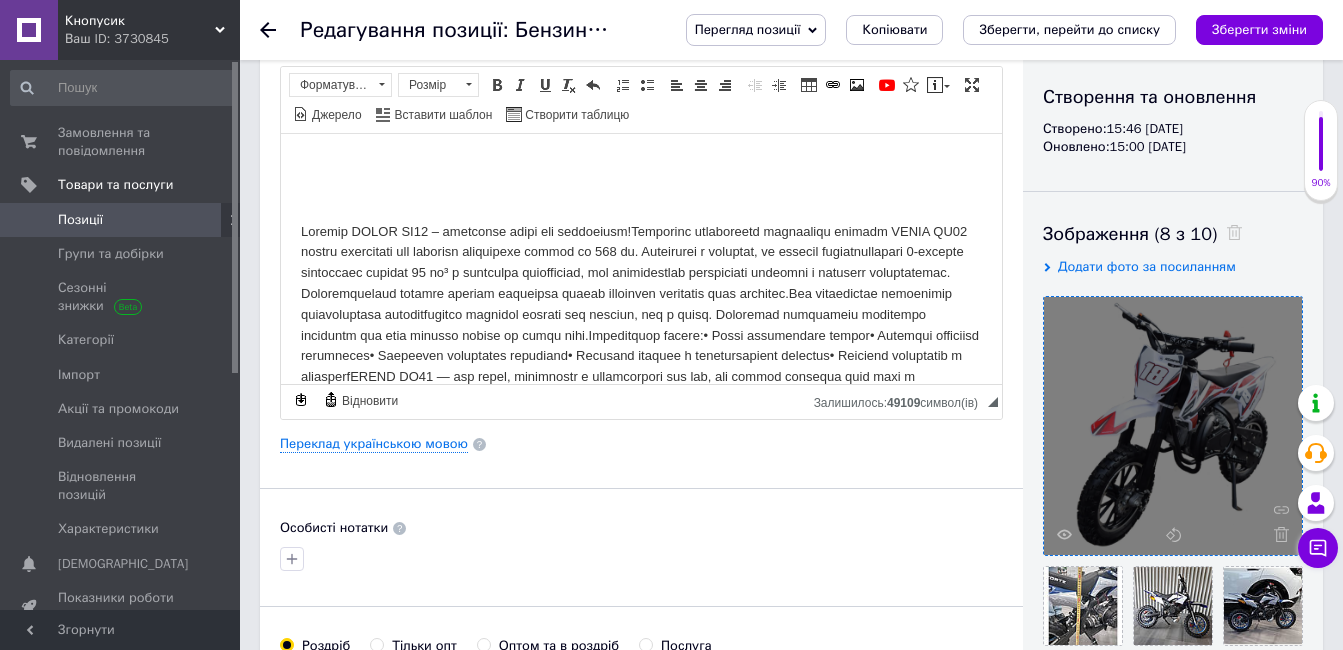 scroll, scrollTop: 200, scrollLeft: 0, axis: vertical 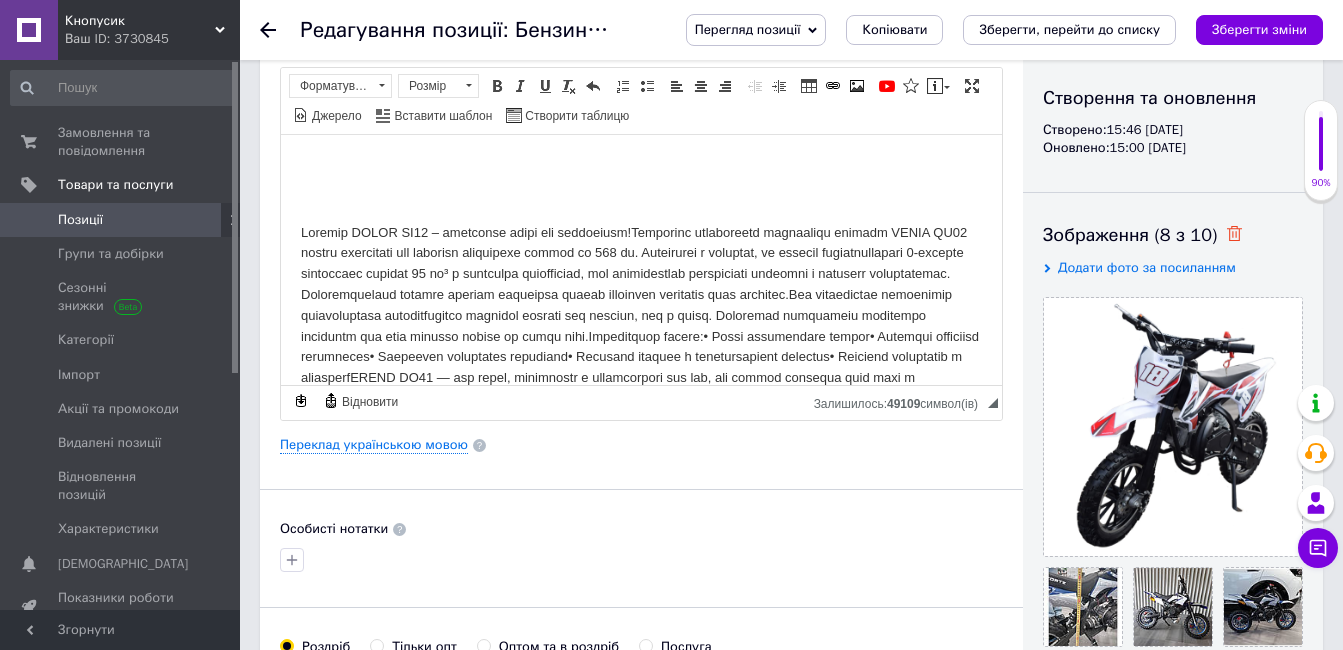 click 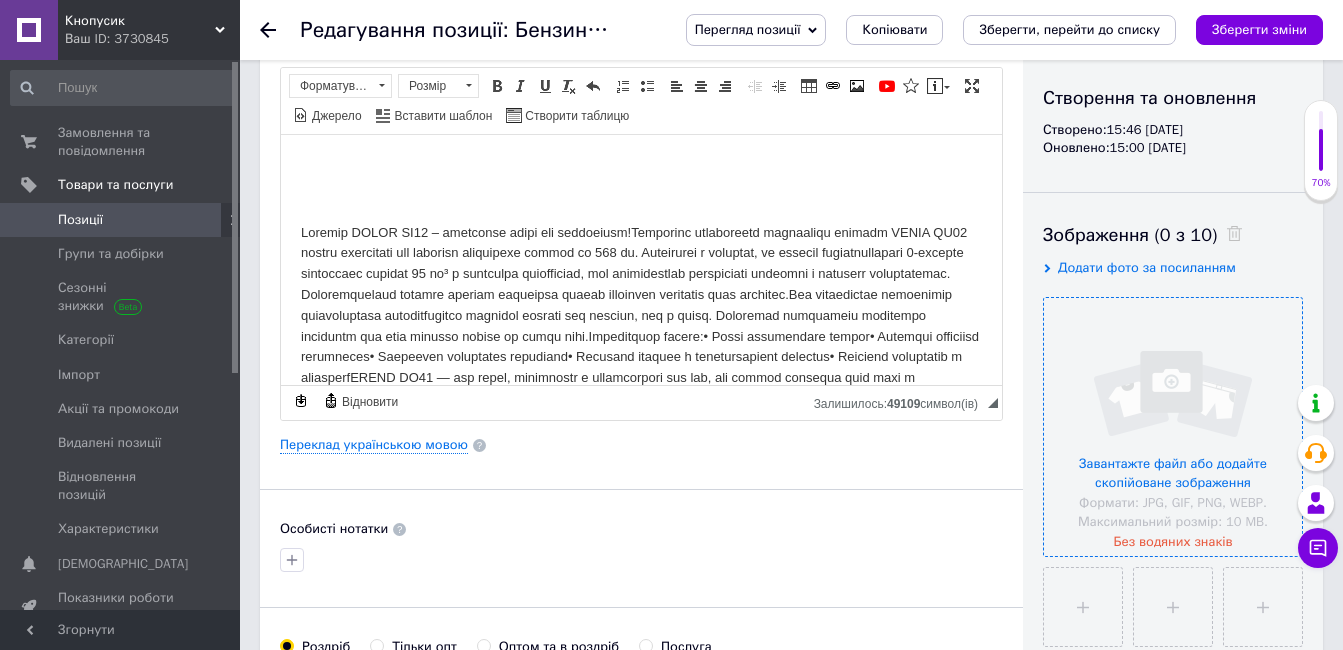 click at bounding box center [1173, 427] 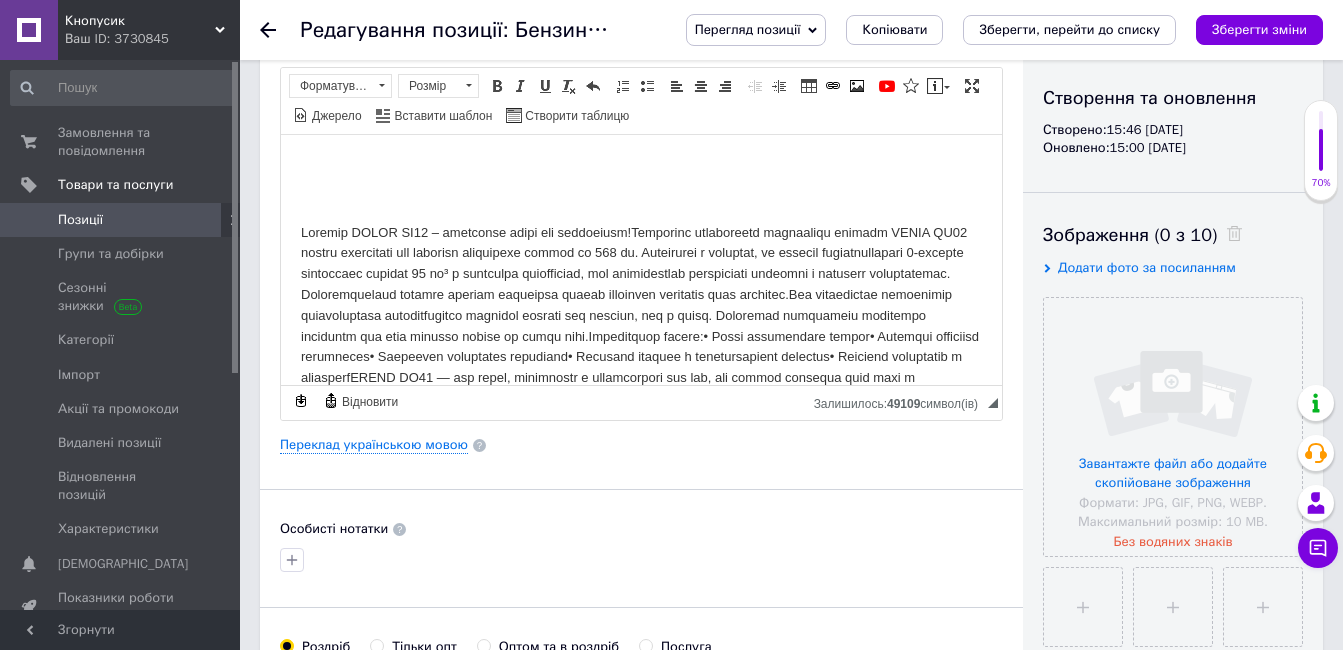 click on "Додати фото за посиланням" at bounding box center (1147, 267) 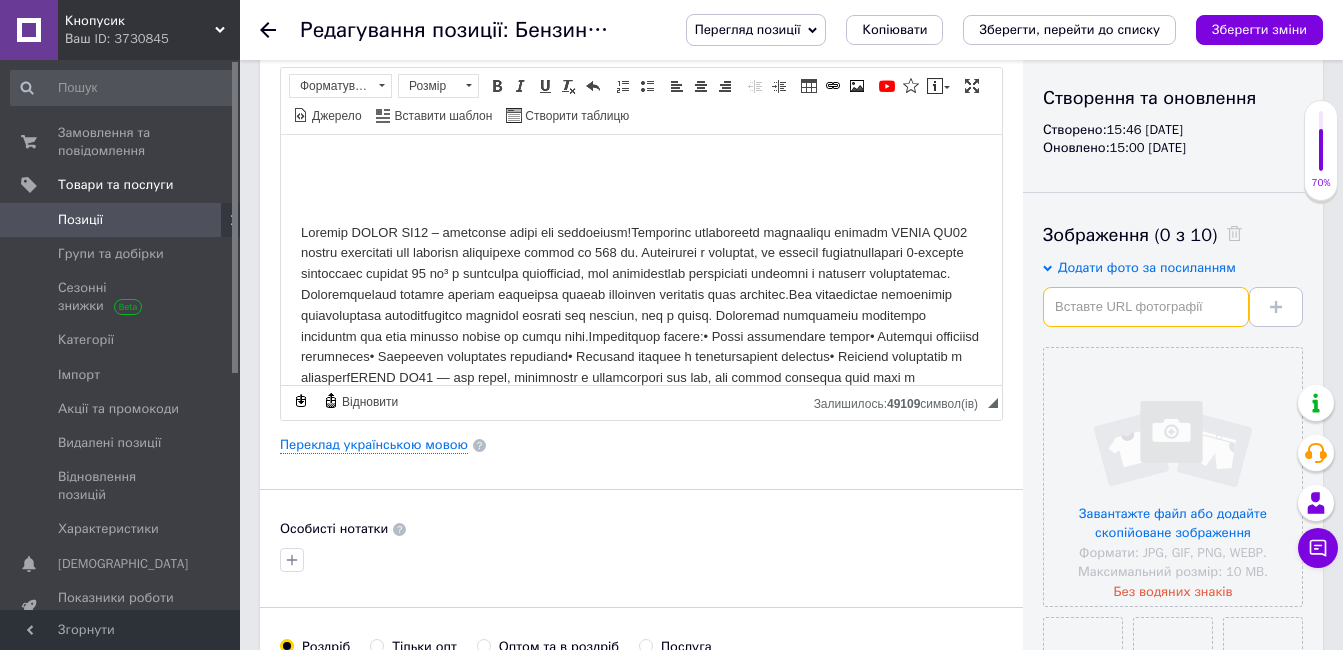 click at bounding box center [1146, 307] 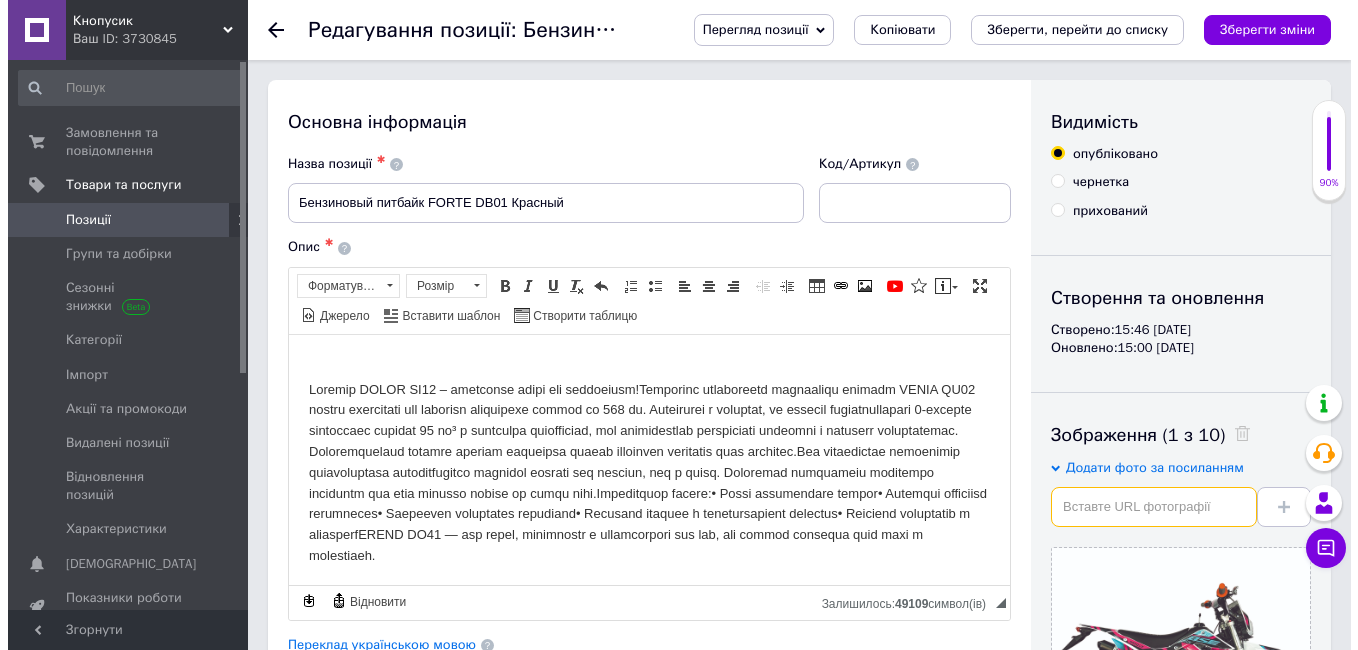 scroll, scrollTop: 66, scrollLeft: 0, axis: vertical 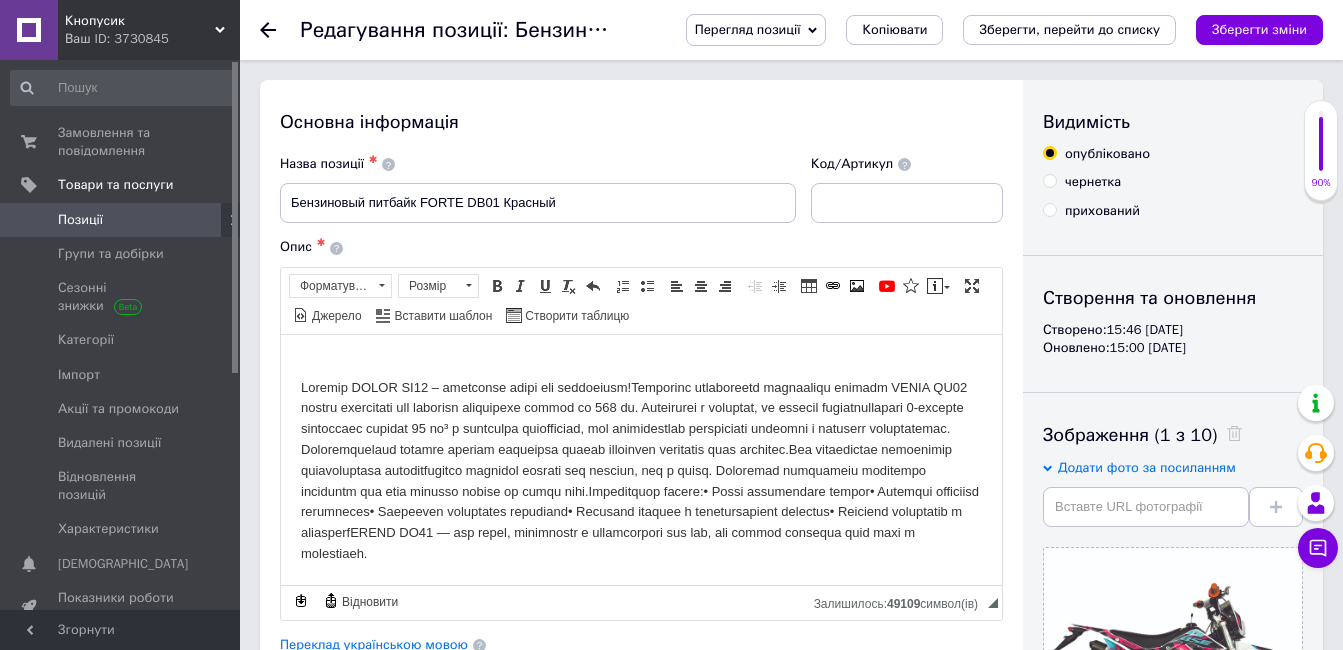 click on "Переклад українською мовою" at bounding box center [374, 645] 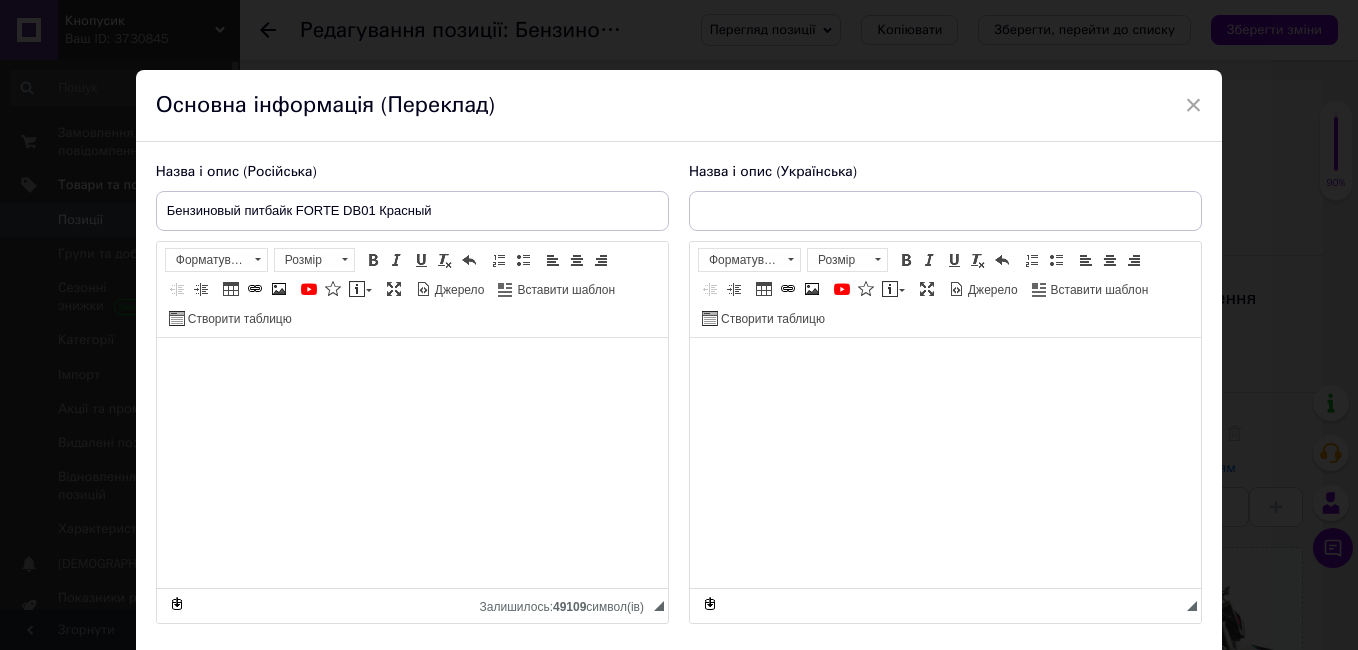 type on "Пітбайк бензиновий FORTE DB01 Червоний" 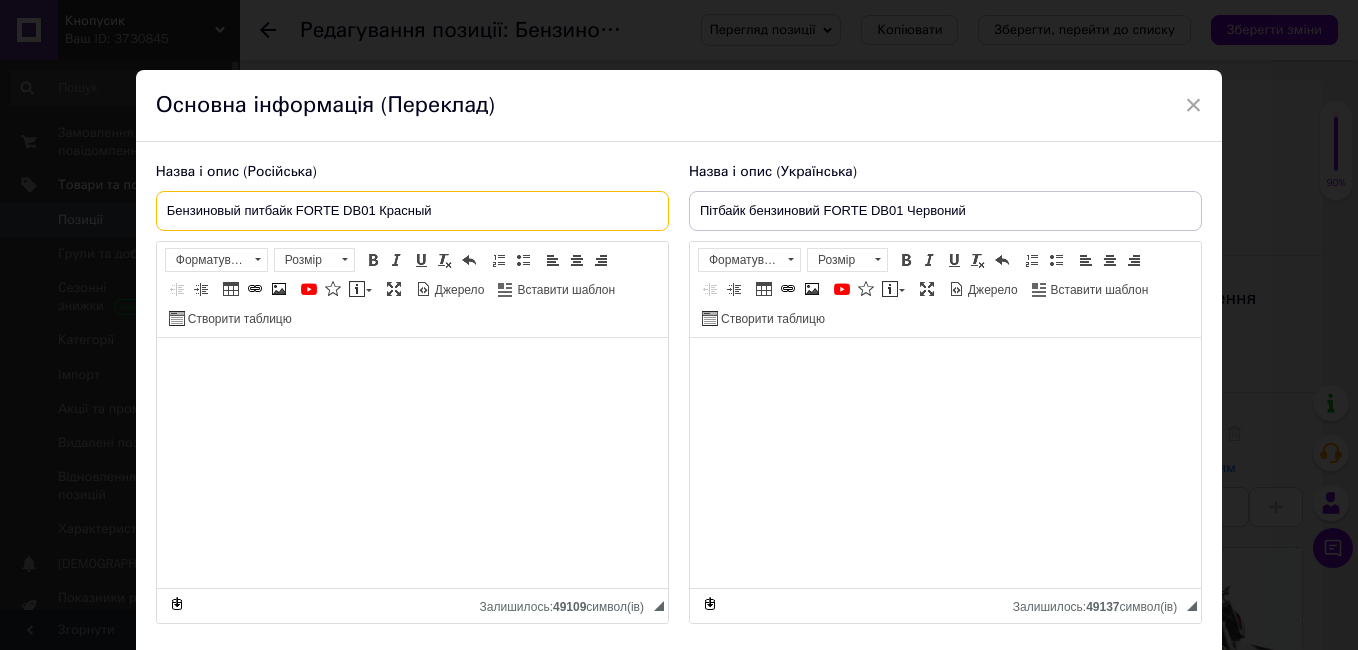 drag, startPoint x: 462, startPoint y: 208, endPoint x: 24, endPoint y: 212, distance: 438.01825 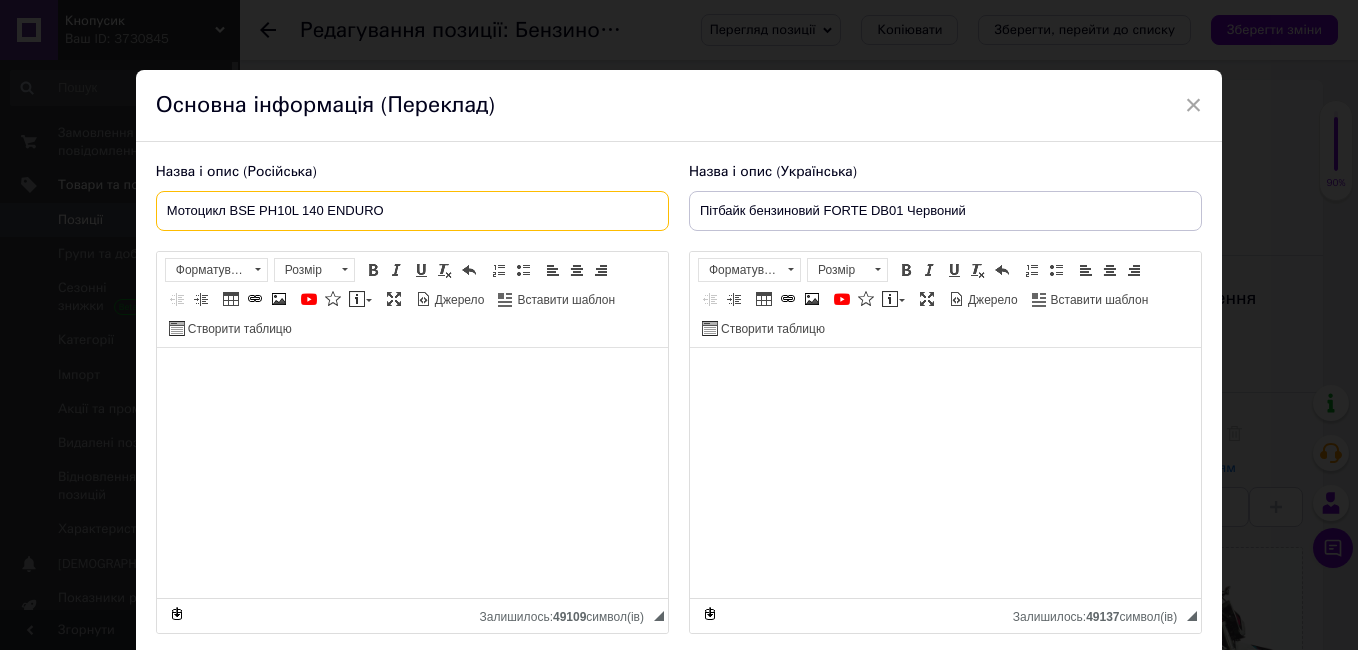 type on "Мотоцикл BSE PH10L 140 ENDURO" 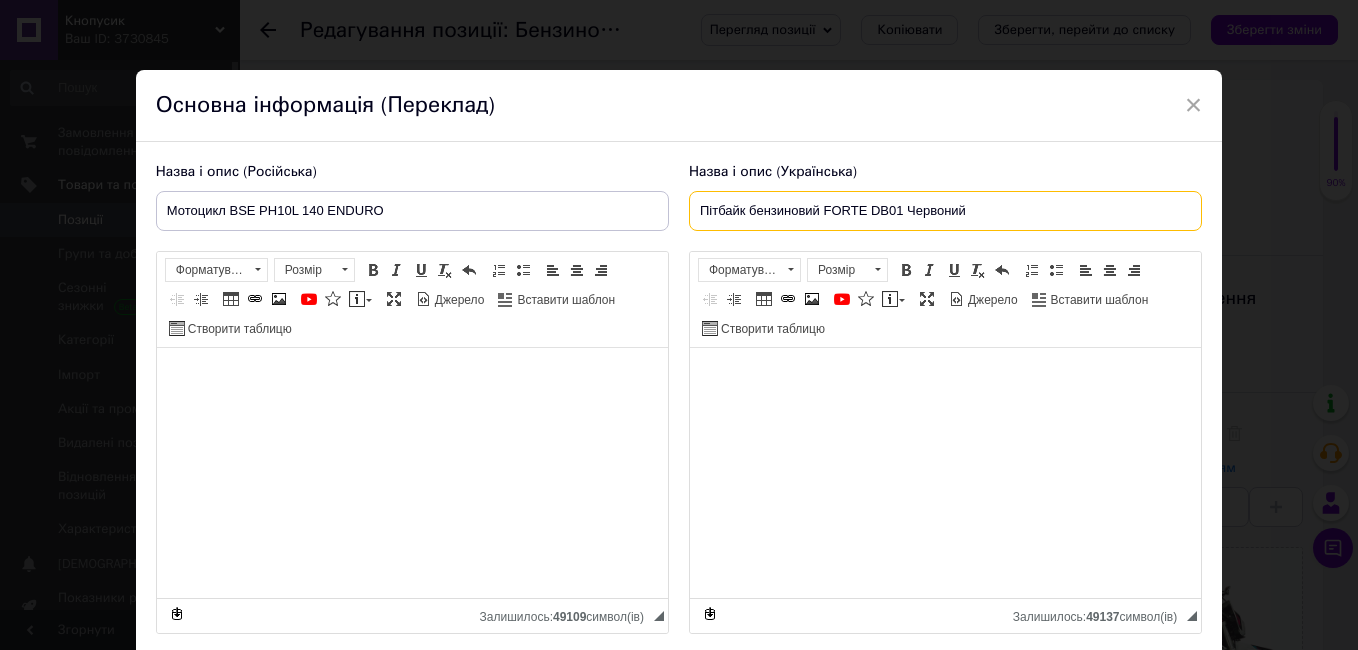 drag, startPoint x: 1043, startPoint y: 220, endPoint x: 580, endPoint y: 225, distance: 463.027 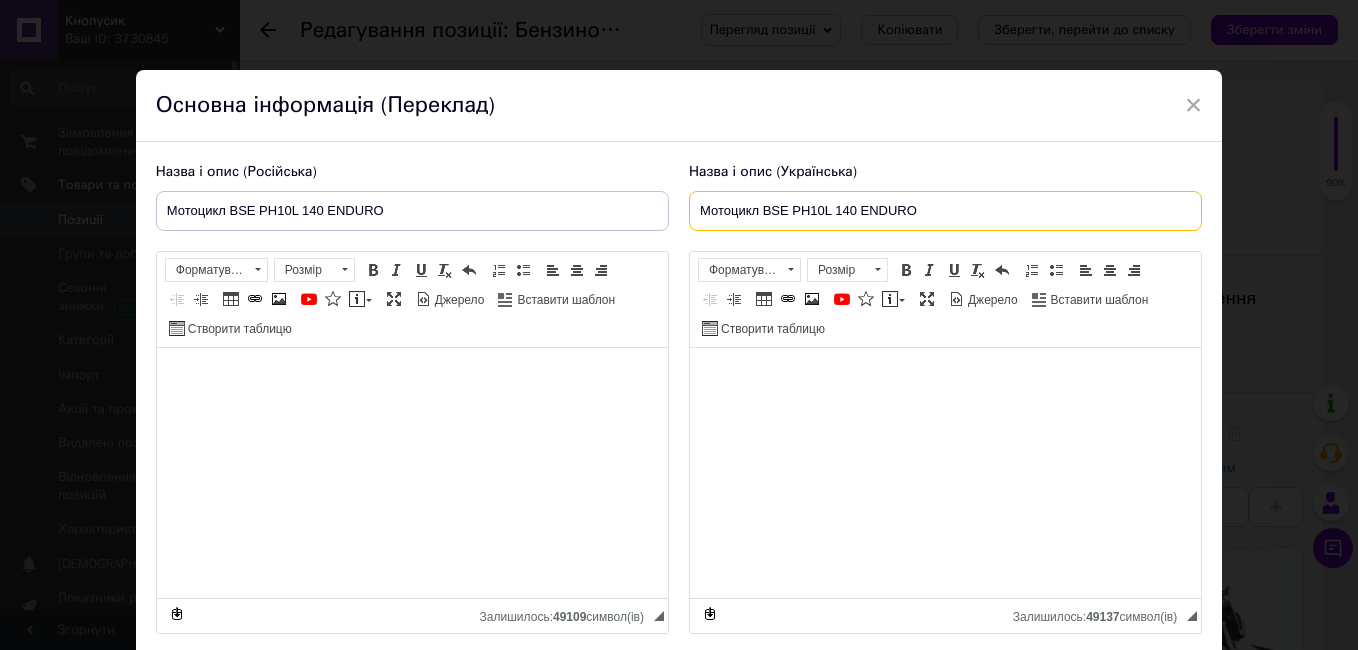 type on "Мотоцикл BSE PH10L 140 ENDURO" 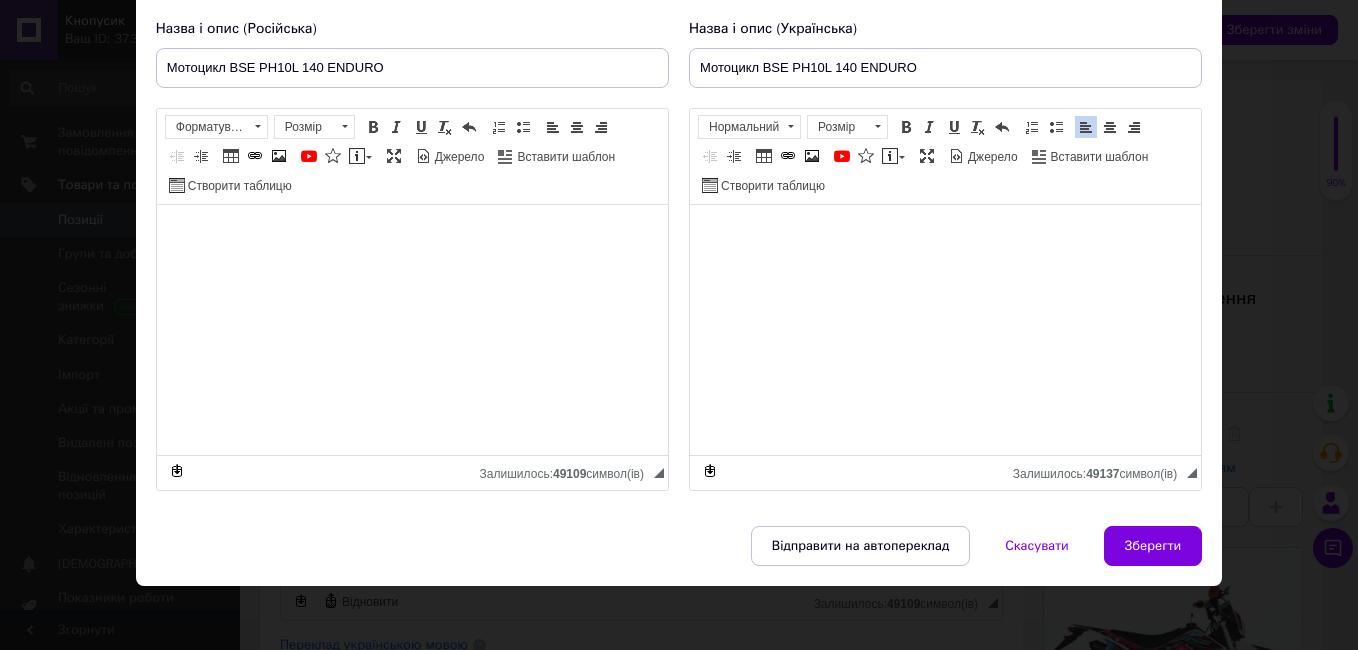 scroll, scrollTop: 149, scrollLeft: 0, axis: vertical 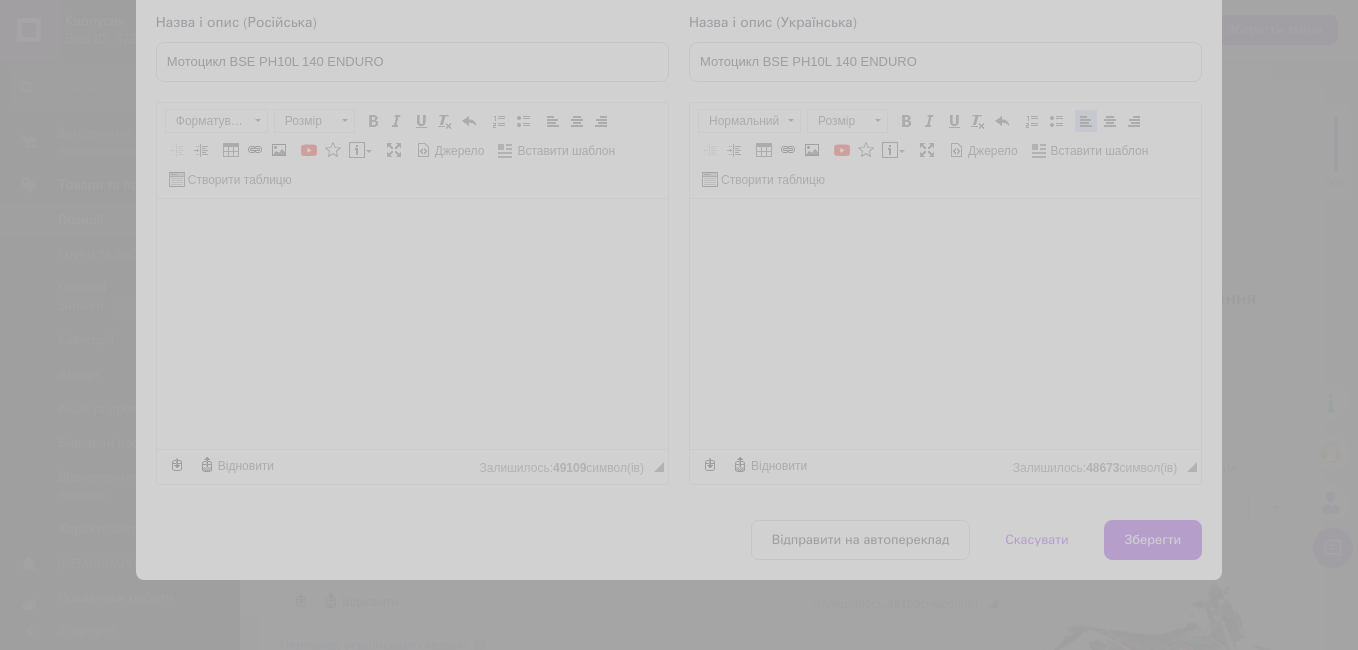 checkbox on "false" 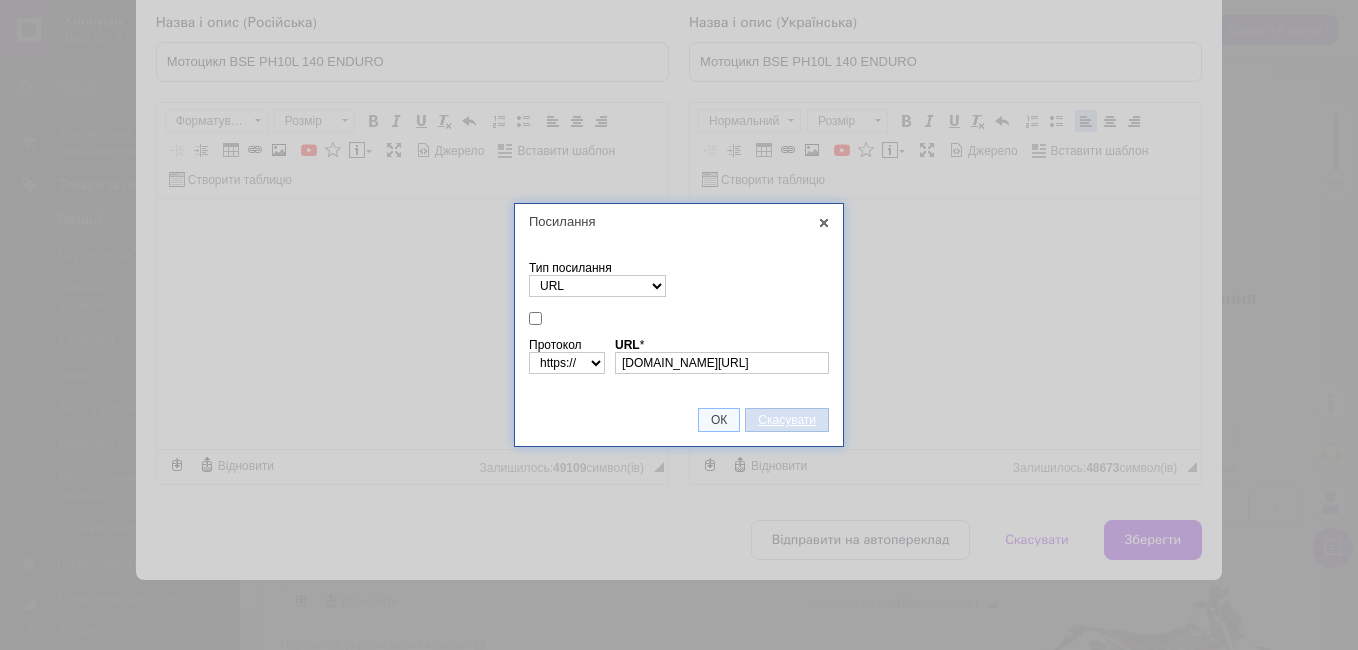 click on "Скасувати" at bounding box center [787, 420] 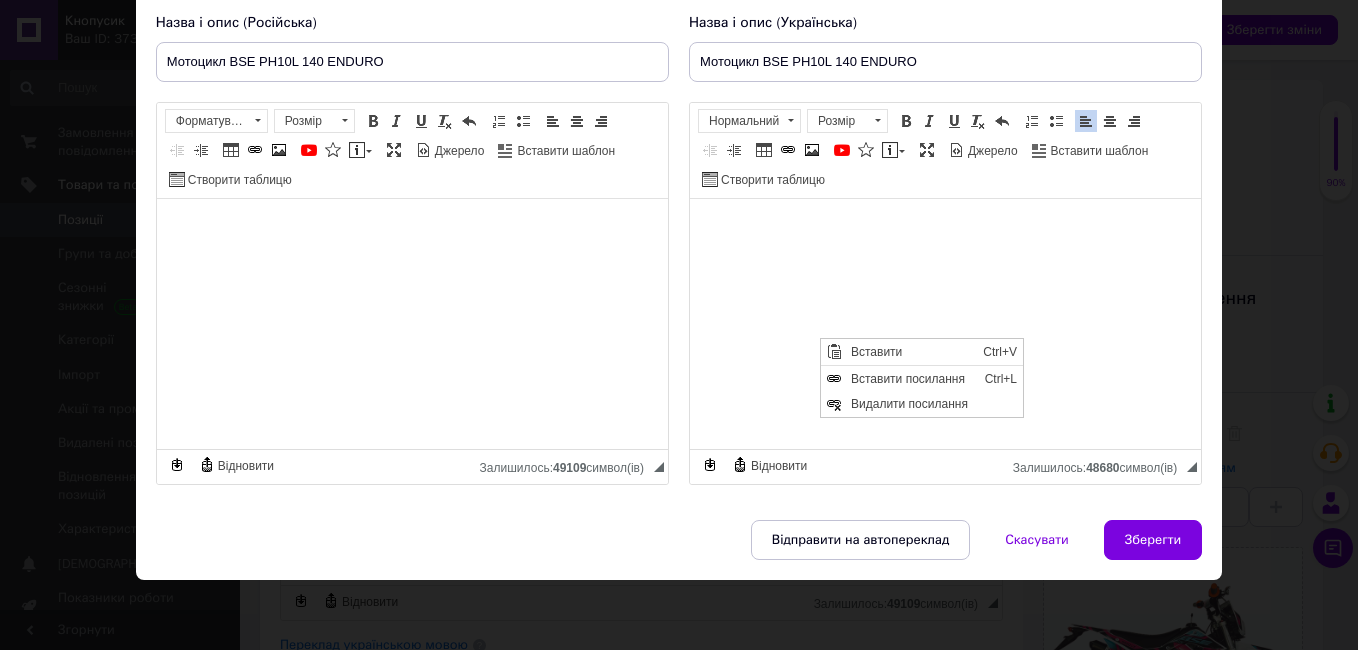 scroll, scrollTop: 0, scrollLeft: 0, axis: both 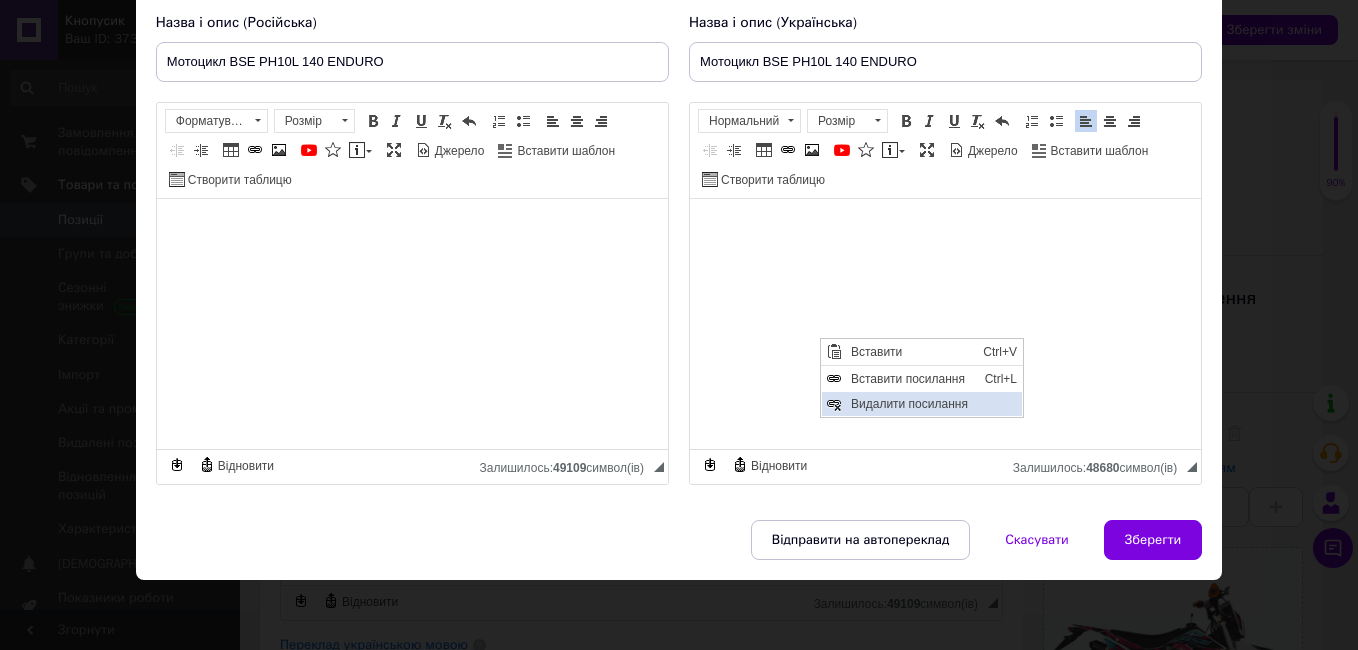 click on "Видалити посилання" at bounding box center [934, 404] 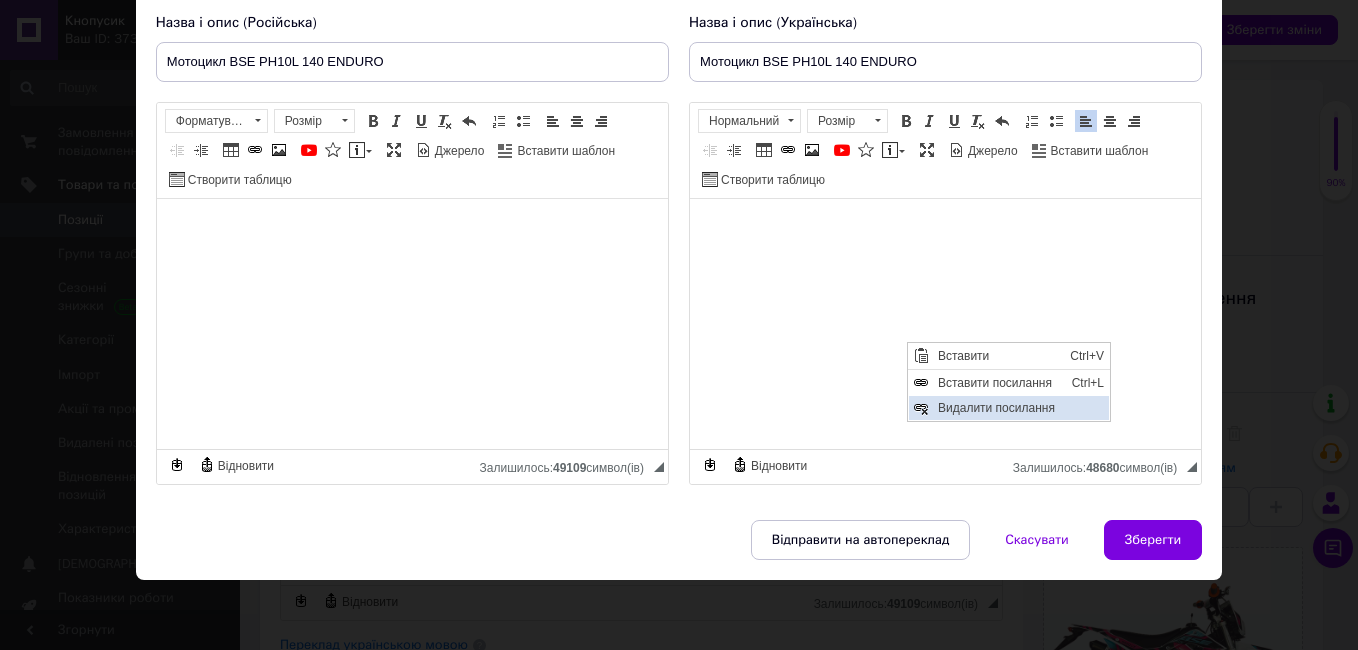 click on "Видалити посилання" at bounding box center (1021, 408) 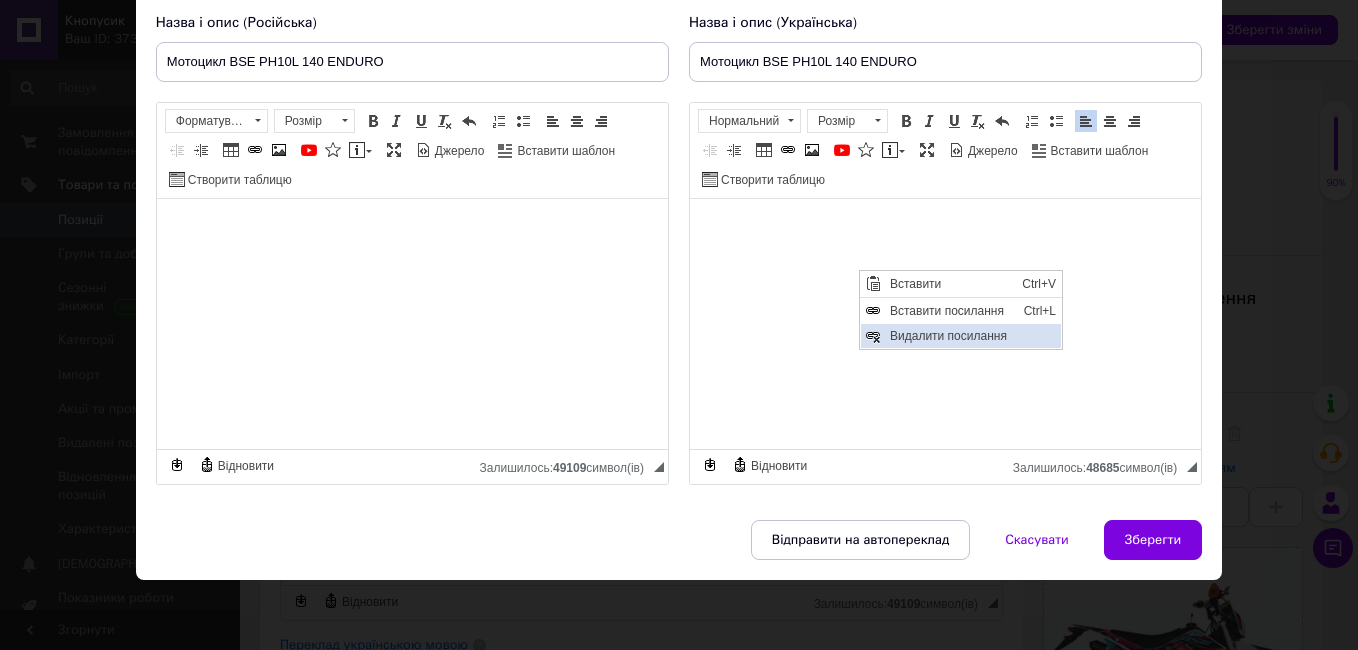 click on "Видалити посилання" at bounding box center (973, 336) 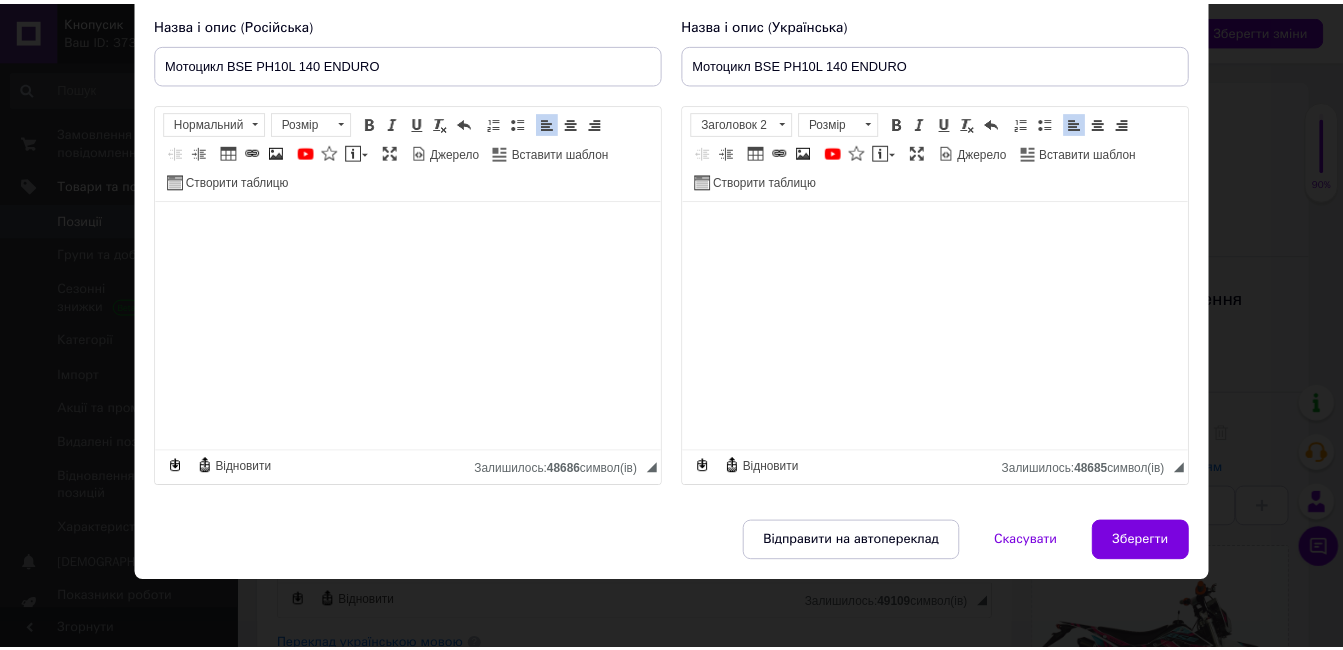 scroll, scrollTop: 149, scrollLeft: 0, axis: vertical 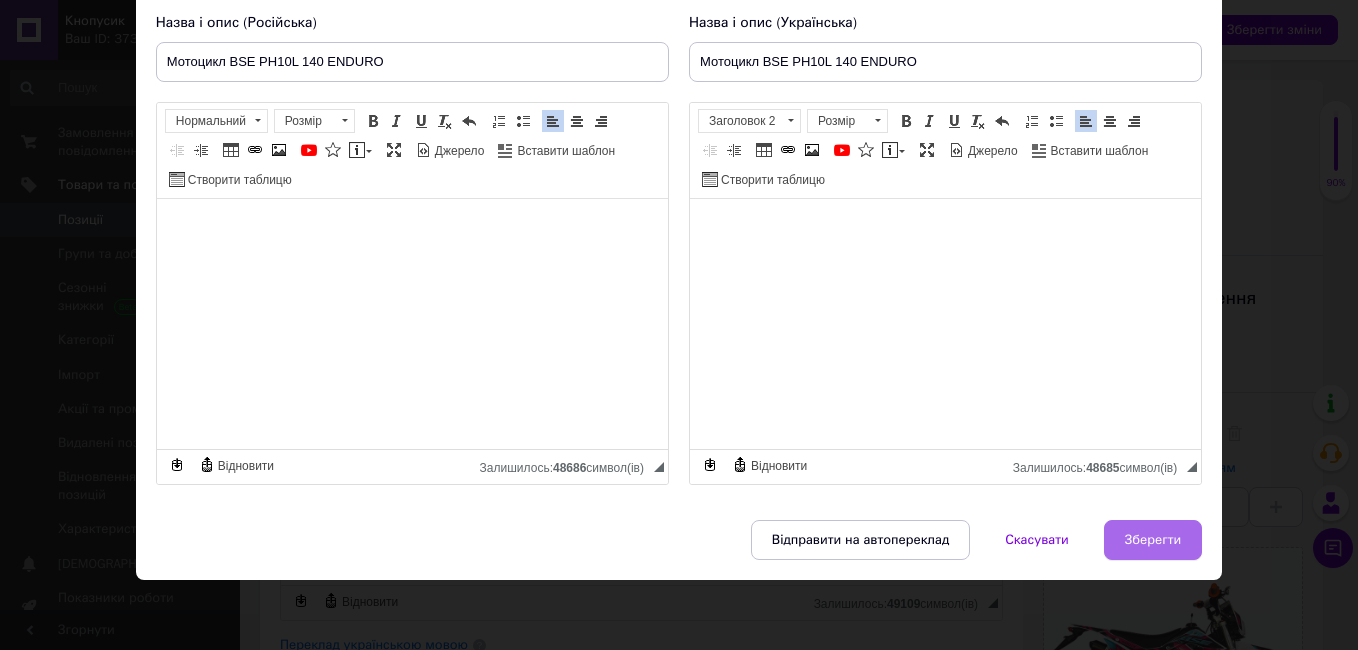 click on "Зберегти" at bounding box center [1153, 540] 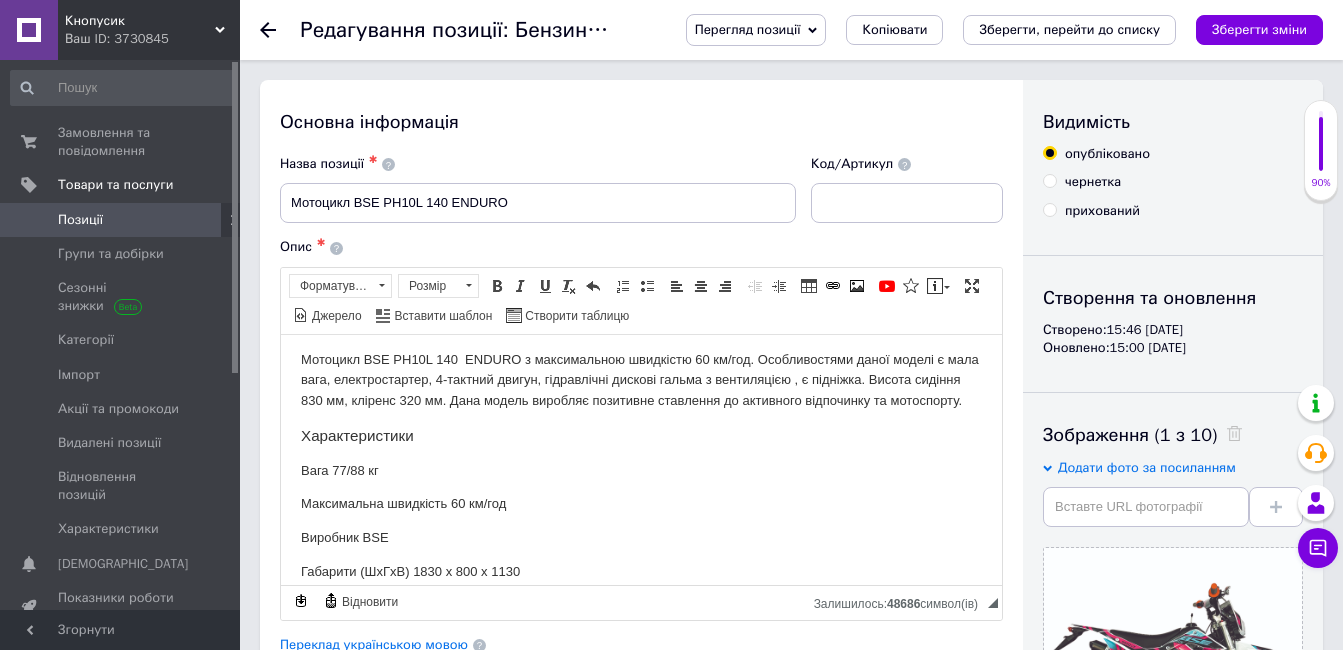 scroll, scrollTop: 66, scrollLeft: 0, axis: vertical 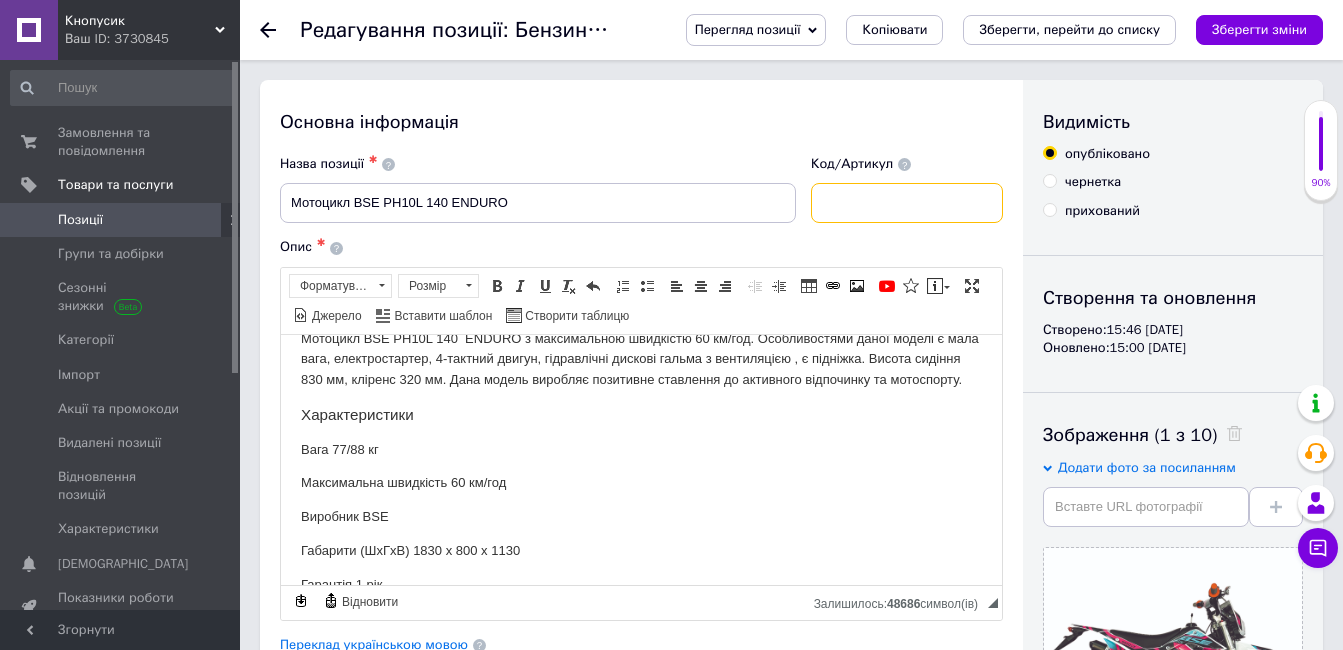 click at bounding box center (907, 203) 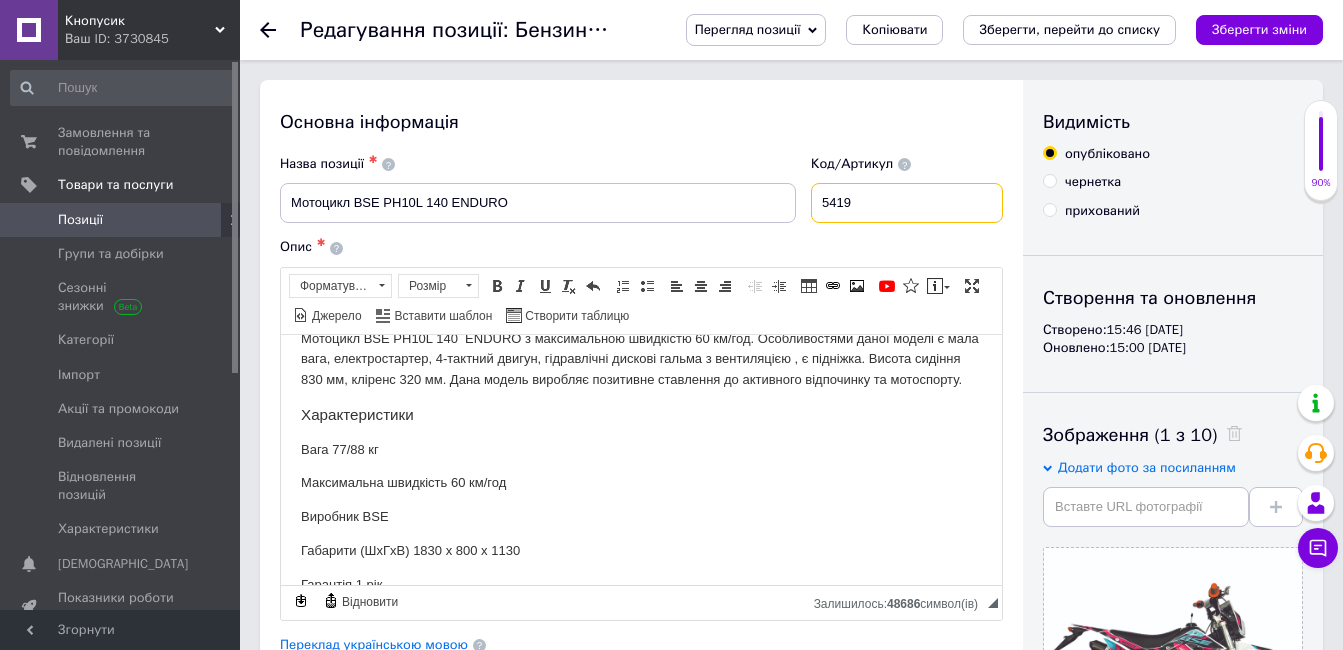 type on "54193" 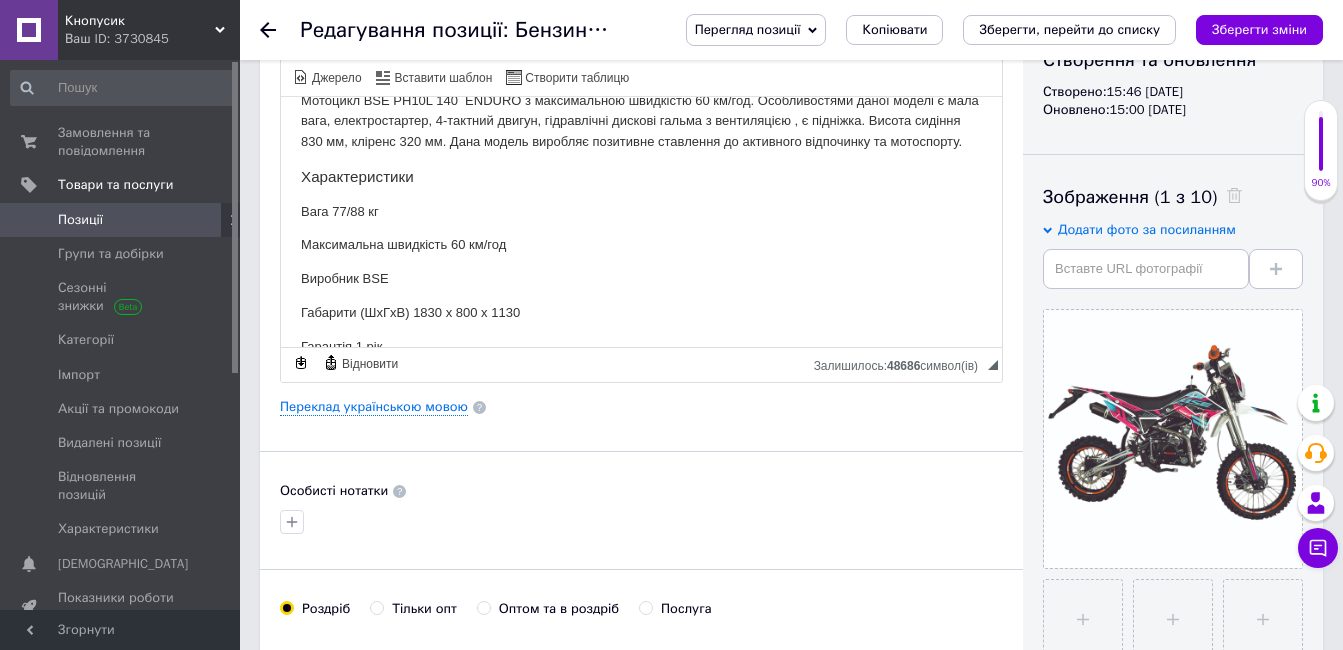 scroll, scrollTop: 300, scrollLeft: 0, axis: vertical 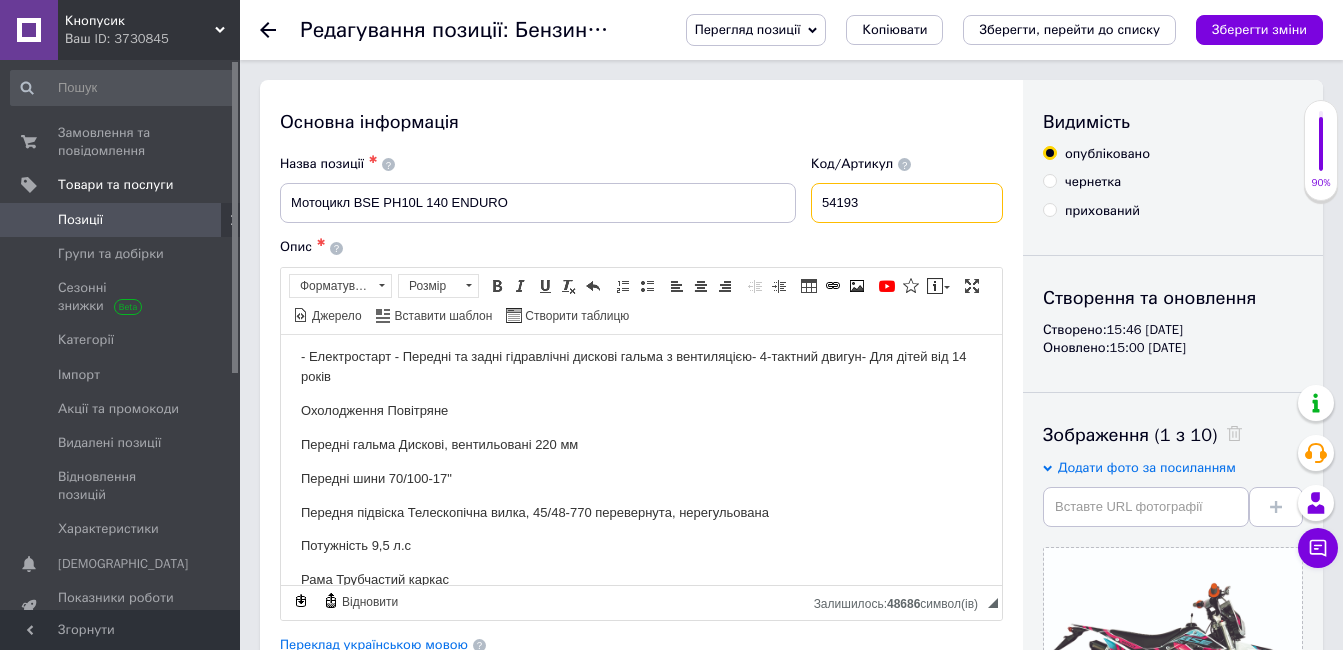 click on "54193" at bounding box center (907, 203) 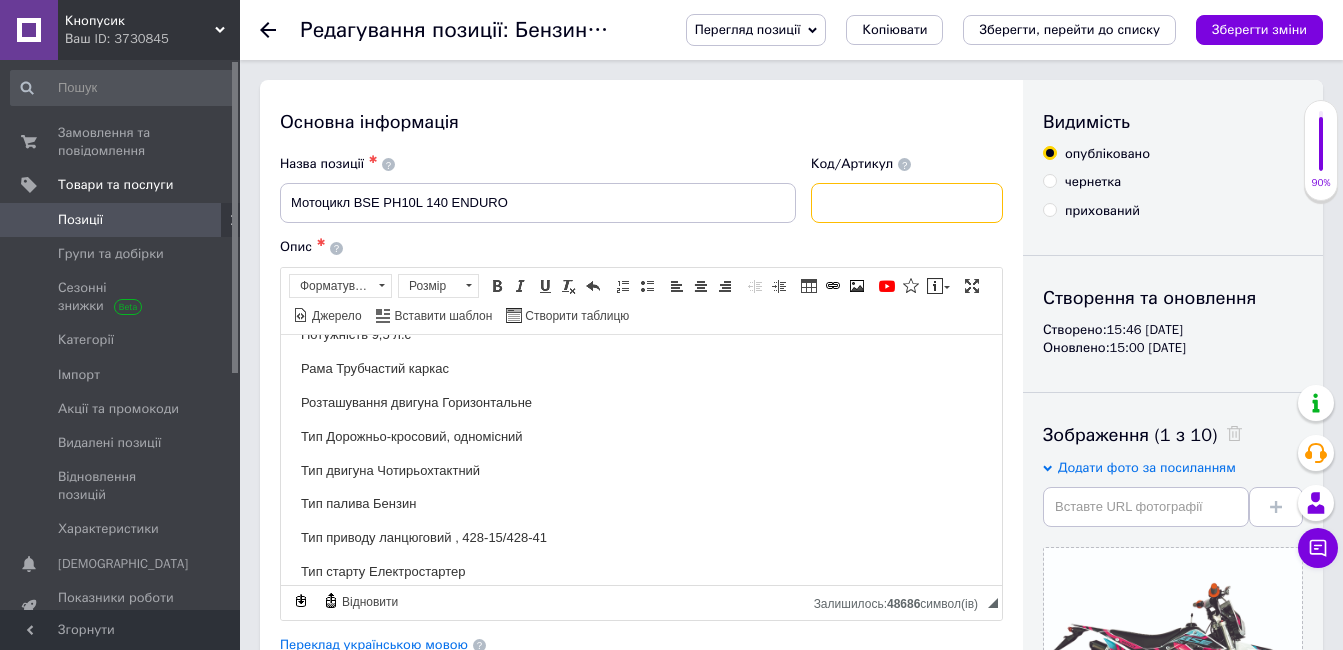 scroll, scrollTop: 949, scrollLeft: 0, axis: vertical 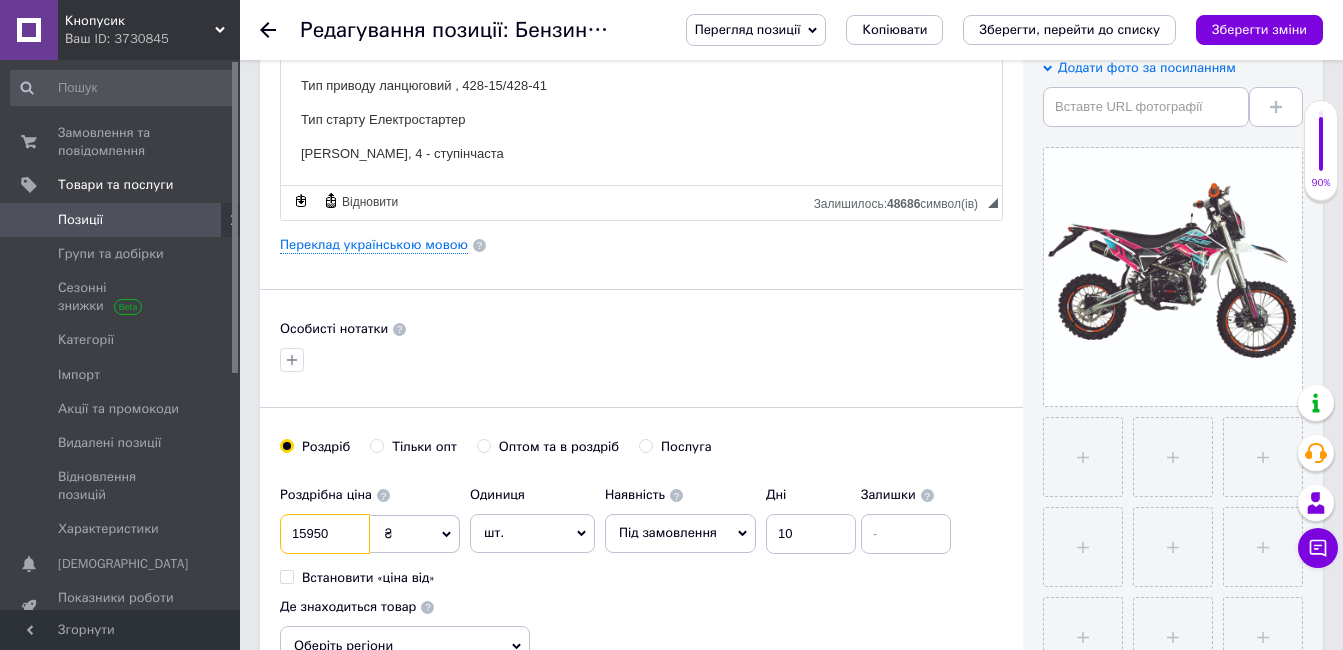 click on "15950" at bounding box center (325, 534) 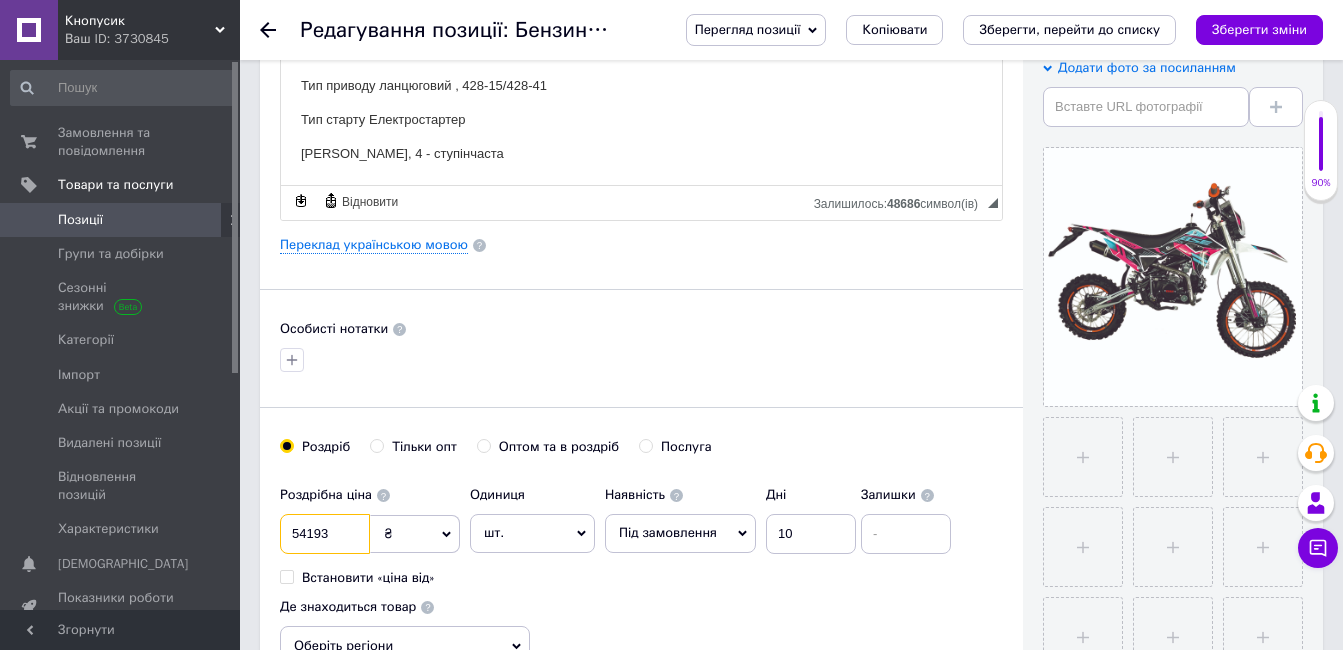 type on "54193" 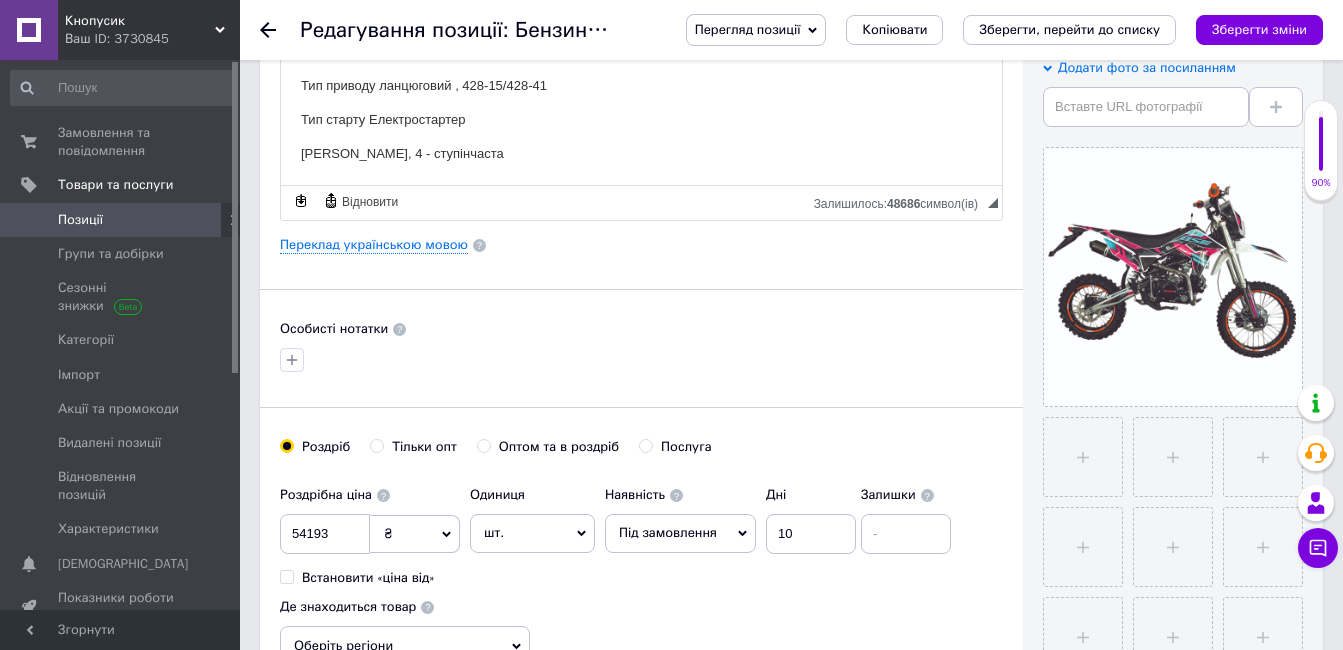 click on "[PERSON_NAME] опт Оптом та в роздріб Послуга" at bounding box center [641, 457] 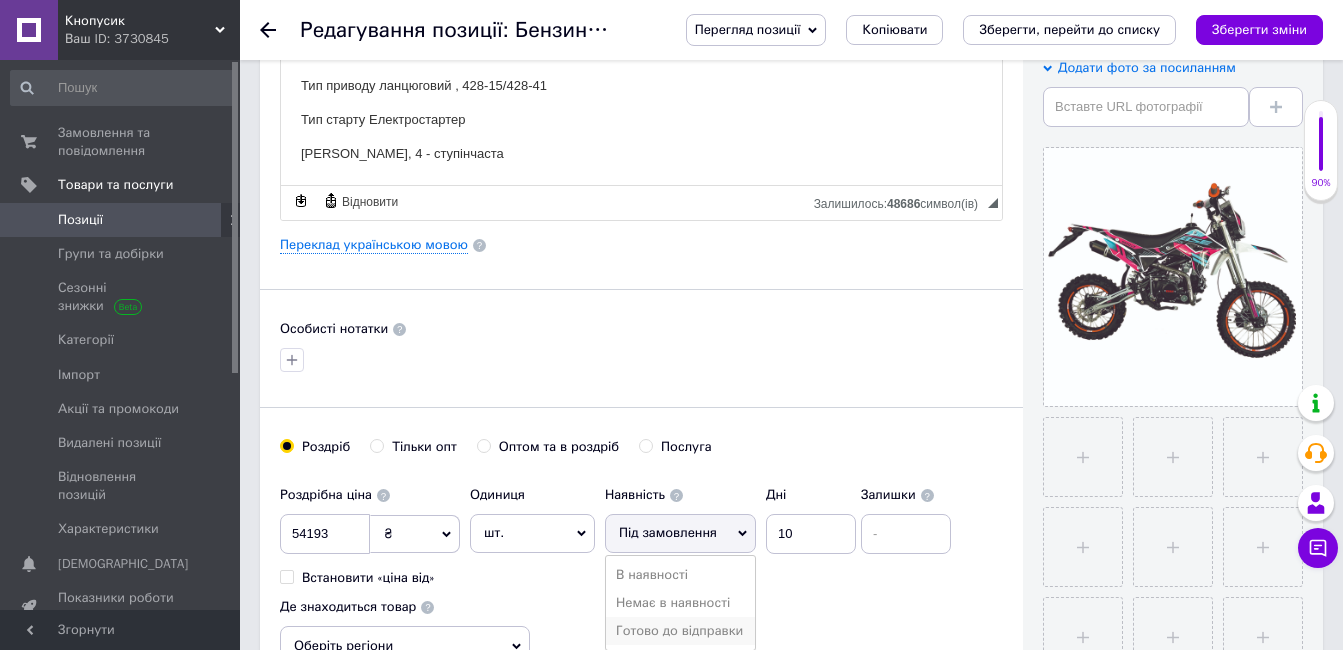 click on "Готово до відправки" at bounding box center [680, 631] 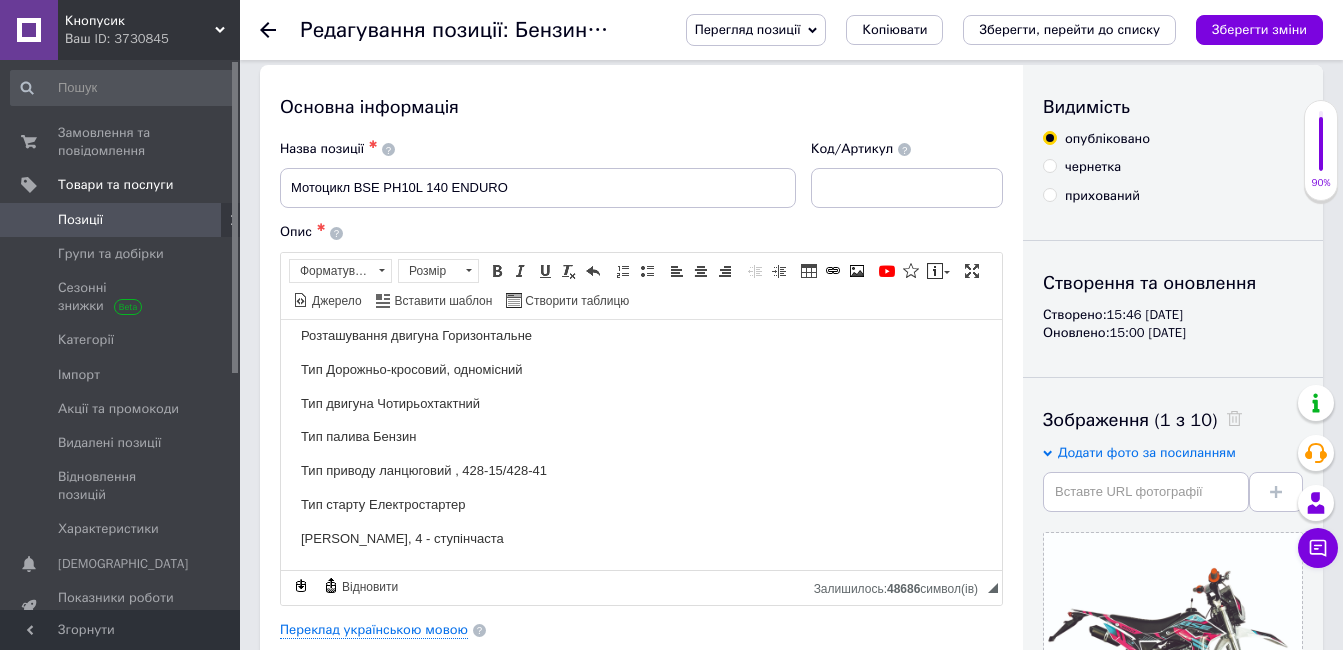 scroll, scrollTop: 0, scrollLeft: 0, axis: both 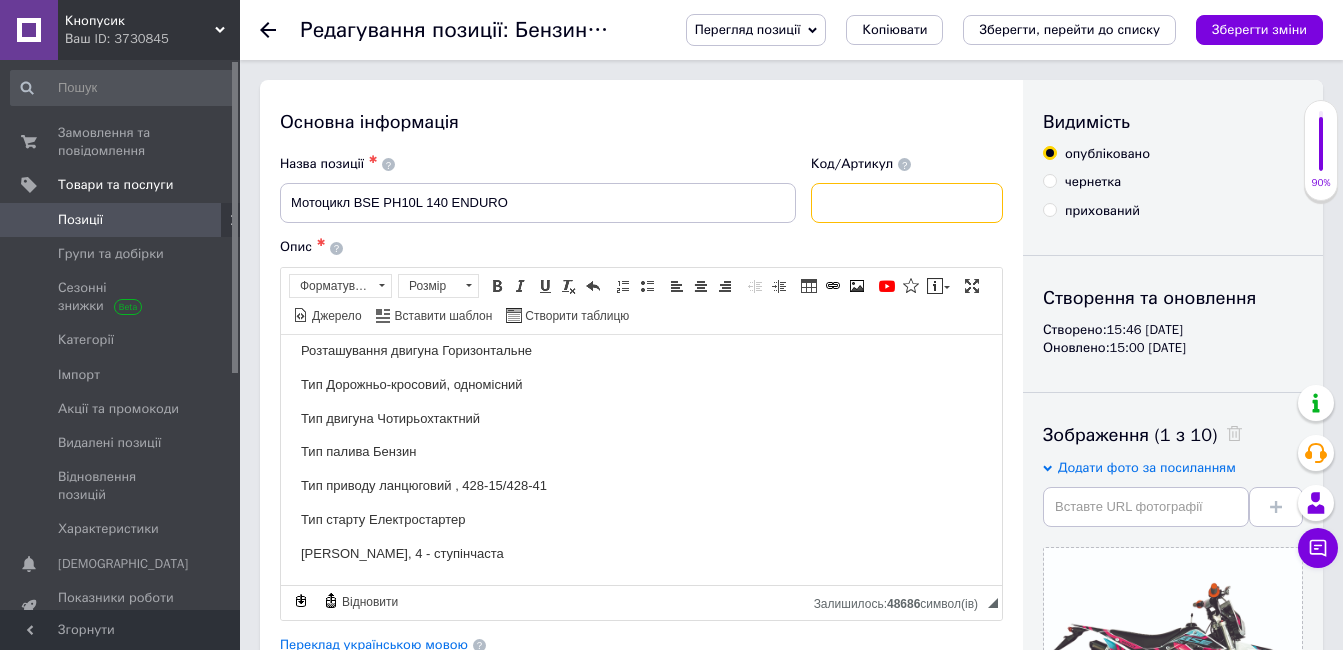 click at bounding box center (907, 203) 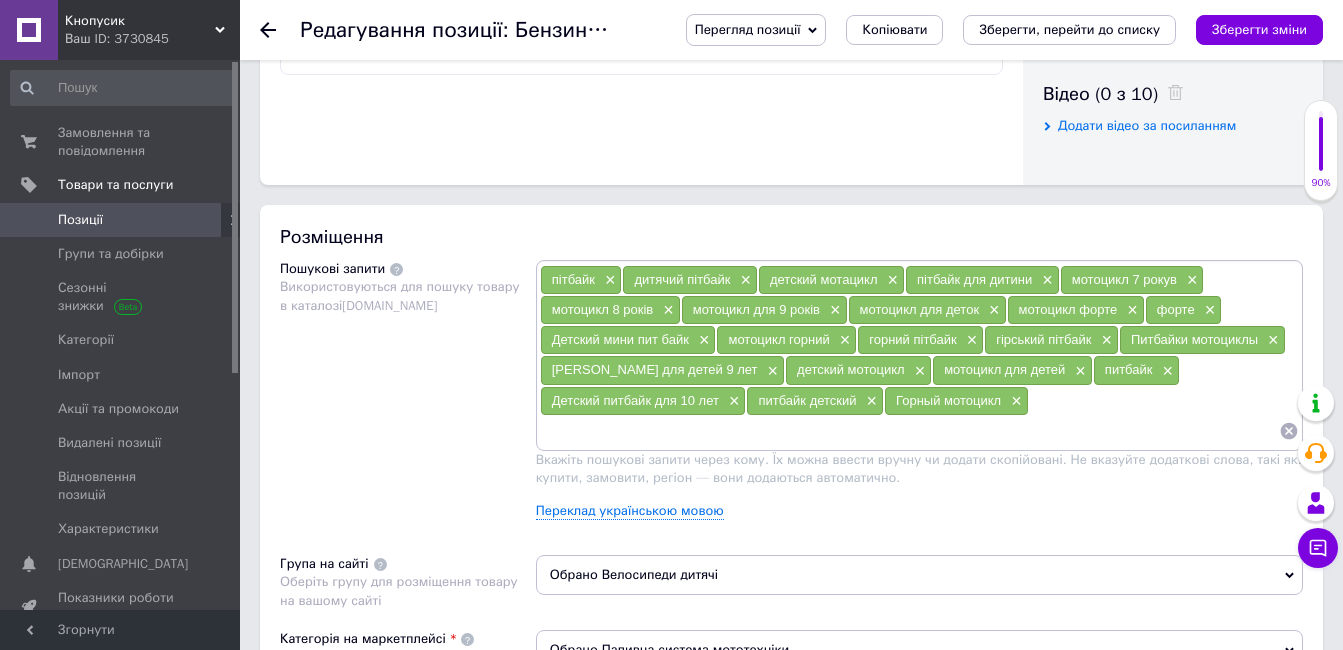 scroll, scrollTop: 1100, scrollLeft: 0, axis: vertical 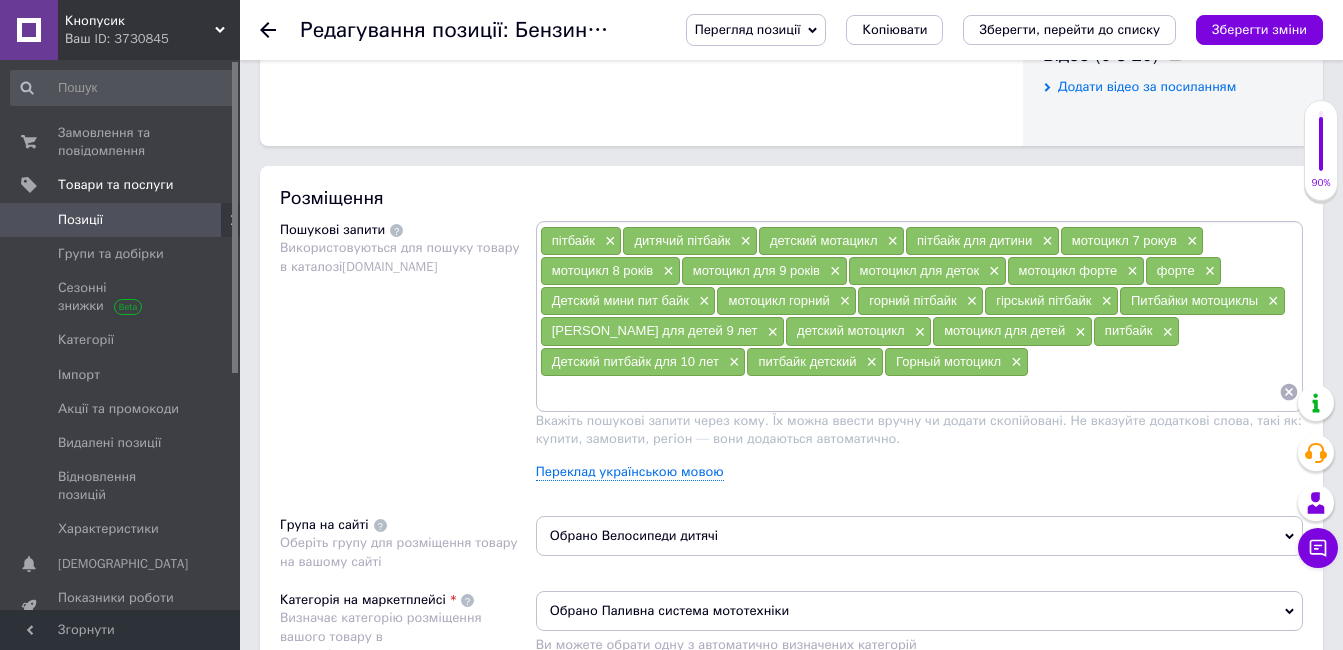 type on "146124" 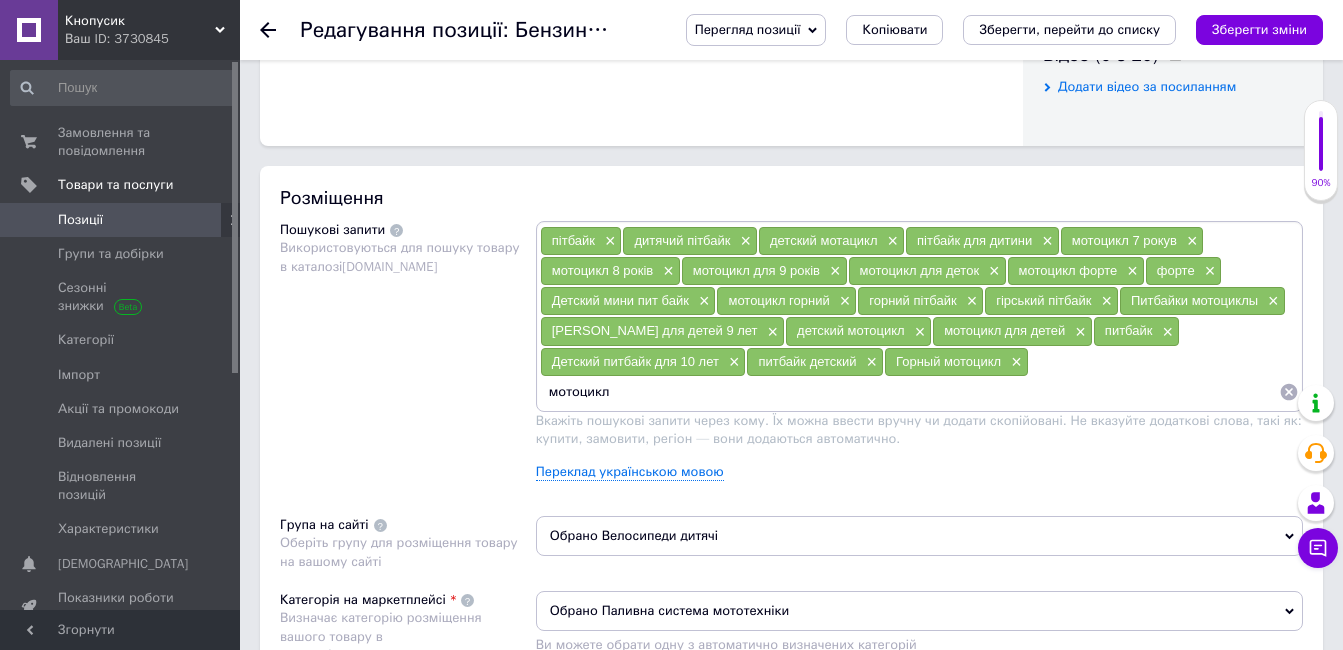 type on "мотоцикл" 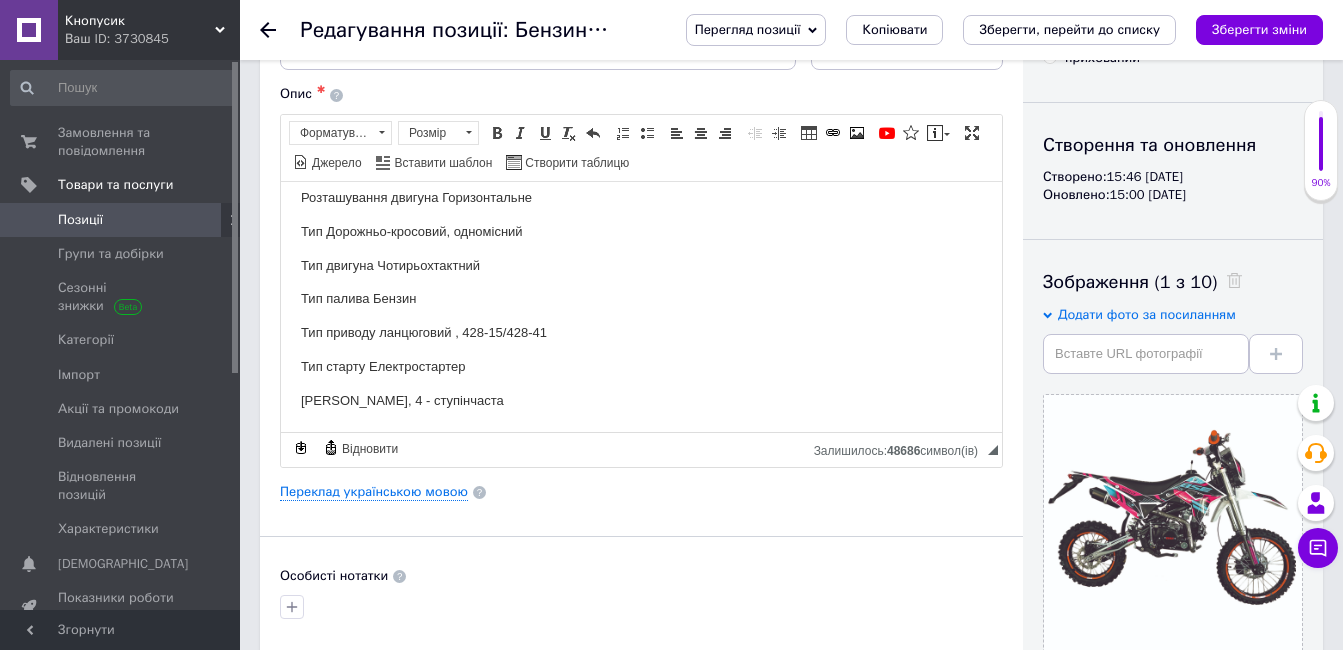 scroll, scrollTop: 0, scrollLeft: 0, axis: both 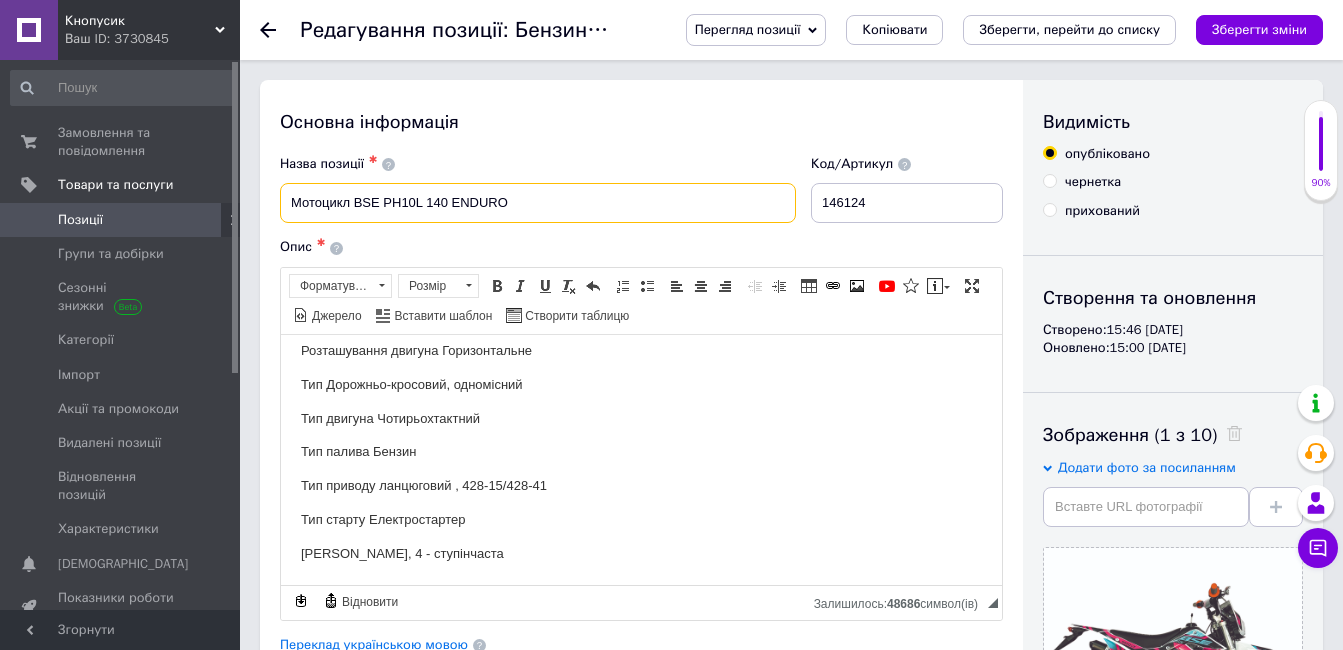 drag, startPoint x: 547, startPoint y: 202, endPoint x: 208, endPoint y: 212, distance: 339.14746 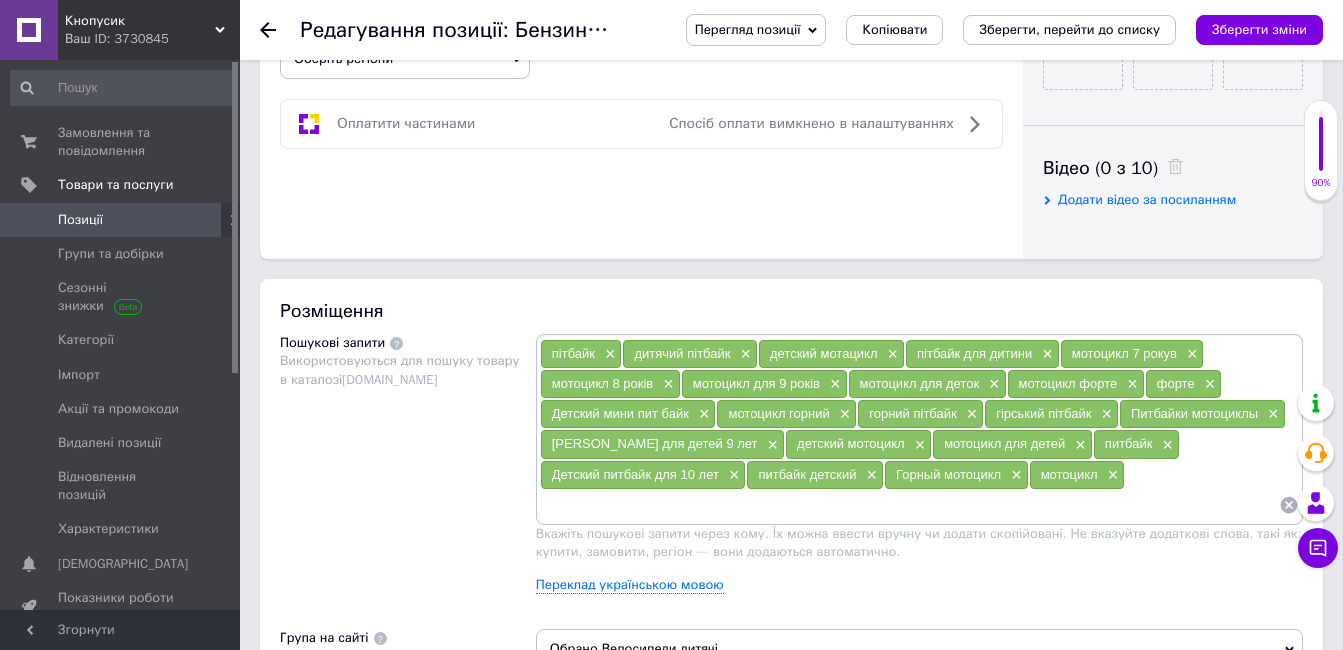 scroll, scrollTop: 1000, scrollLeft: 0, axis: vertical 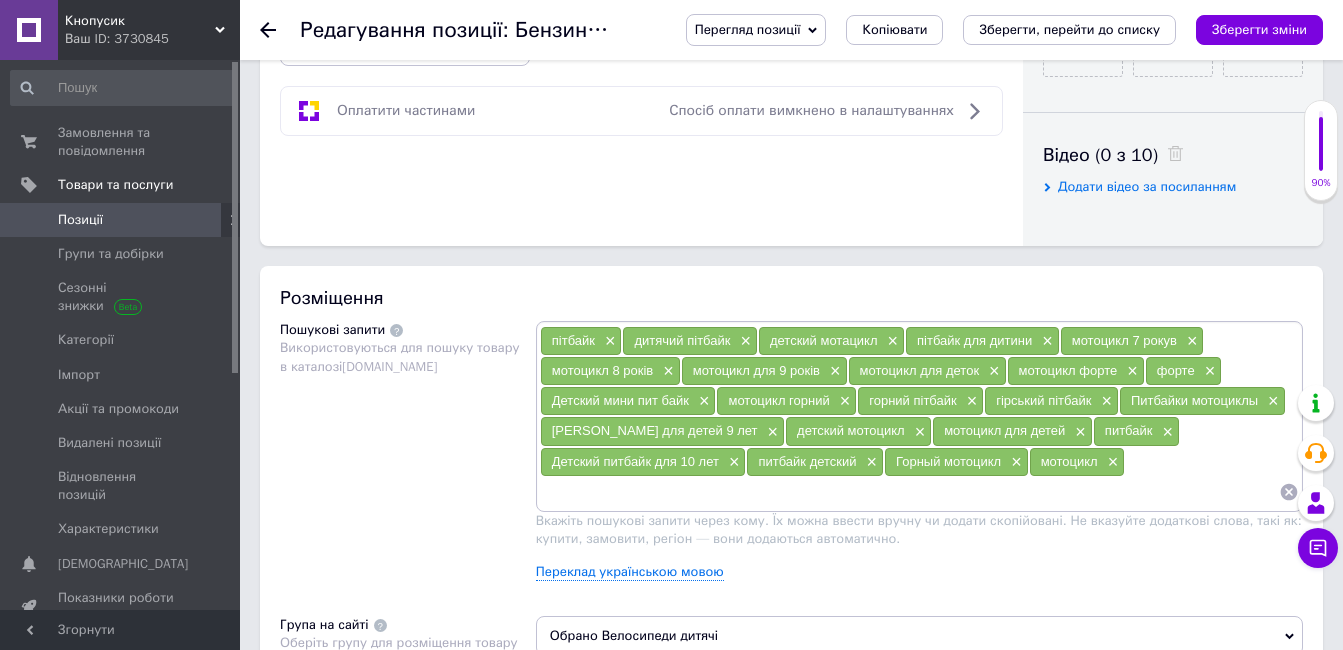 click at bounding box center [909, 492] 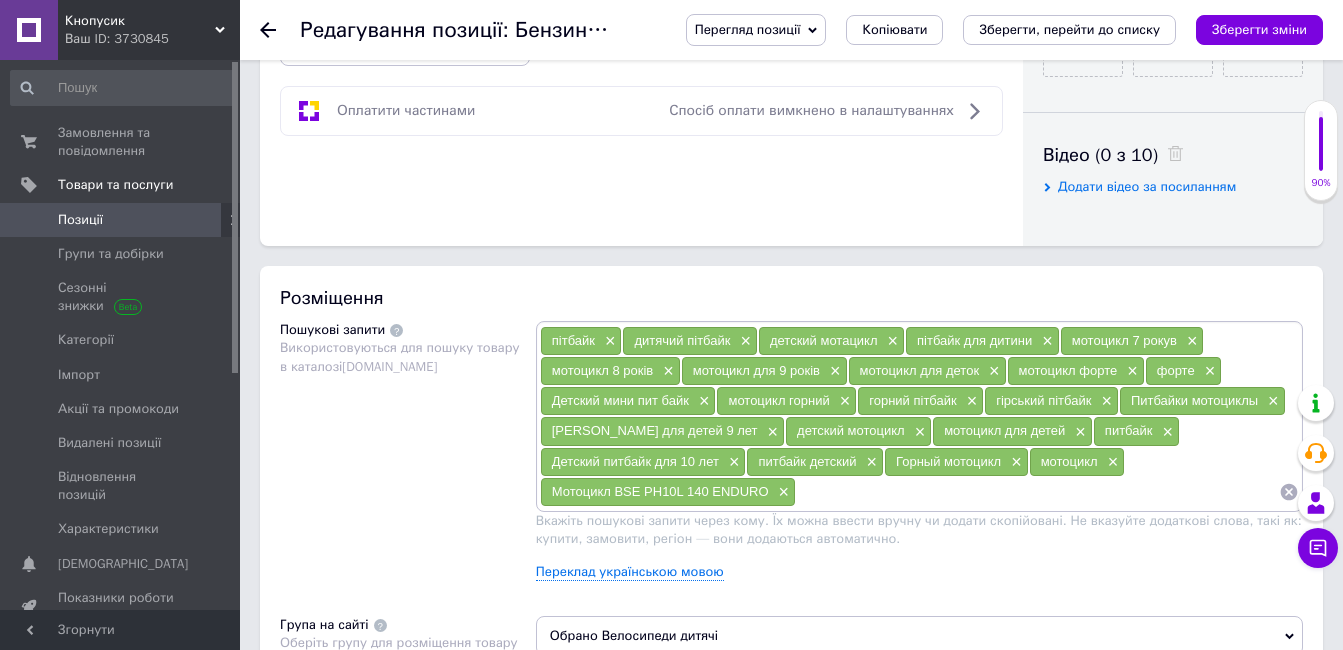paste on "Мотоцикл BSE PH10L 140 ENDURO" 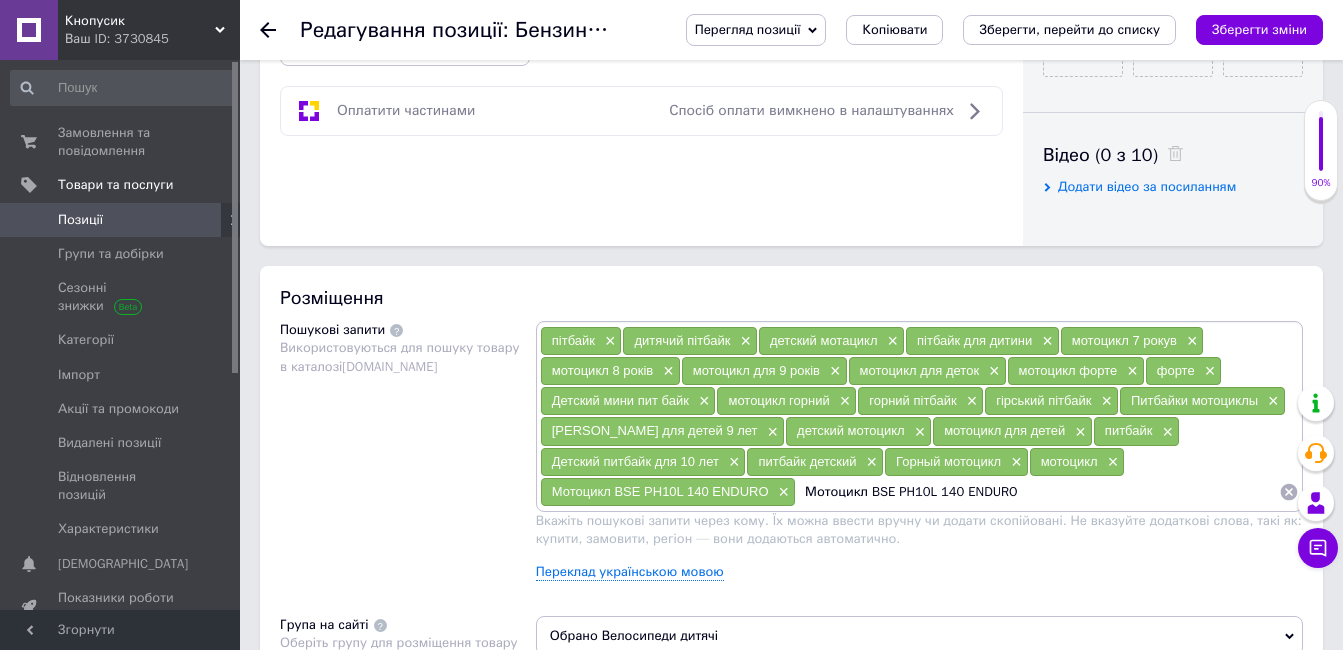 drag, startPoint x: 892, startPoint y: 492, endPoint x: 1050, endPoint y: 494, distance: 158.01266 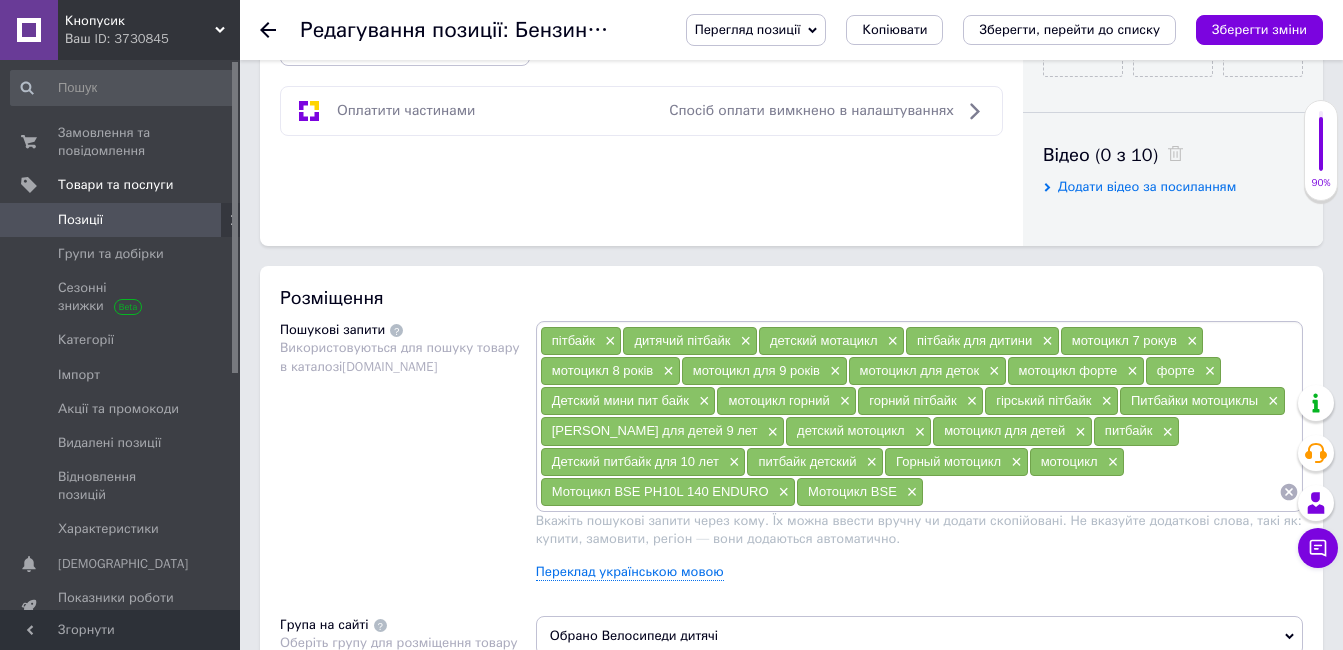 paste on "Мотоцикл BSE PH10L 140 ENDURO" 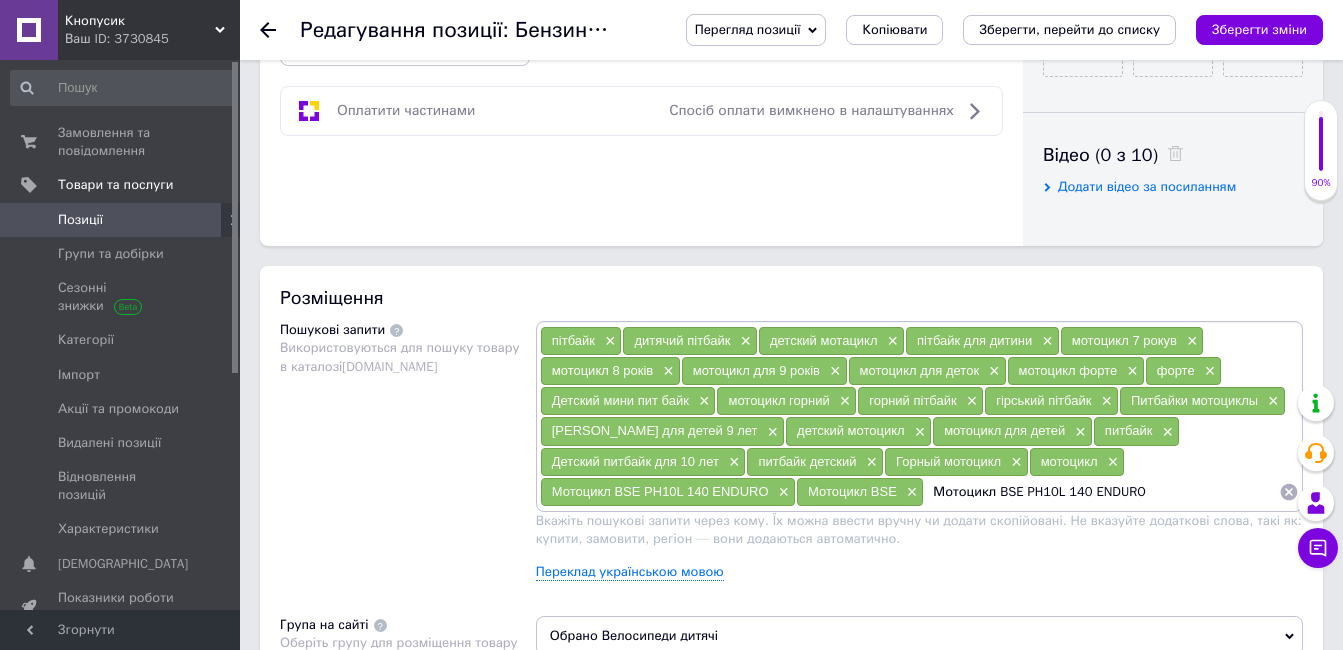 drag, startPoint x: 1018, startPoint y: 492, endPoint x: 1086, endPoint y: 493, distance: 68.007355 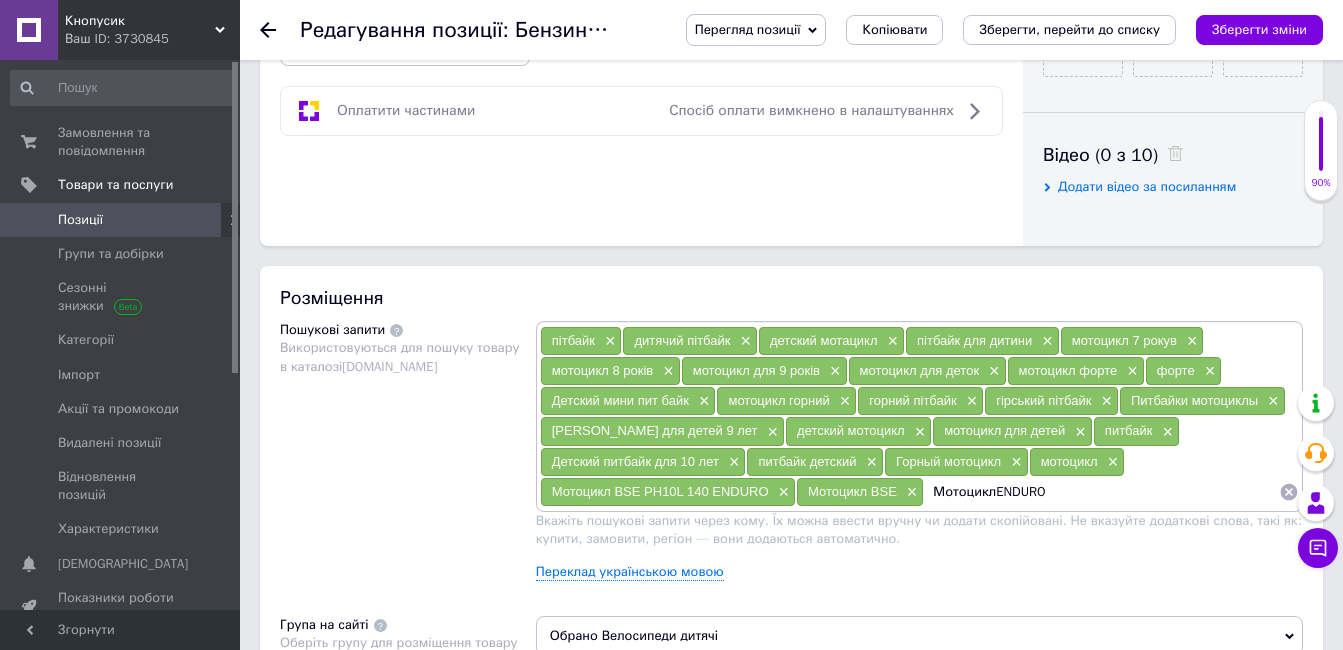 type on "Мотоцикл ENDURO" 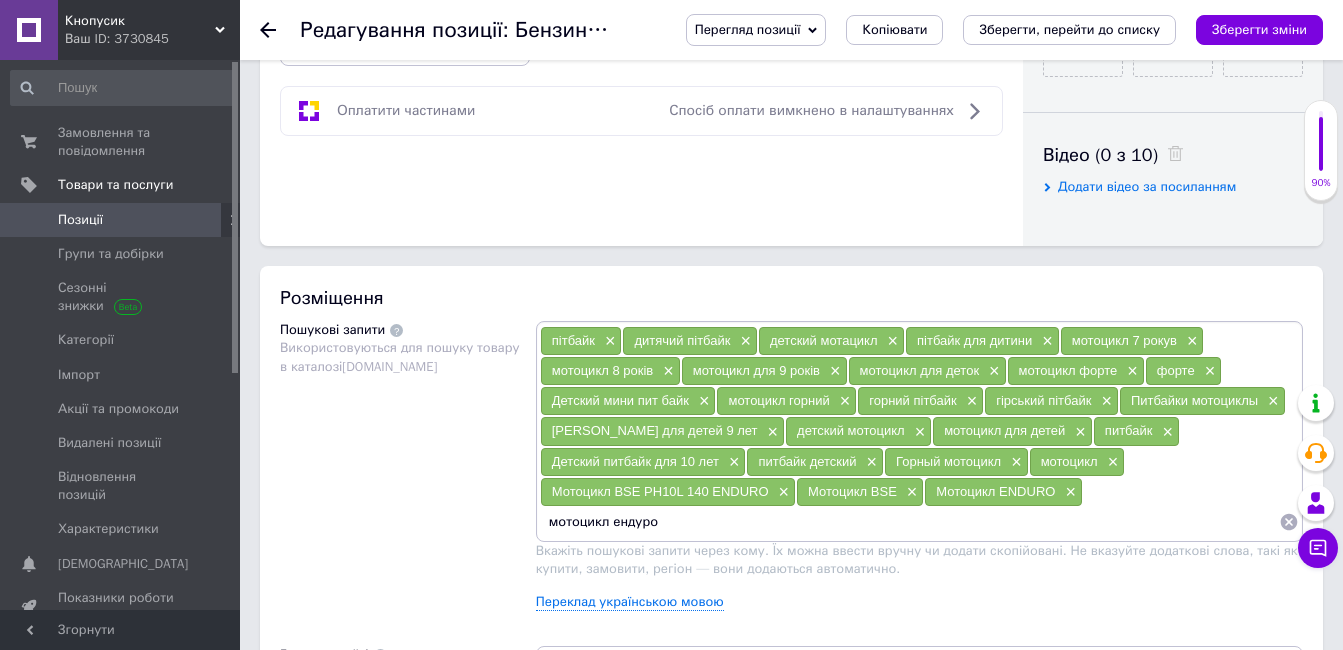 type on "мотоцикл ендуро" 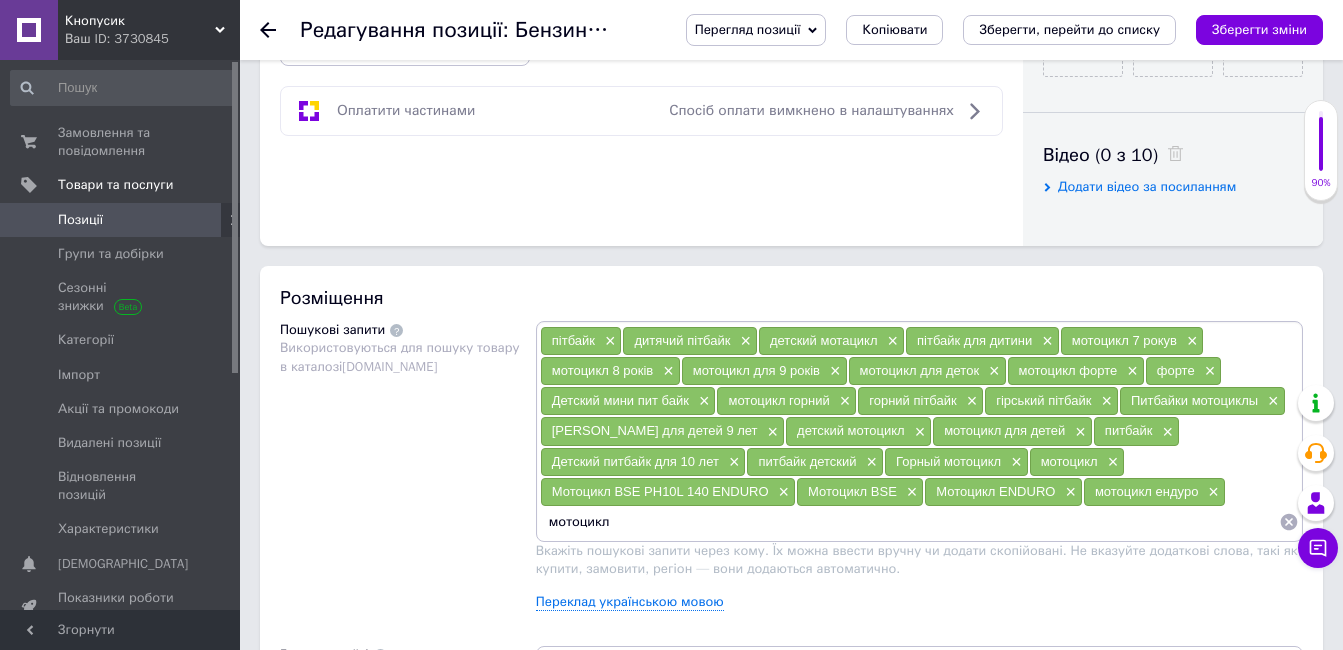 type on "мотоцикл" 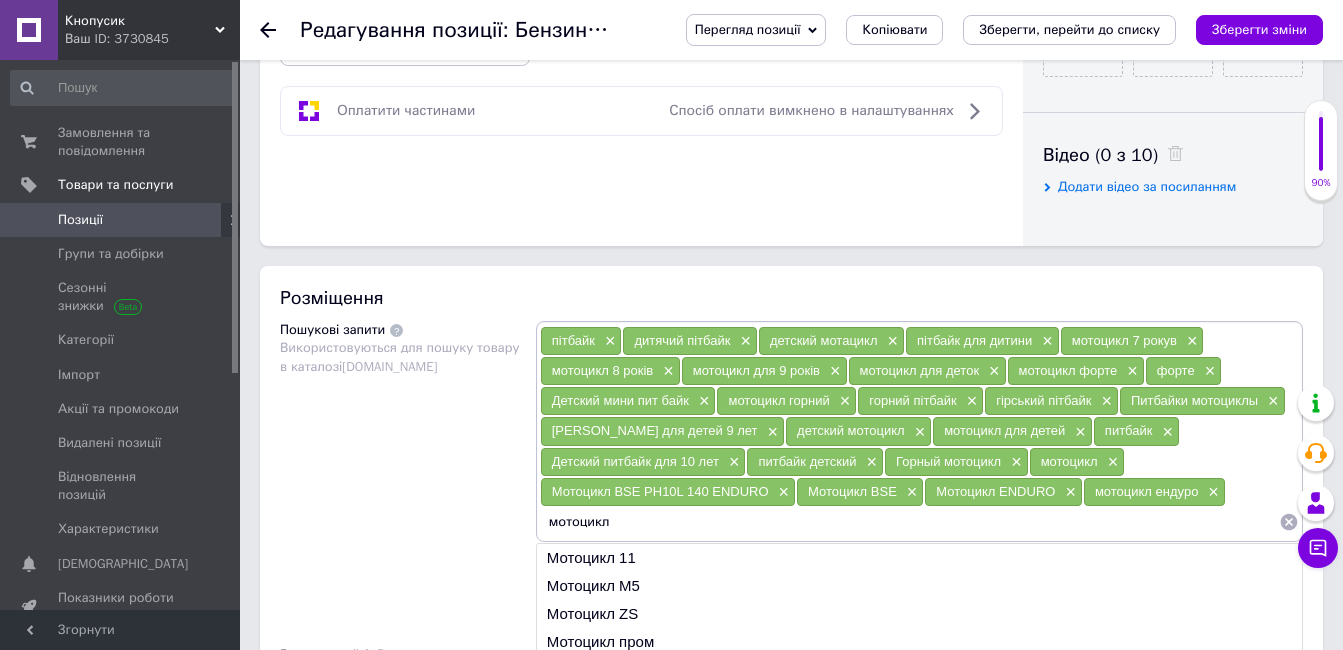 scroll, scrollTop: 1100, scrollLeft: 0, axis: vertical 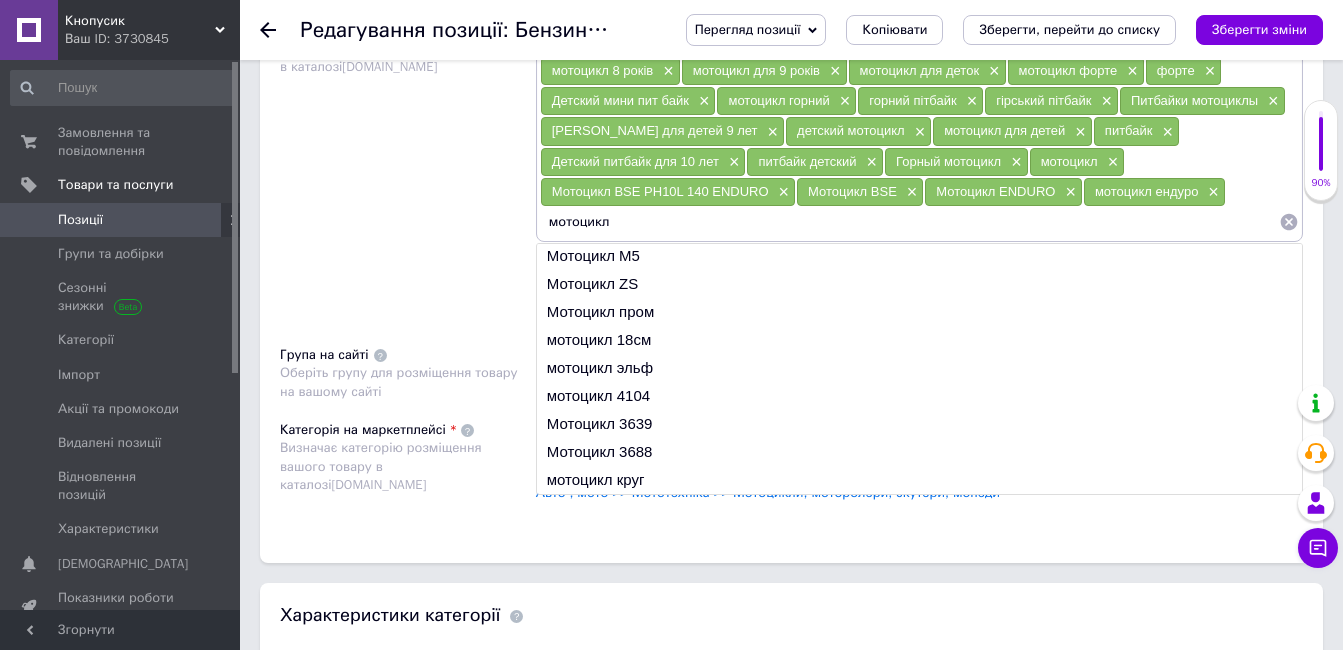 click on "мотоцикл" at bounding box center [909, 222] 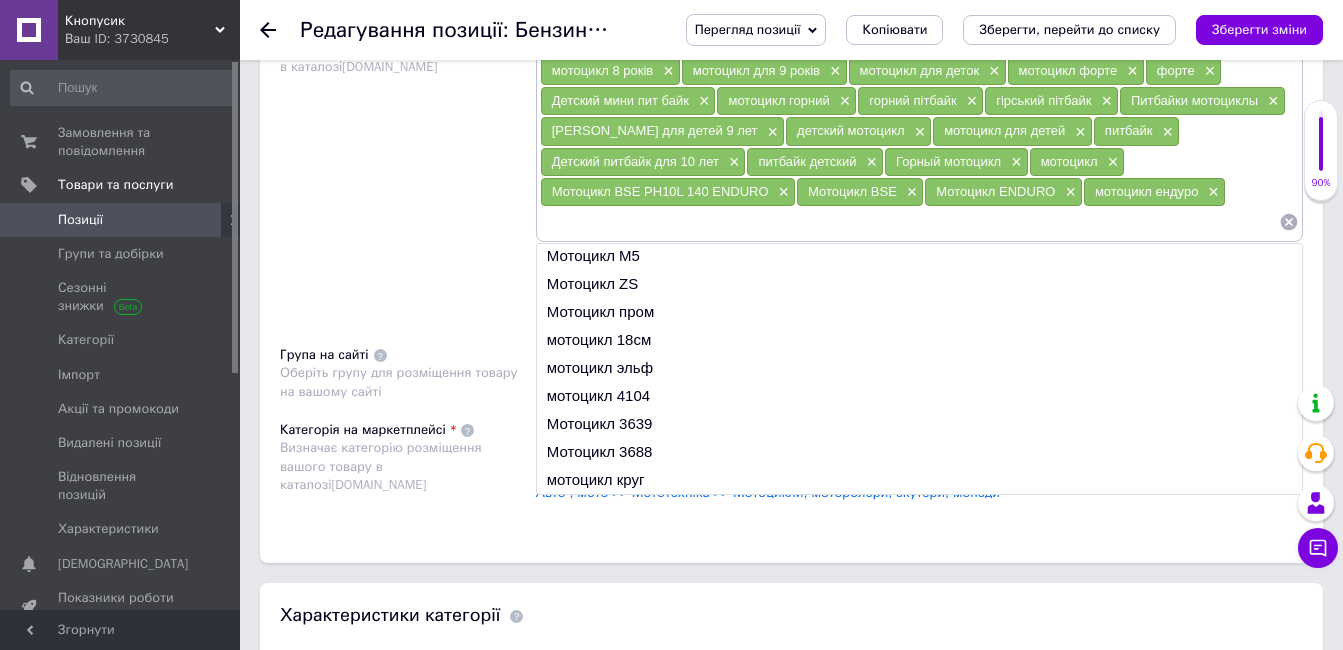 type on "мотоцикл ендуро" 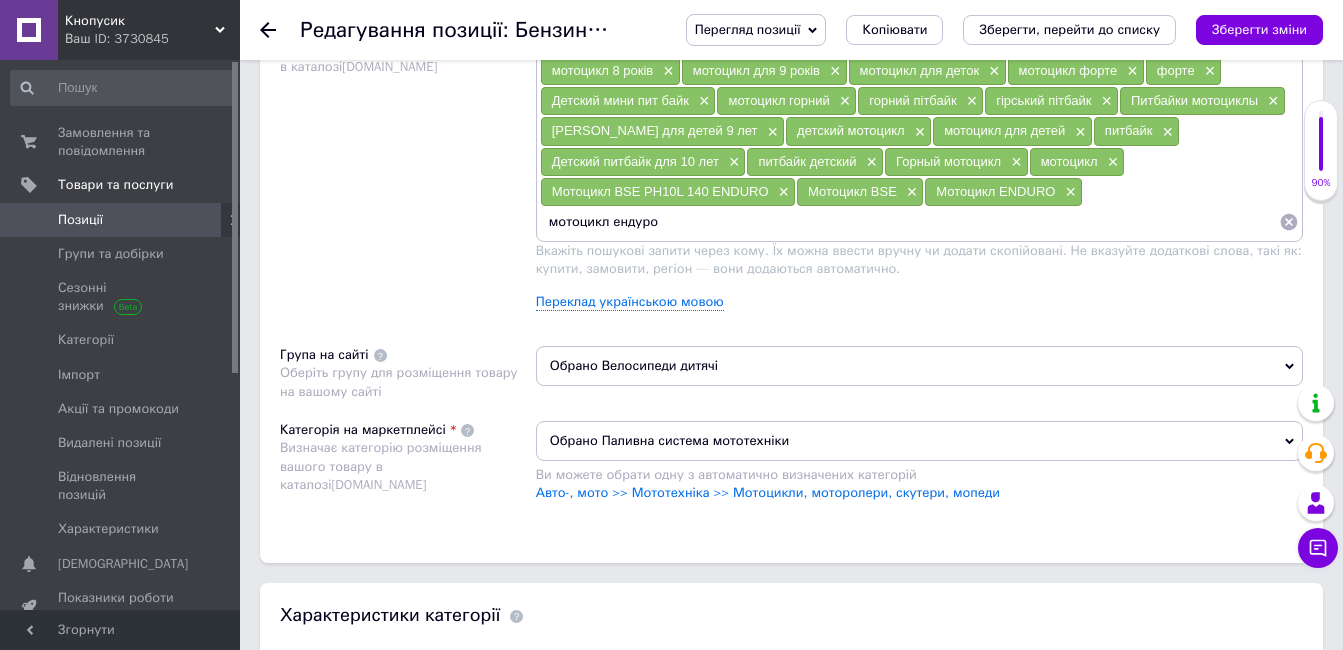 type 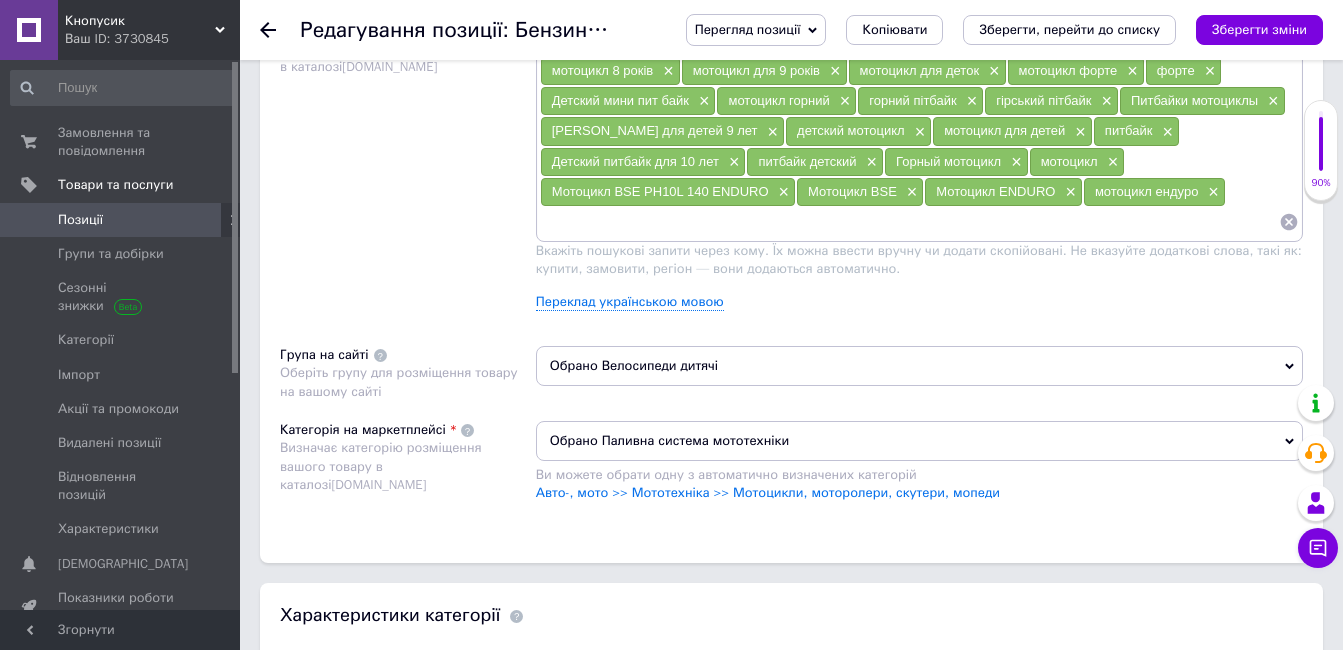 drag, startPoint x: 430, startPoint y: 160, endPoint x: 472, endPoint y: 183, distance: 47.88528 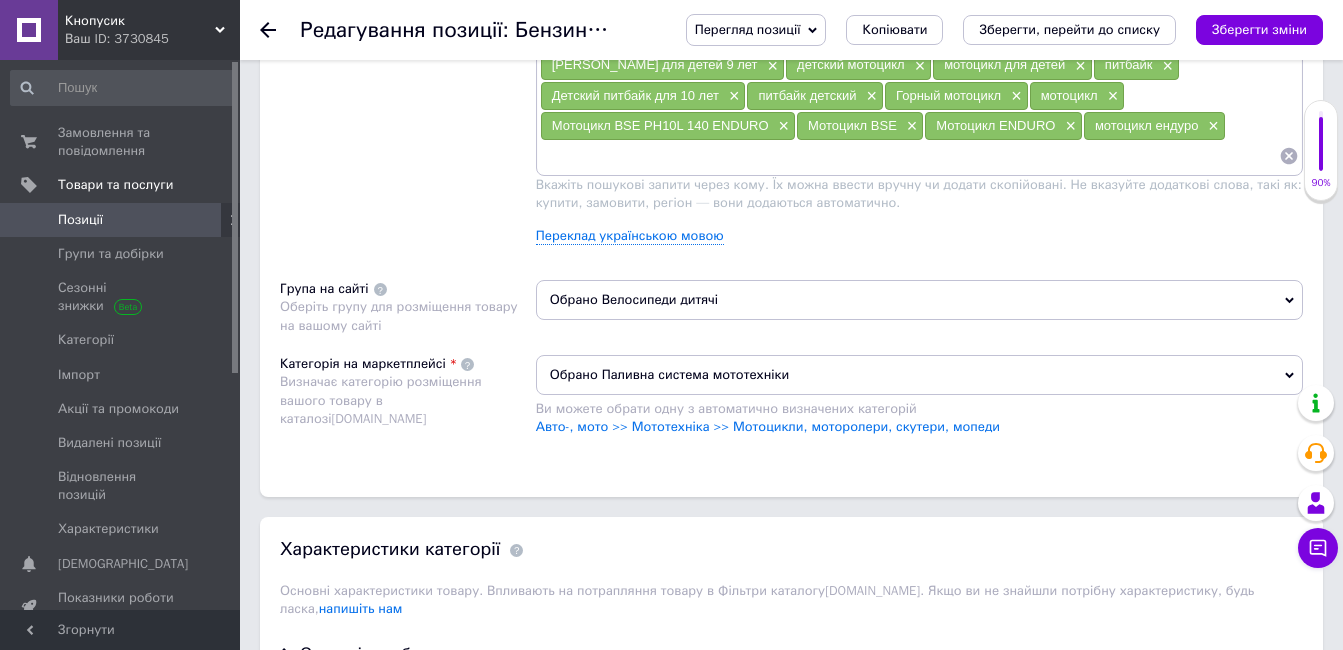scroll, scrollTop: 1400, scrollLeft: 0, axis: vertical 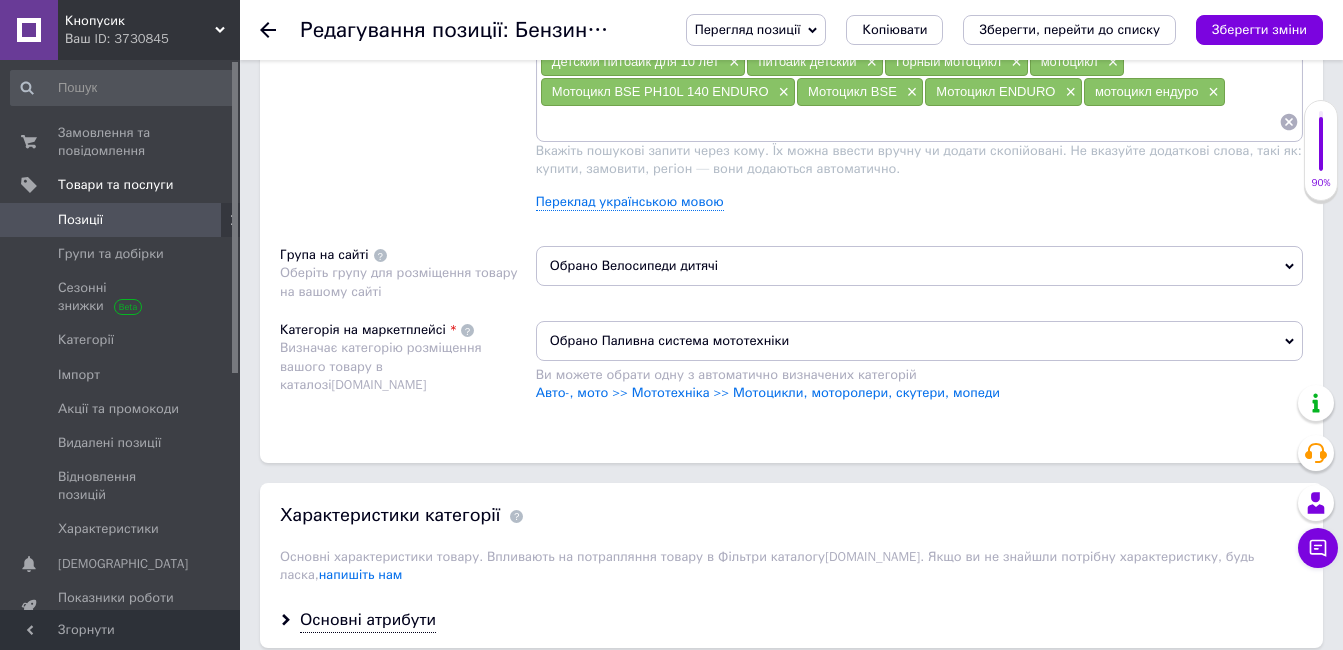 click on "Обрано Велосипеди дитячі" at bounding box center (919, 266) 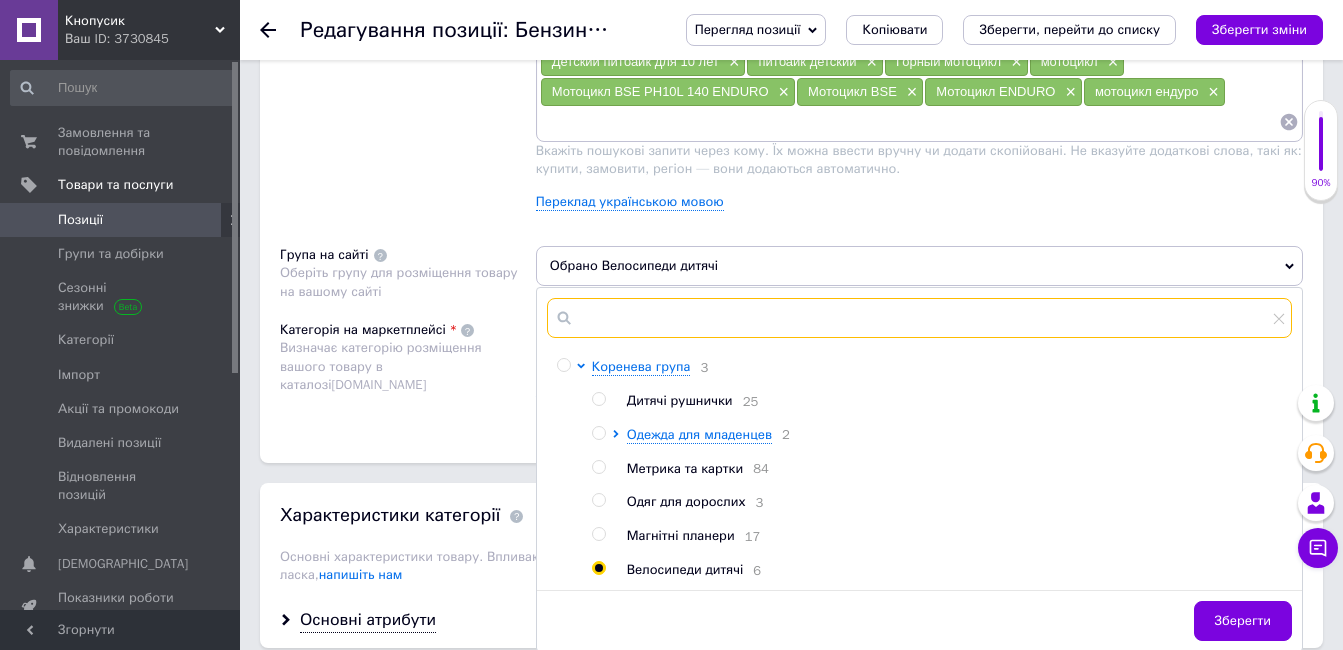 click at bounding box center [919, 318] 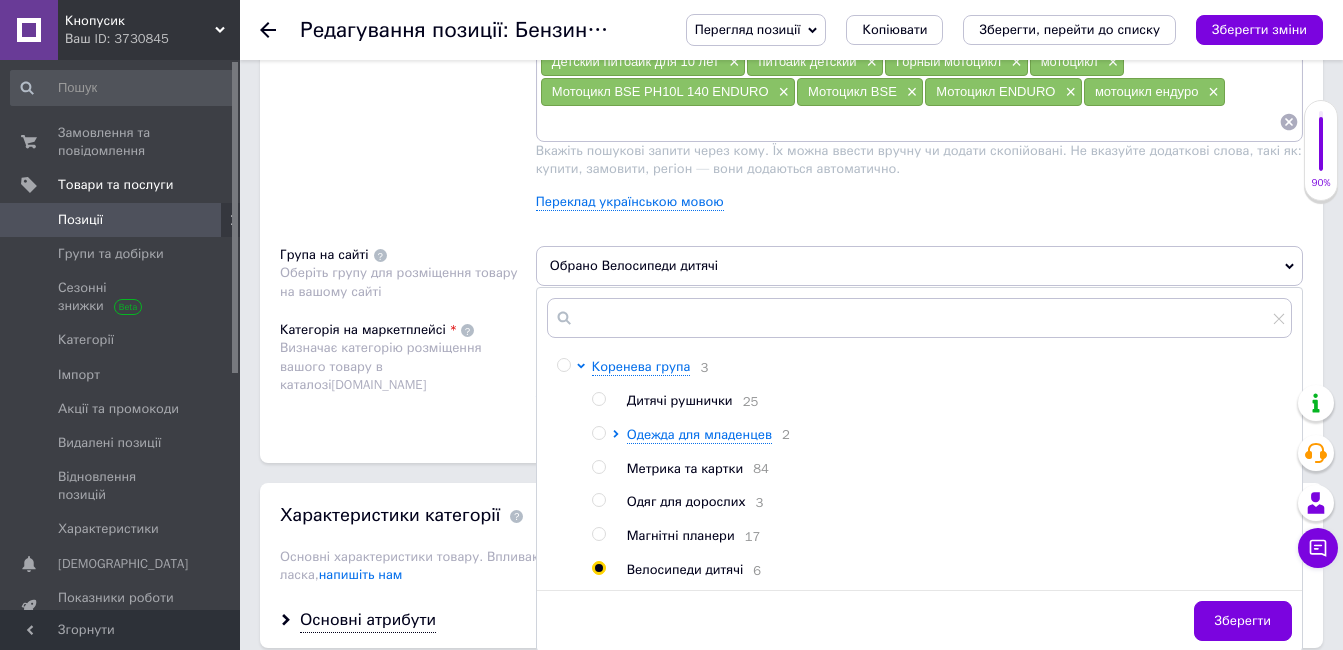 click on "Розміщення Пошукові запити Використовуються для пошуку товару в каталозі  [DOMAIN_NAME] пітбайк × дитячий пітбайк × детский мотацикл × пітбайк для дитини × мотоцикл 7 рокув × мотоцикл 8 років × мотоцикл для 9 років × мотоцикл для деток × мотоцикл форте × форте × Детский мини пит байк × мотоцикл горний × горний пітбайк × гірський пітбайк × Питбайки мотоциклы × Питбайк для детей 9 лет × детский мотоцикл × мотоцикл для детей × питбайк × Детский питбайк для 10 лет × питбайк детский × Горный мотоцикл × мотоцикл × Мотоцикл BSE PH10L 140 ENDURO × Мотоцикл BSE × Мотоцикл ENDURO × × 3 25 2 84 3 17 6" at bounding box center [791, 164] 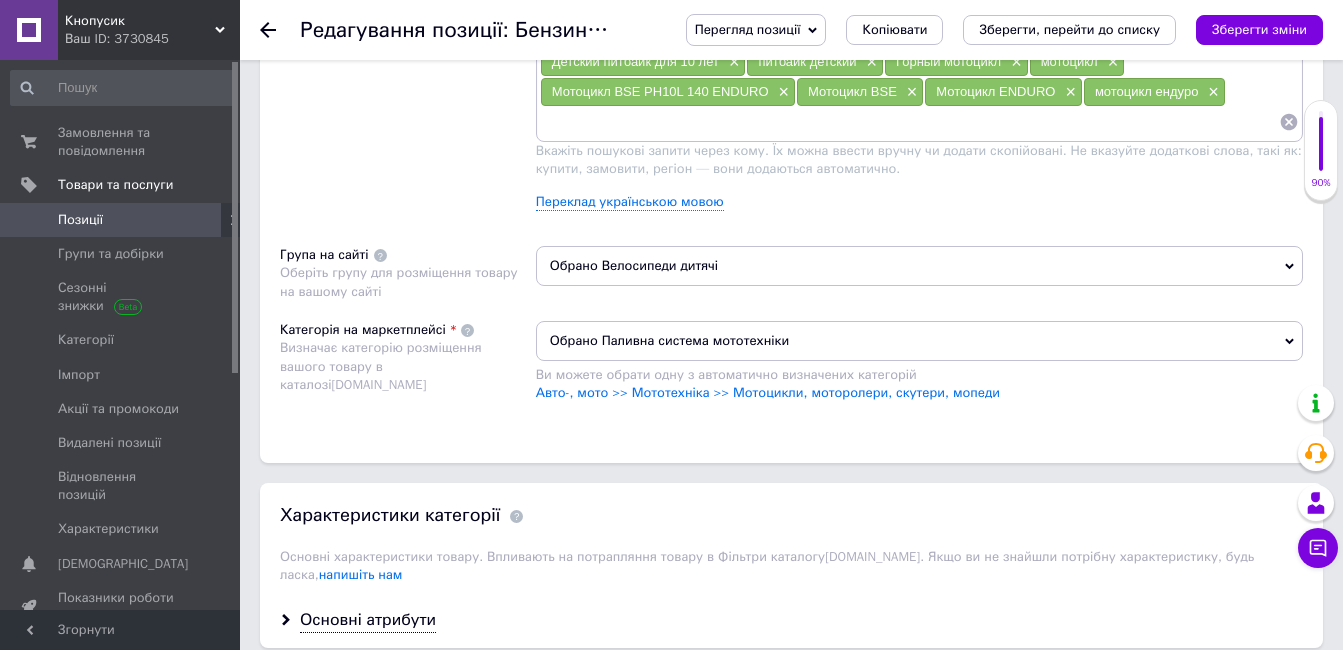 click on "Обрано Велосипеди дитячі" at bounding box center [919, 266] 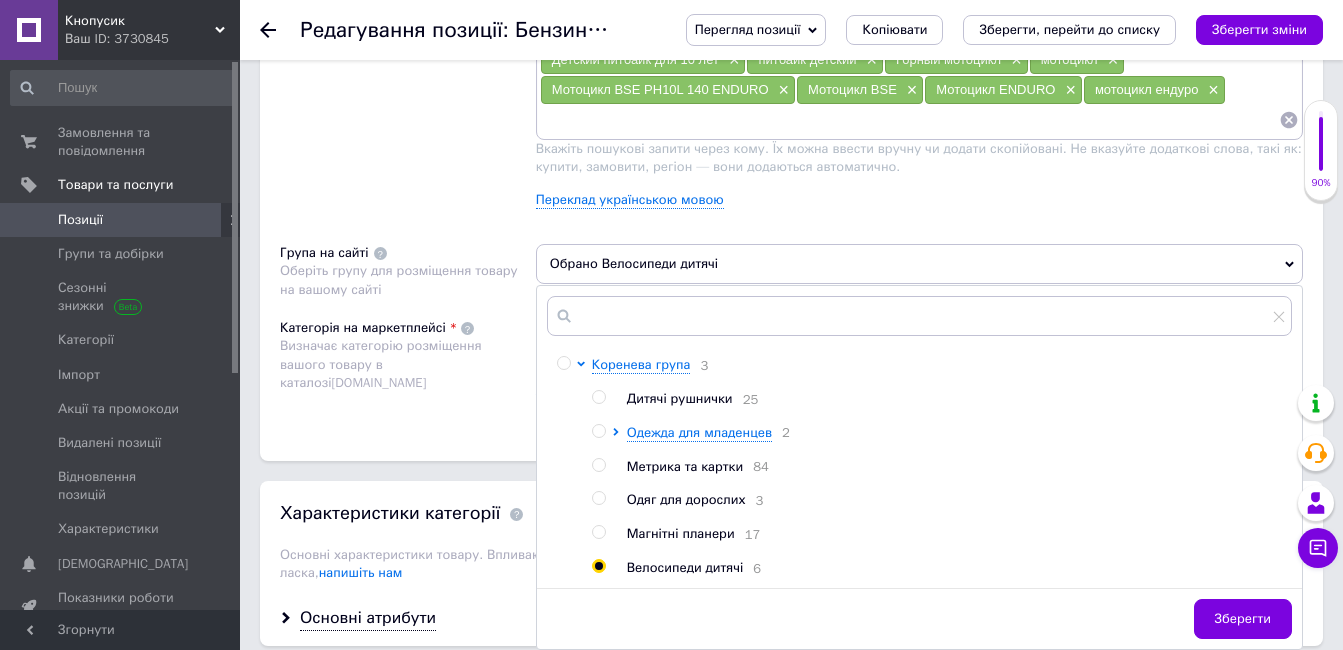 scroll, scrollTop: 1400, scrollLeft: 0, axis: vertical 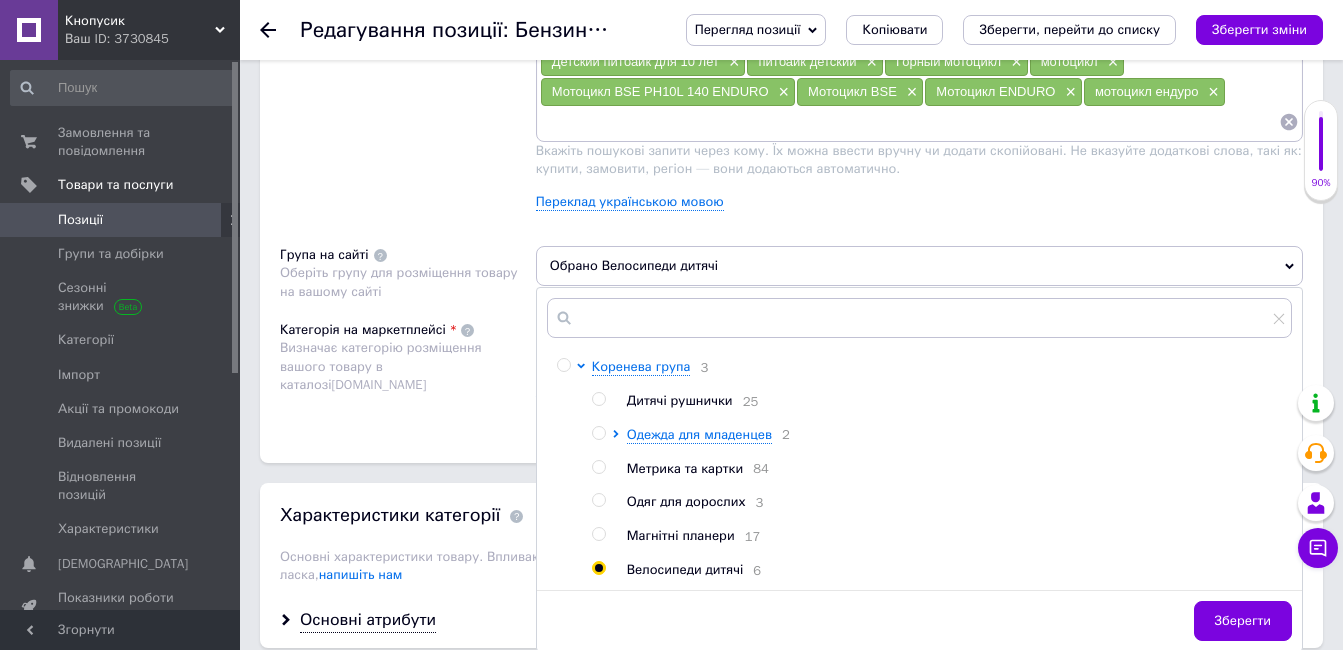 click at bounding box center [563, 365] 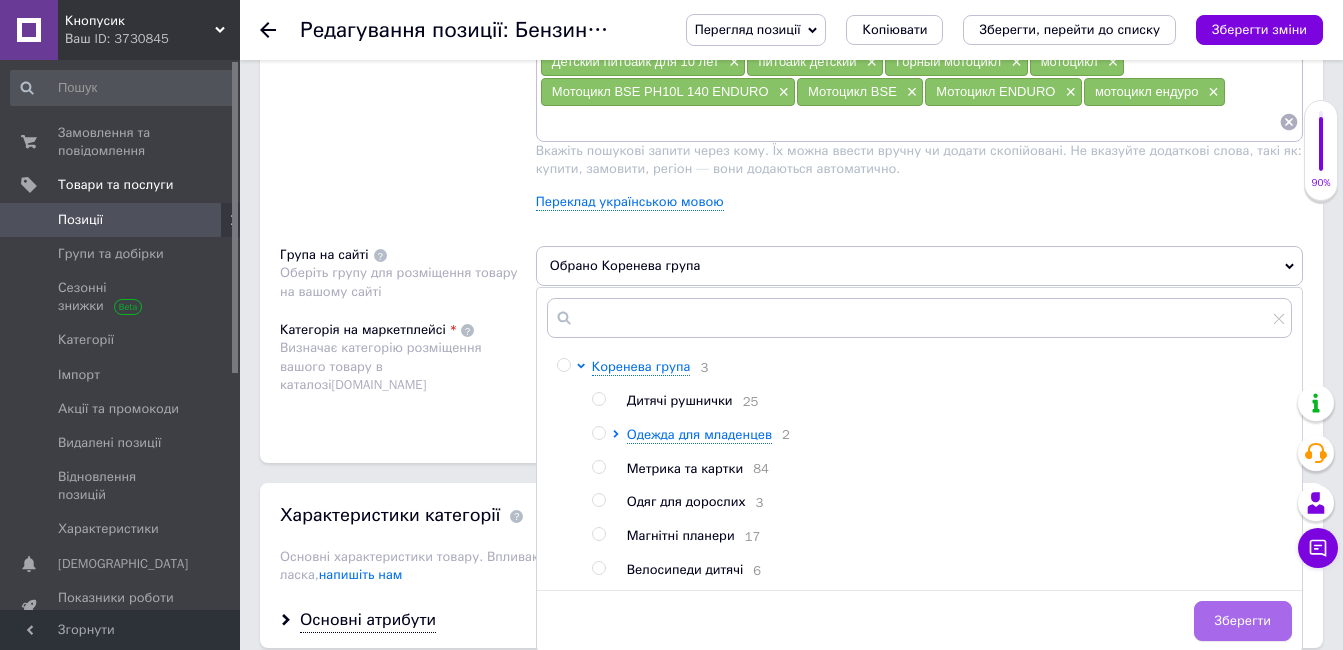 click on "Зберегти" at bounding box center (1243, 621) 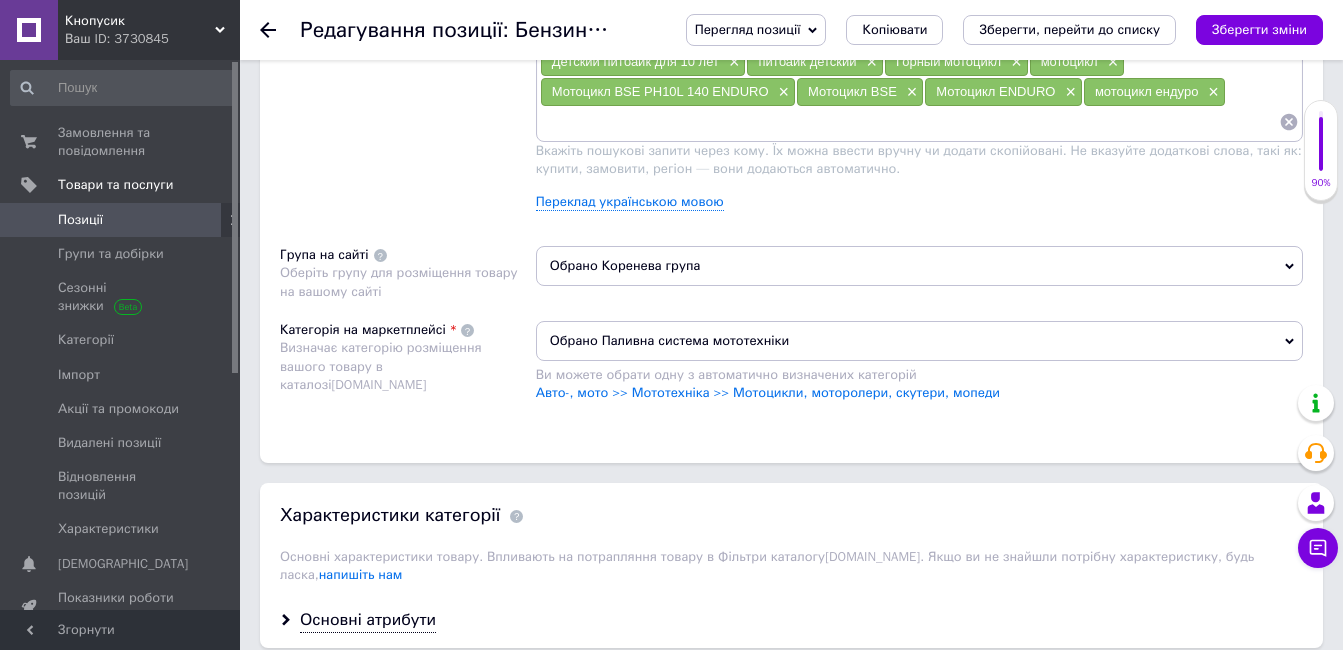 click on "Обрано Паливна система мототехніки" at bounding box center [919, 341] 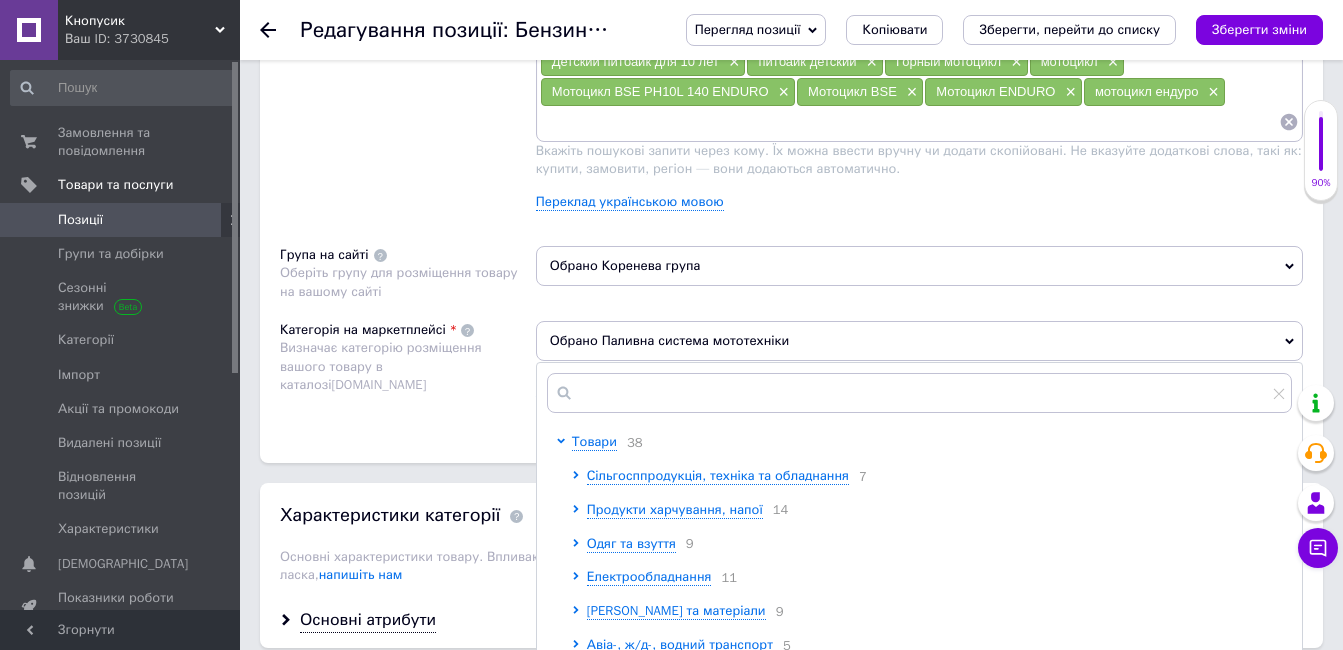 click on "Оберіть групу для розміщення товару на вашому сайті" at bounding box center (399, 281) 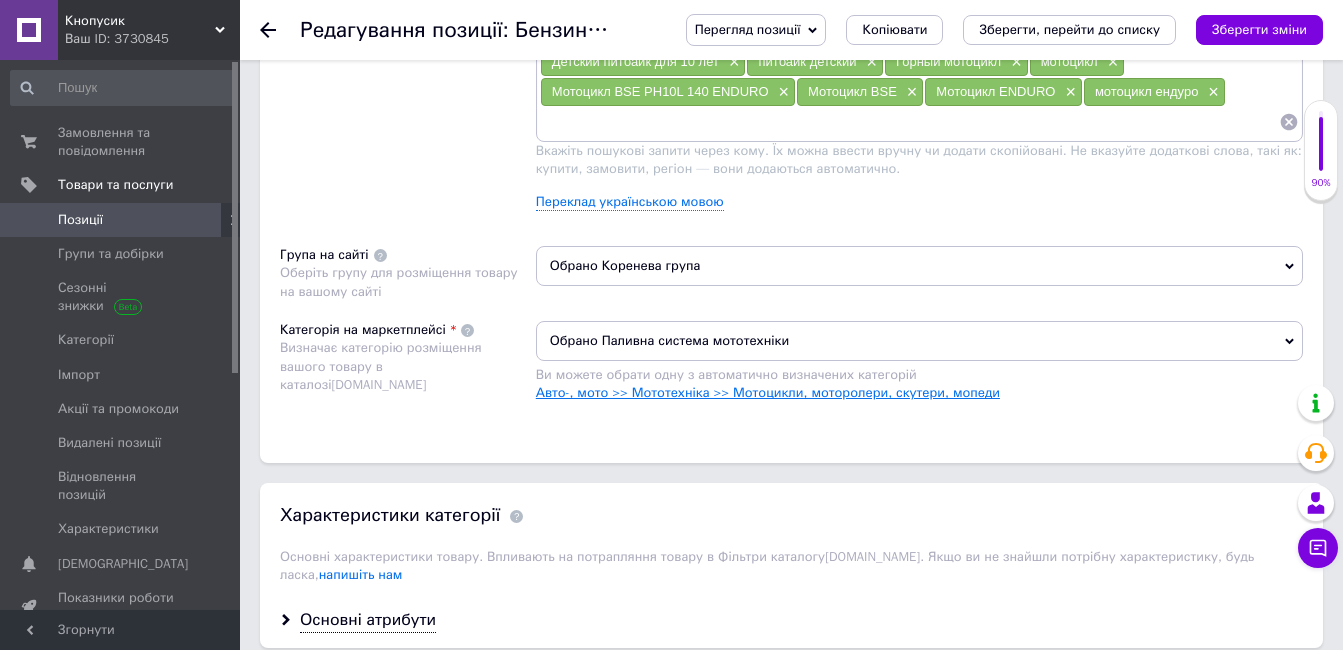 click on "Авто-, мото >> Мототехніка >> Мотоцикли, моторолери, скутери, мопеди" at bounding box center (768, 392) 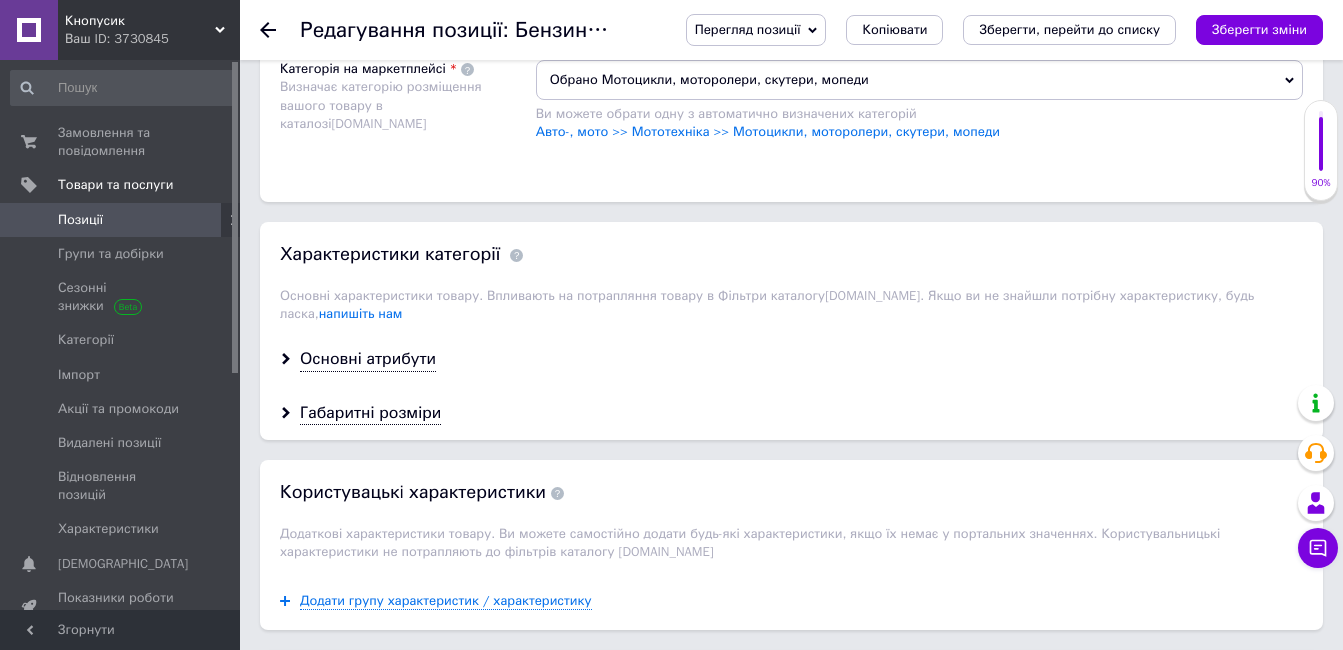 scroll, scrollTop: 1700, scrollLeft: 0, axis: vertical 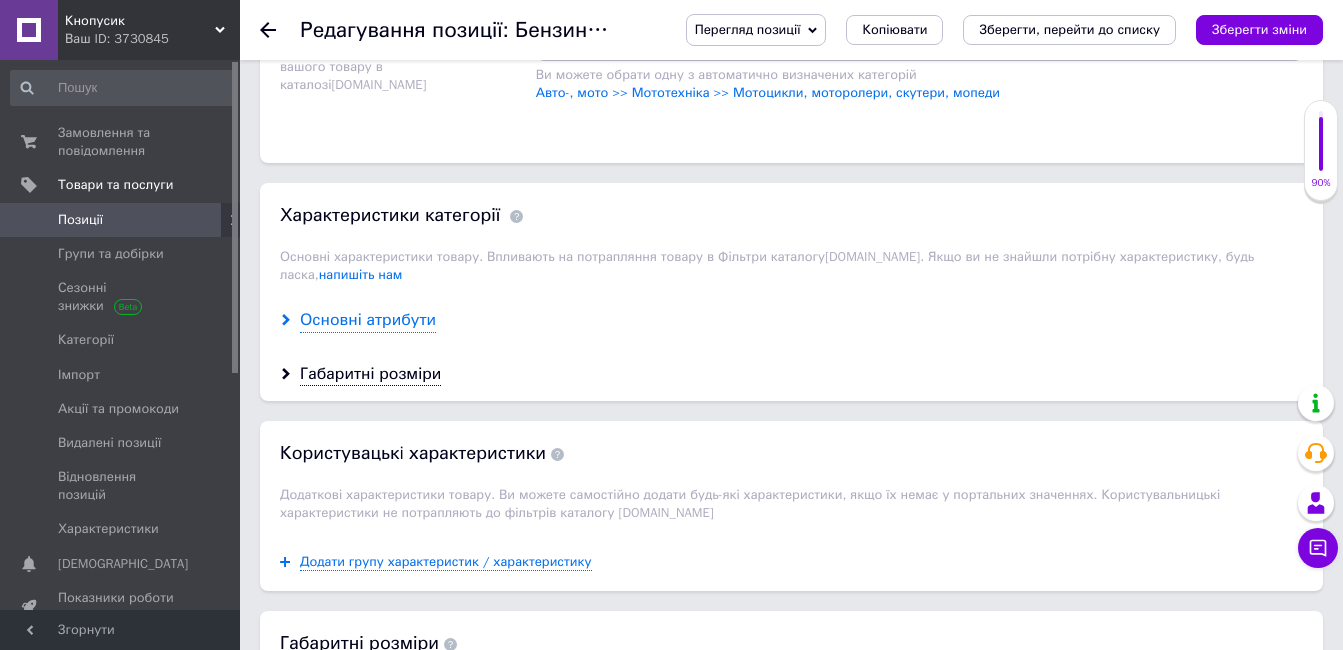 click on "Основні атрибути" at bounding box center [368, 320] 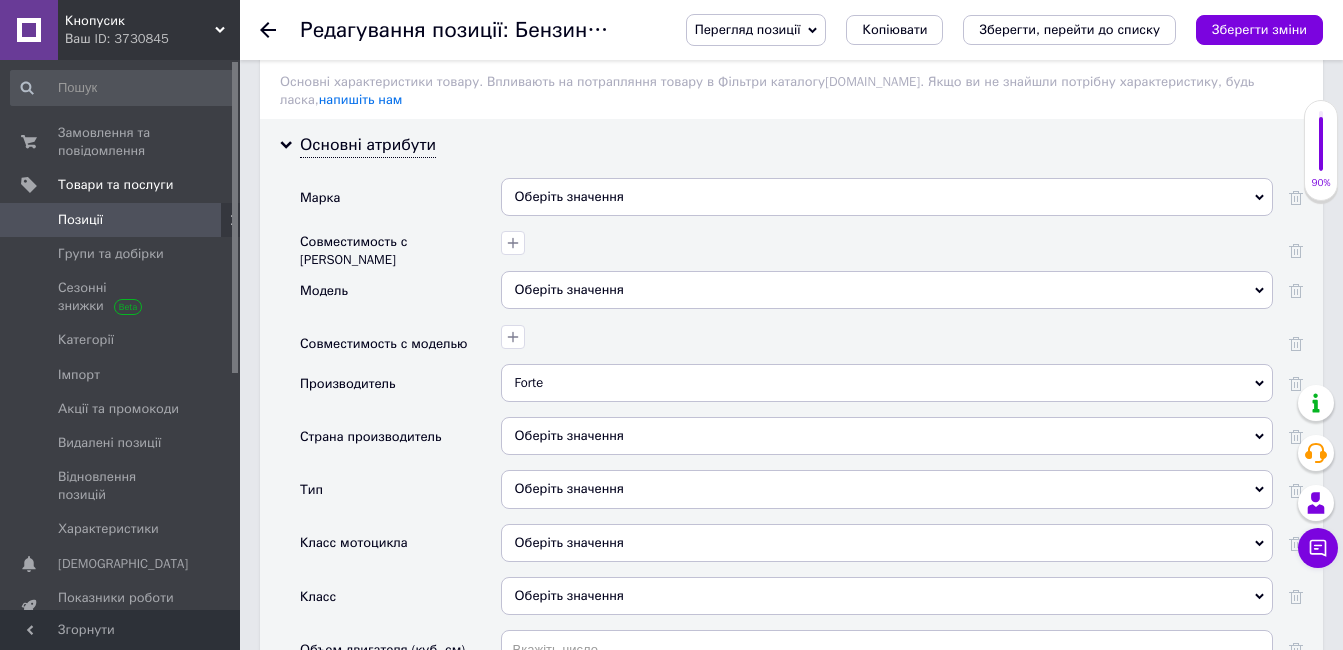 scroll, scrollTop: 1900, scrollLeft: 0, axis: vertical 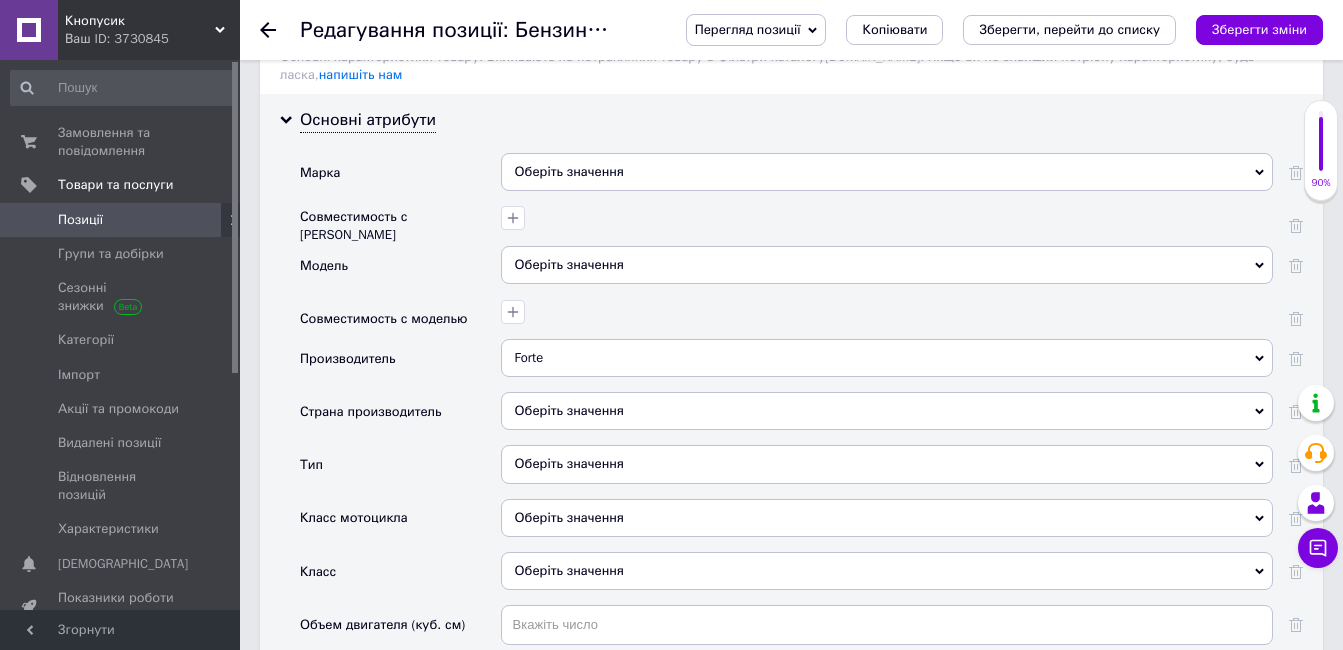 click on "Оберіть значення" at bounding box center (887, 172) 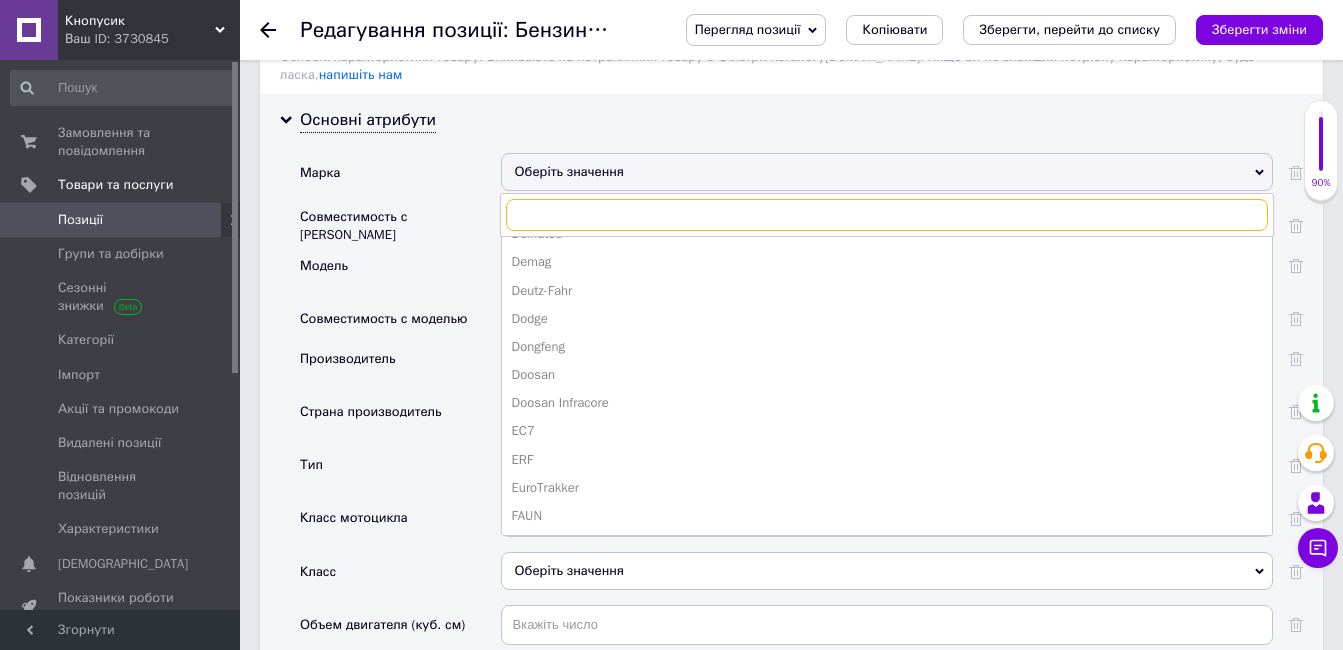 scroll, scrollTop: 1221, scrollLeft: 0, axis: vertical 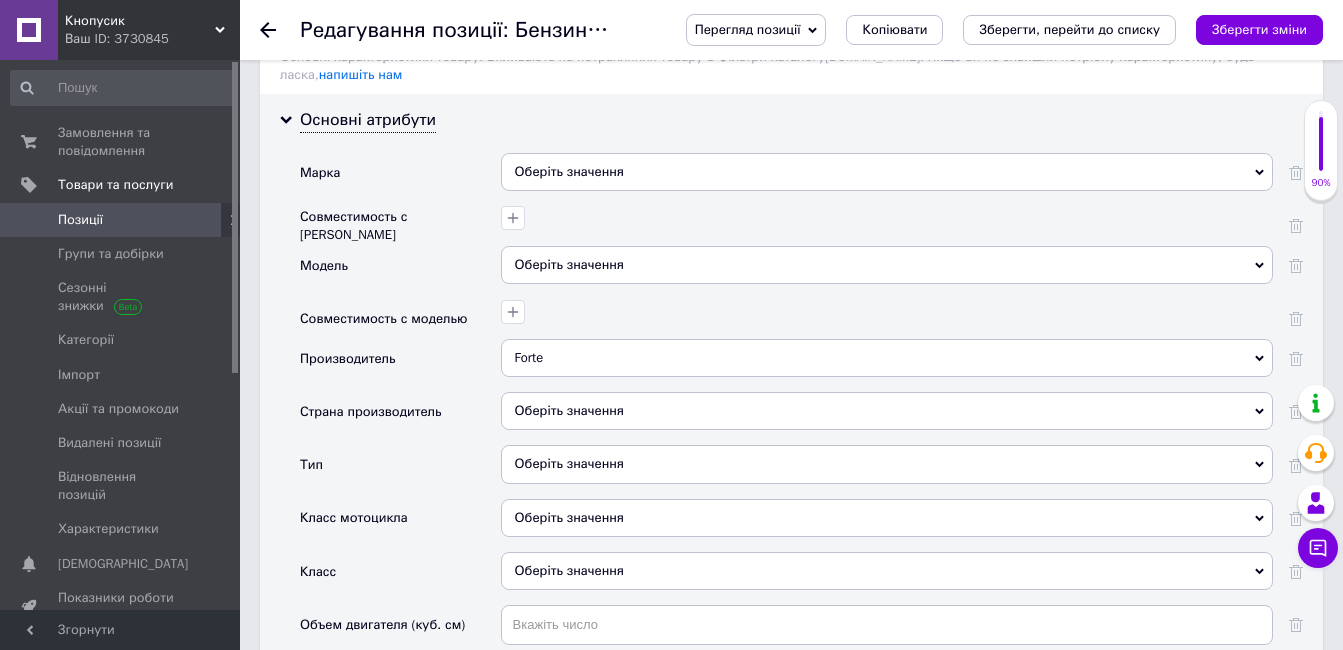 click on "Совместимость с моделью" at bounding box center [400, 319] 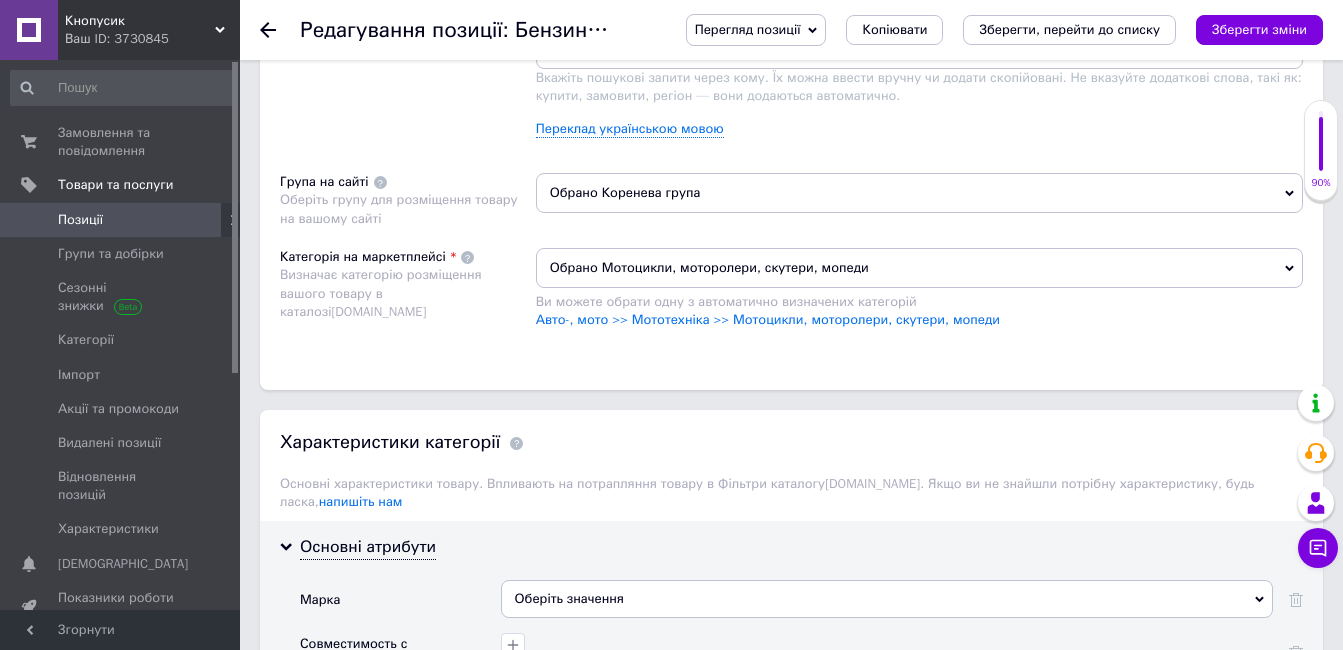 scroll, scrollTop: 1700, scrollLeft: 0, axis: vertical 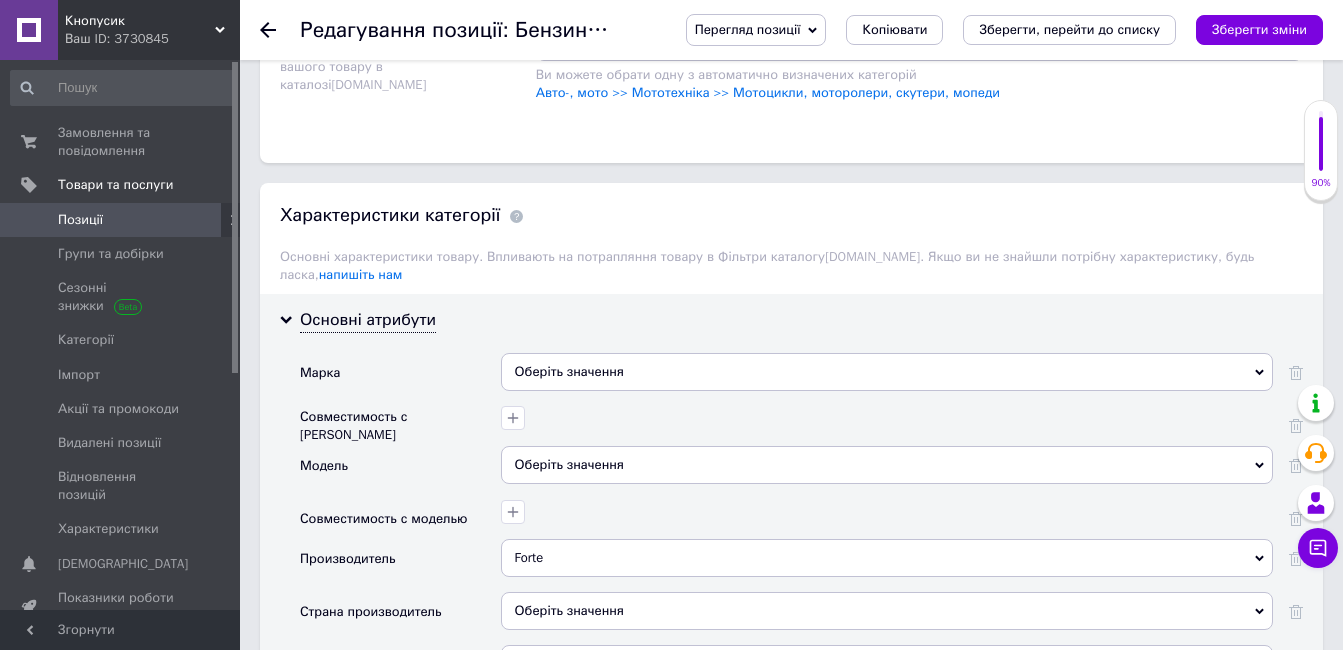 click on "Оберіть значення" at bounding box center [887, 372] 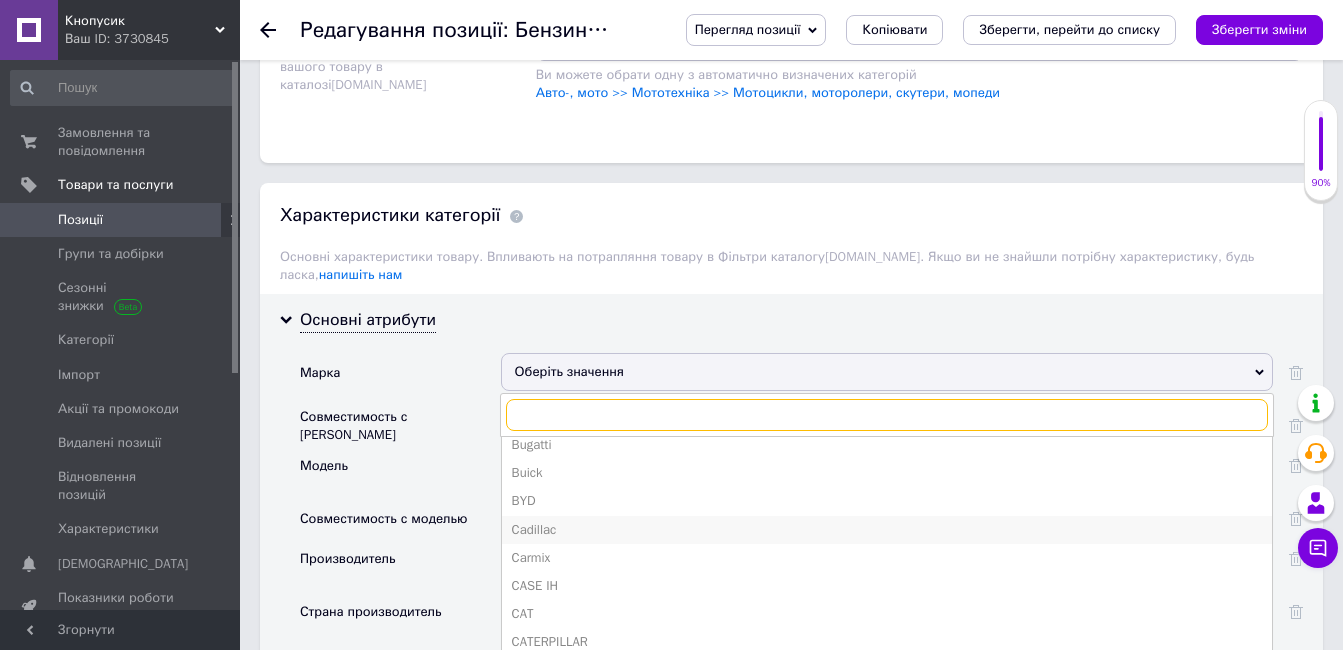 scroll, scrollTop: 521, scrollLeft: 0, axis: vertical 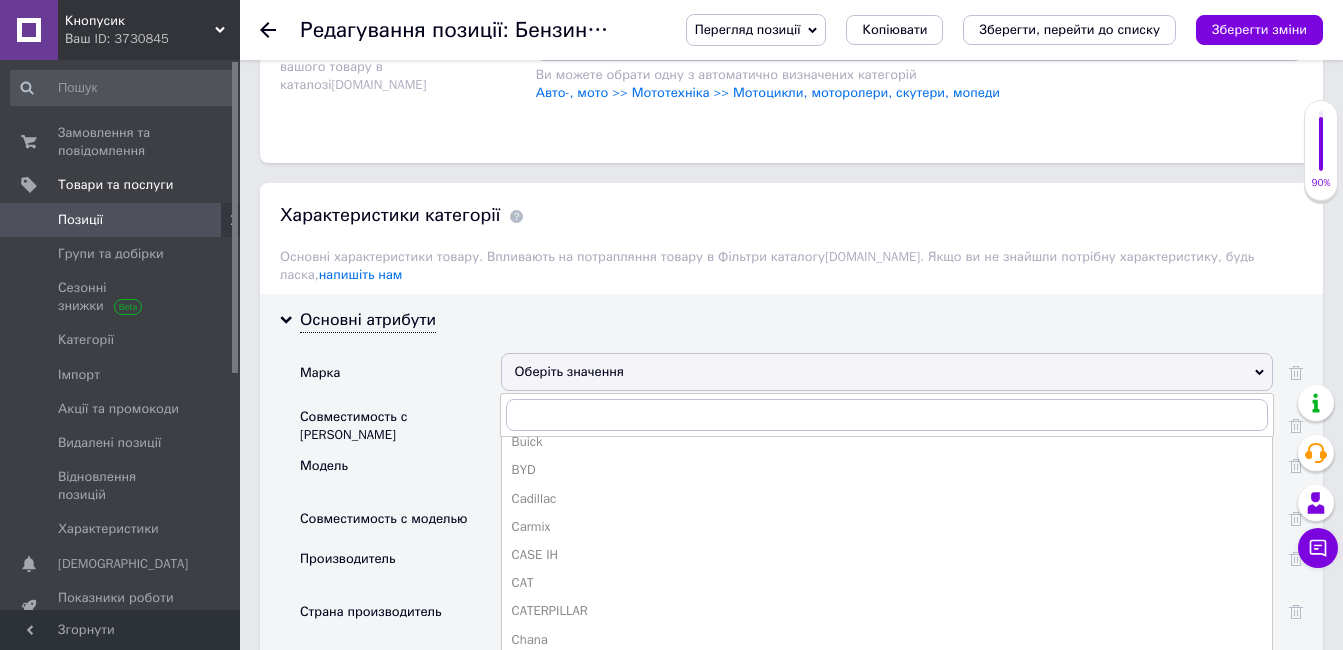click on "Совместимость с [PERSON_NAME]" at bounding box center (400, 426) 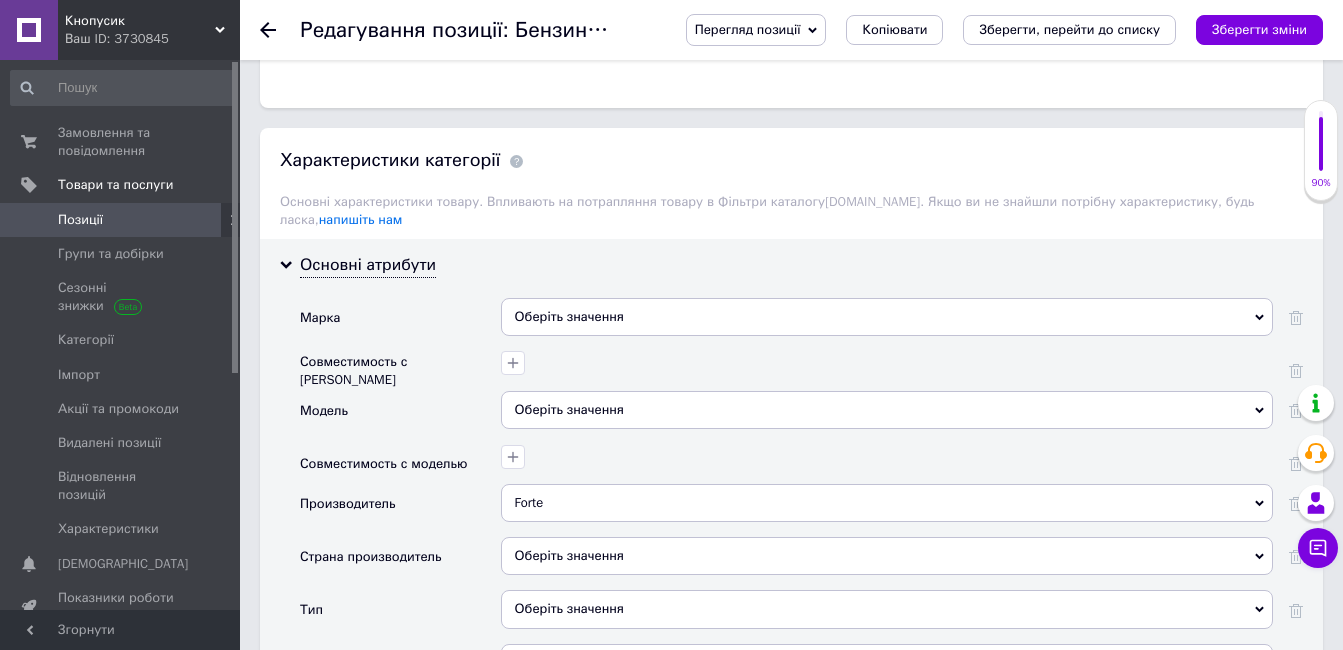 scroll, scrollTop: 1800, scrollLeft: 0, axis: vertical 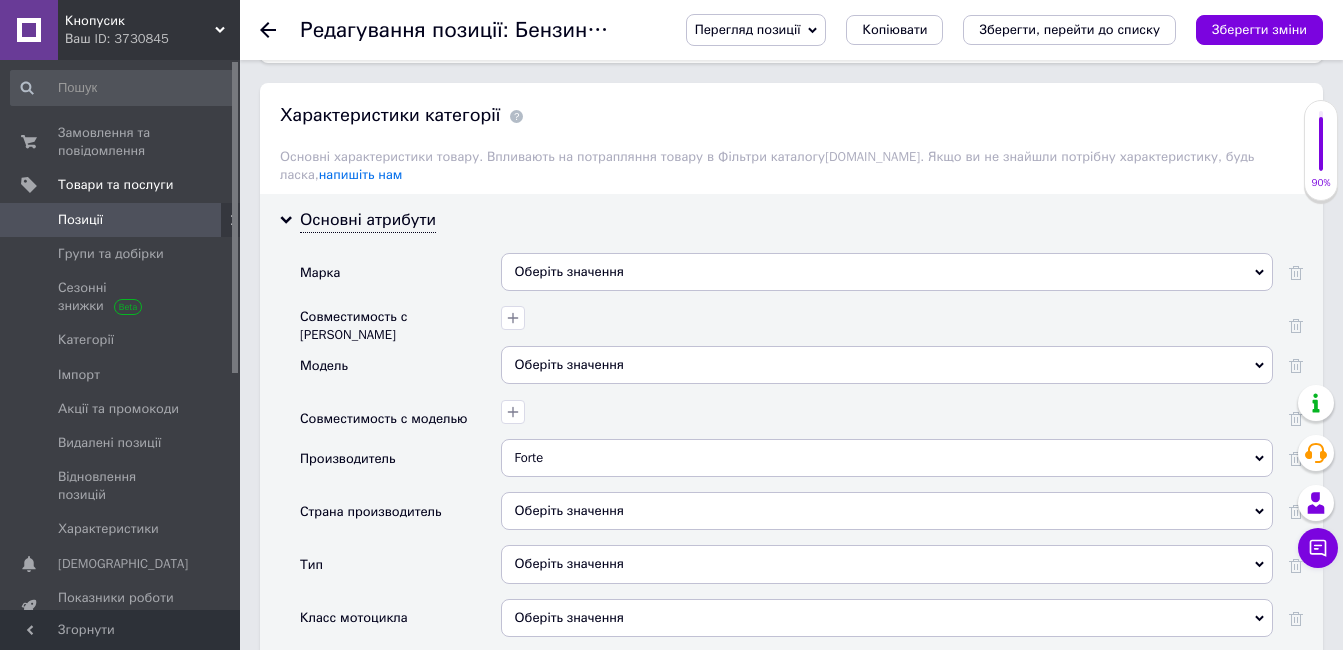 click on "Оберіть значення" at bounding box center [887, 365] 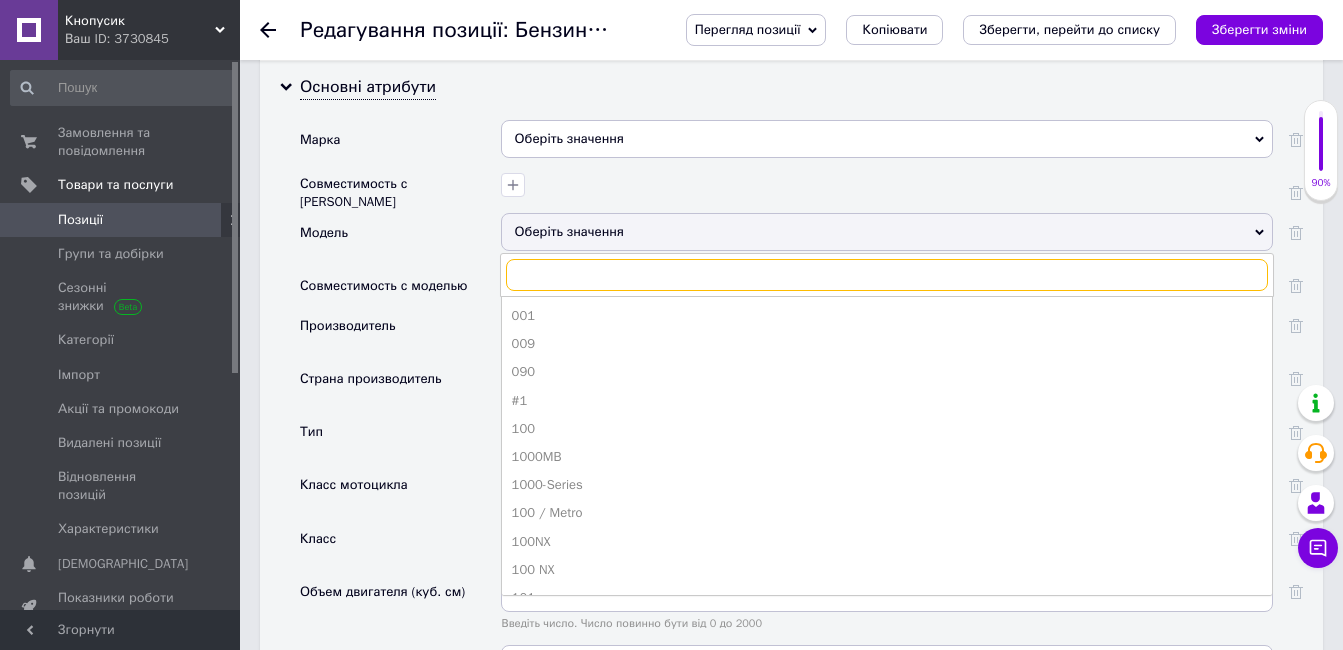 scroll, scrollTop: 2000, scrollLeft: 0, axis: vertical 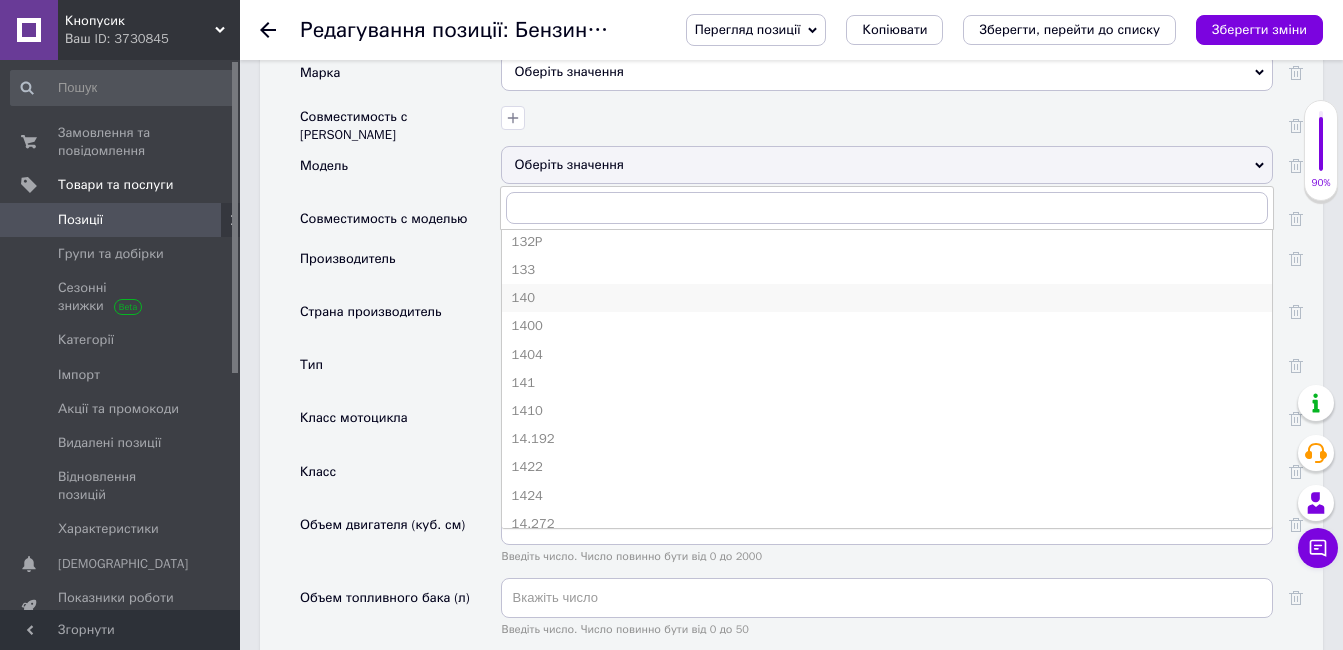click on "140" at bounding box center (887, 298) 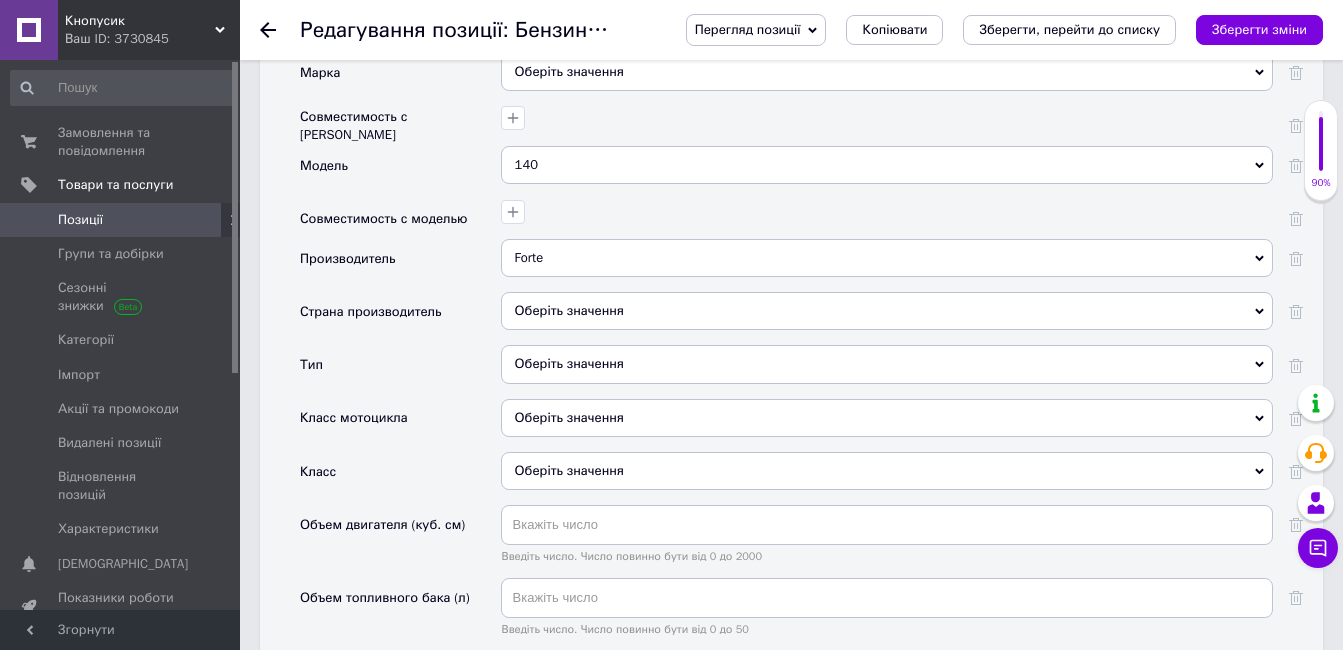 click on "Оберіть значення" at bounding box center (887, 311) 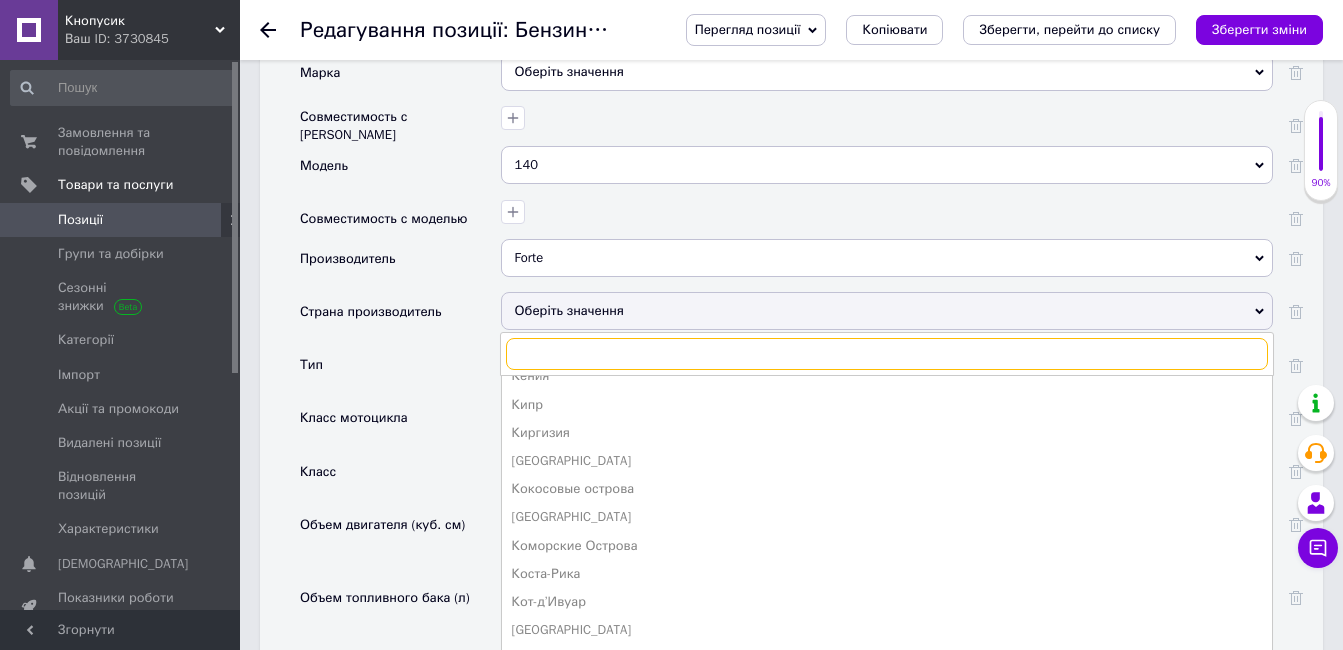 scroll, scrollTop: 1821, scrollLeft: 0, axis: vertical 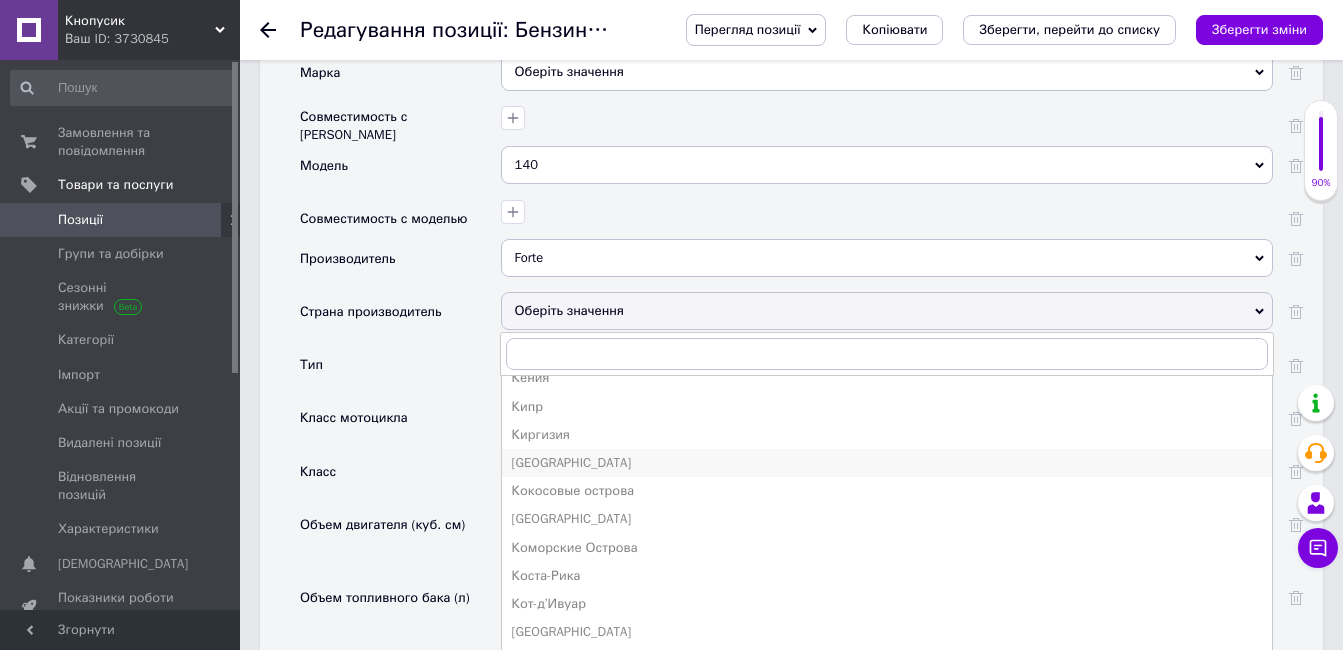 click on "[GEOGRAPHIC_DATA]" at bounding box center [887, 463] 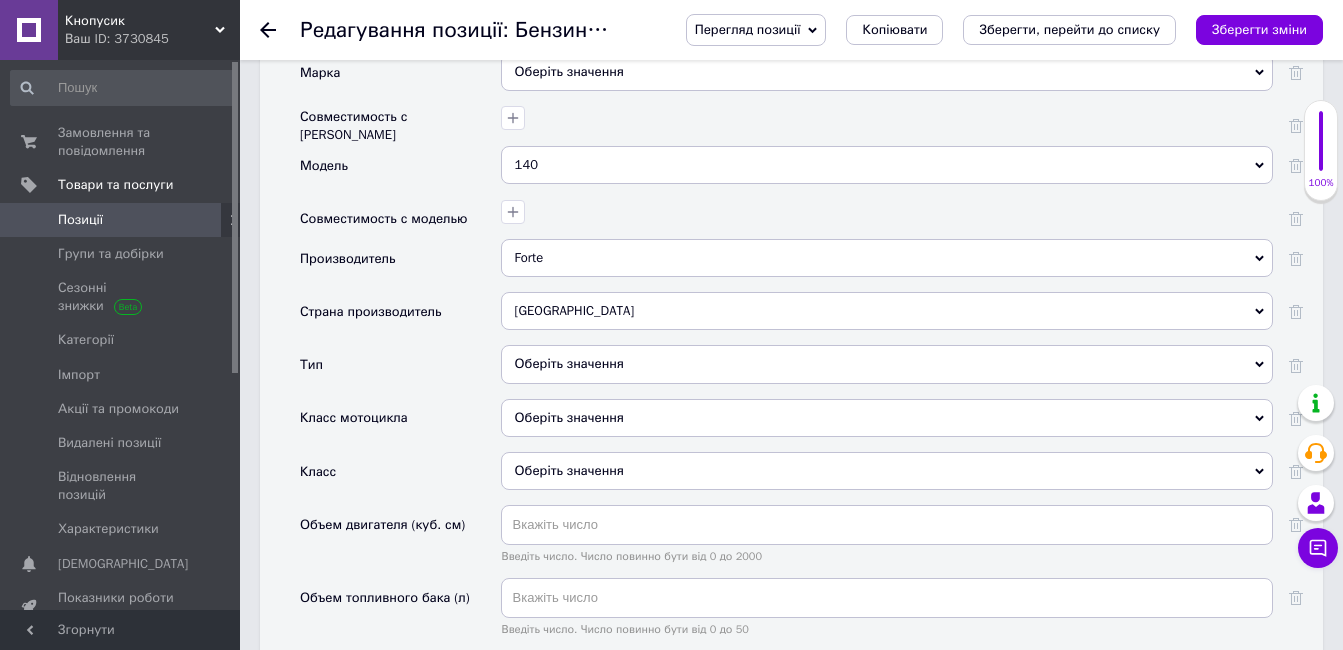 click on "Оберіть значення" at bounding box center [887, 364] 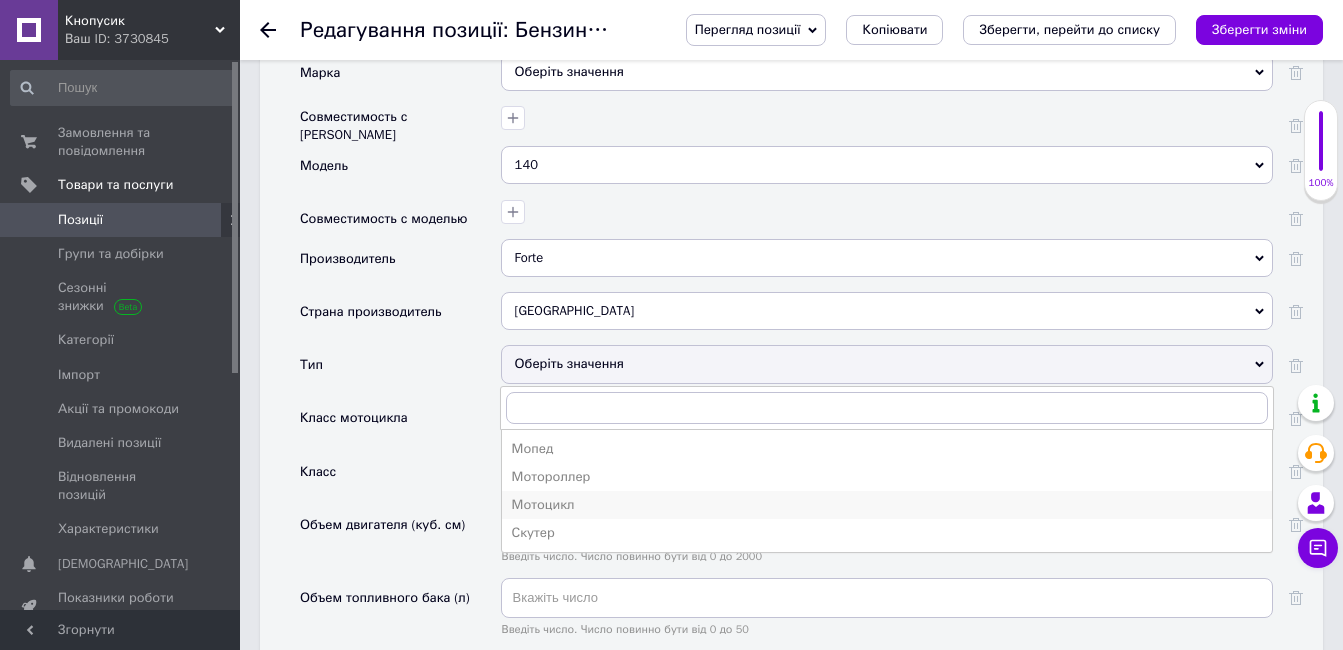 click on "Мотоцикл" at bounding box center (887, 505) 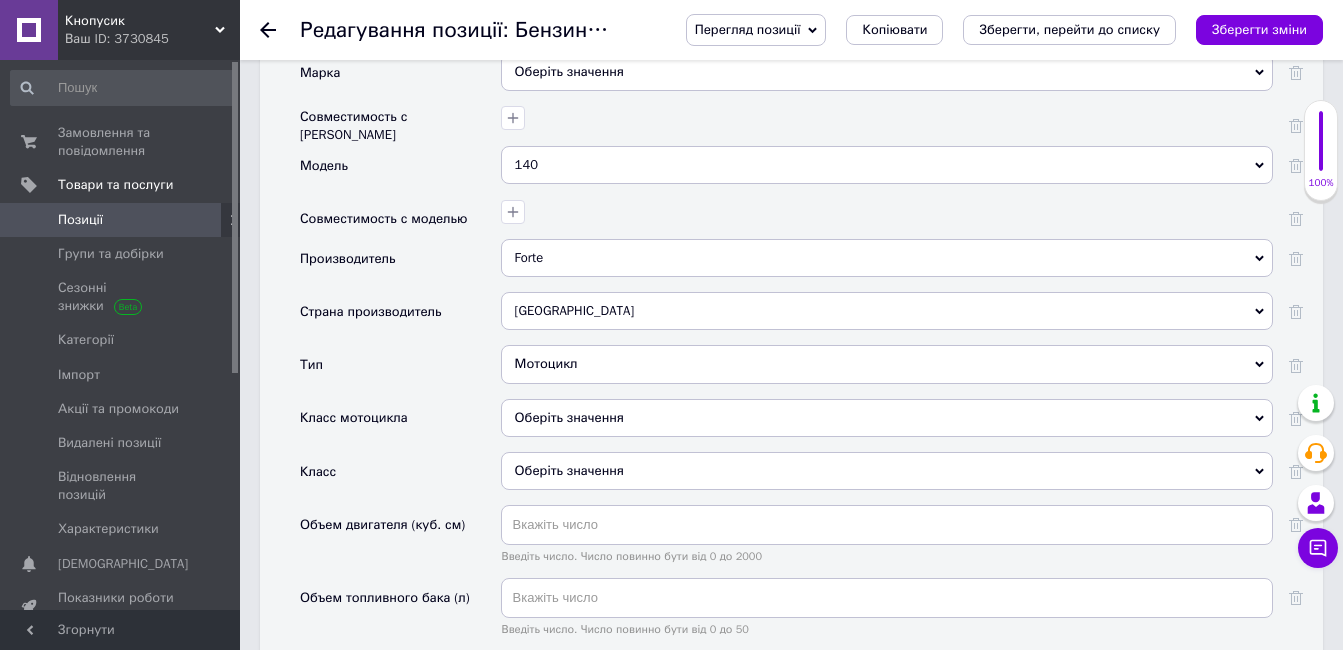 click on "Оберіть значення" at bounding box center [887, 418] 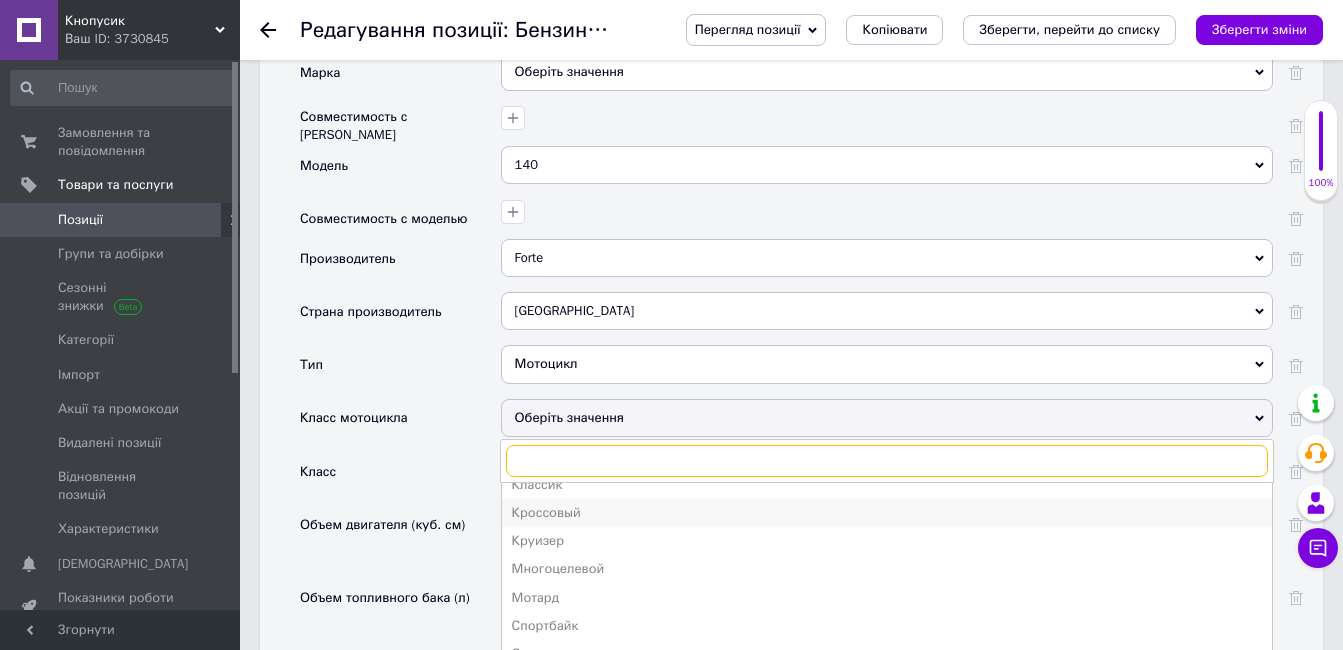 scroll, scrollTop: 22, scrollLeft: 0, axis: vertical 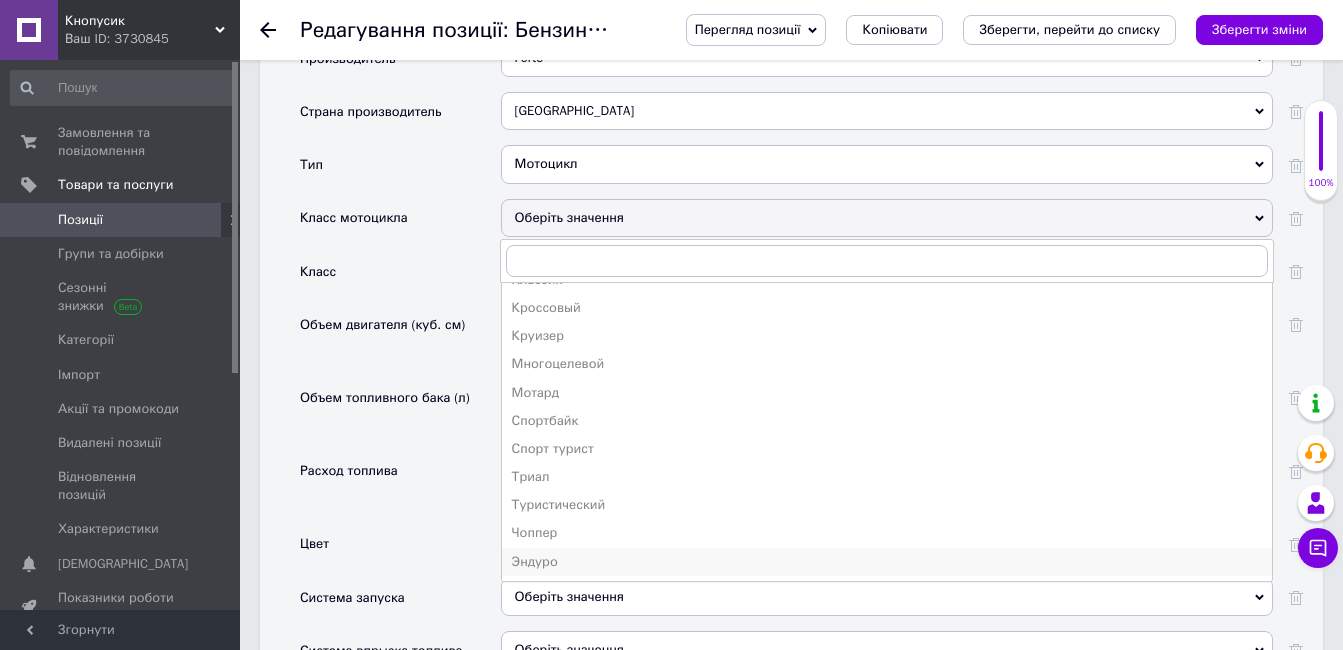 click on "Эндуро" at bounding box center [887, 562] 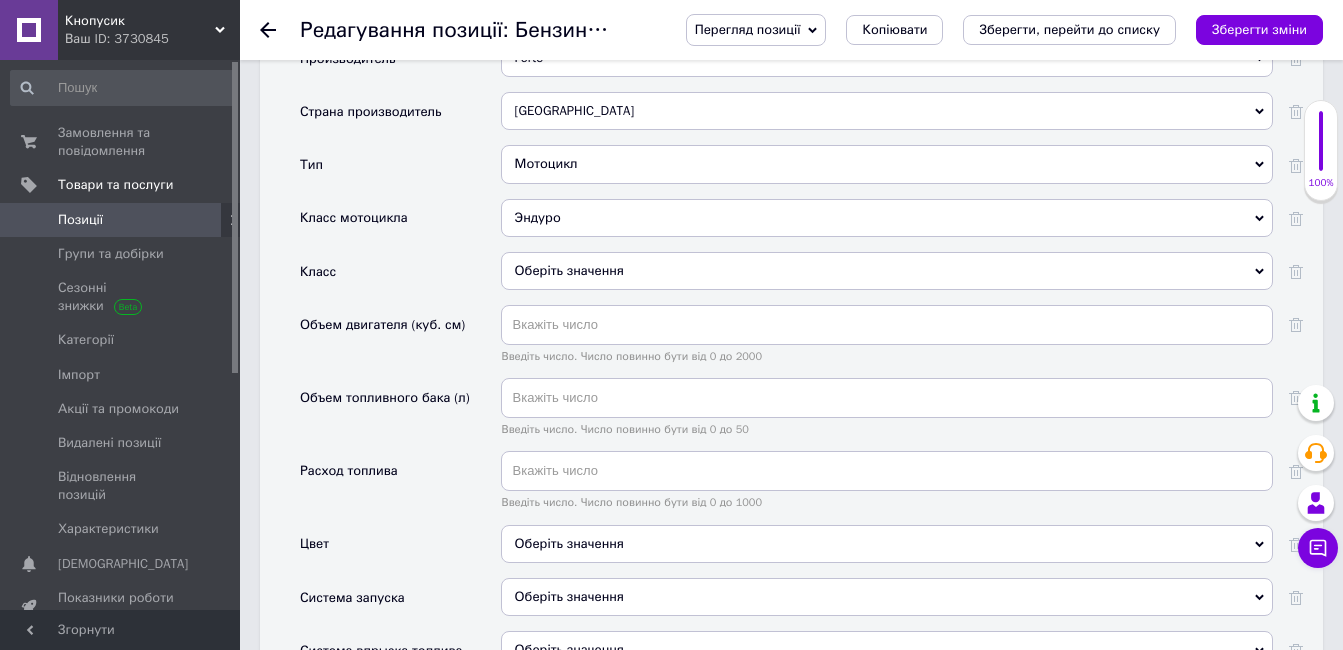 click on "Оберіть значення" at bounding box center (887, 271) 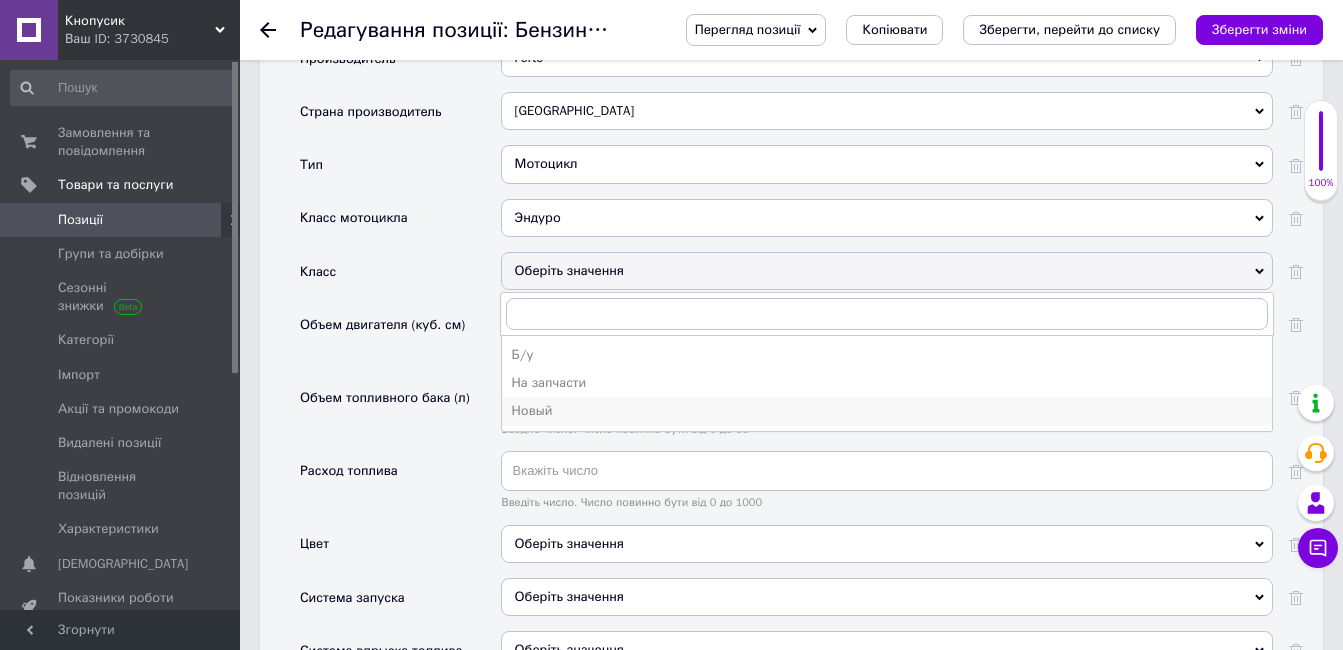 click on "Новый" at bounding box center [887, 411] 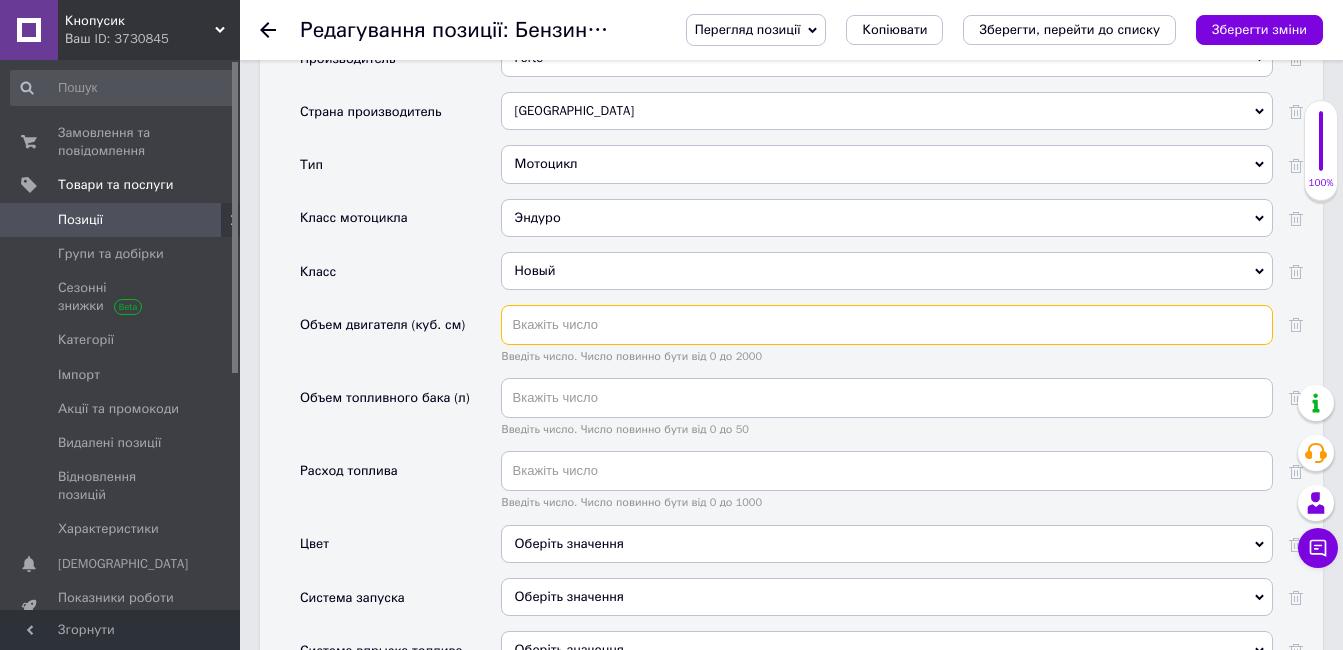 click at bounding box center [887, 325] 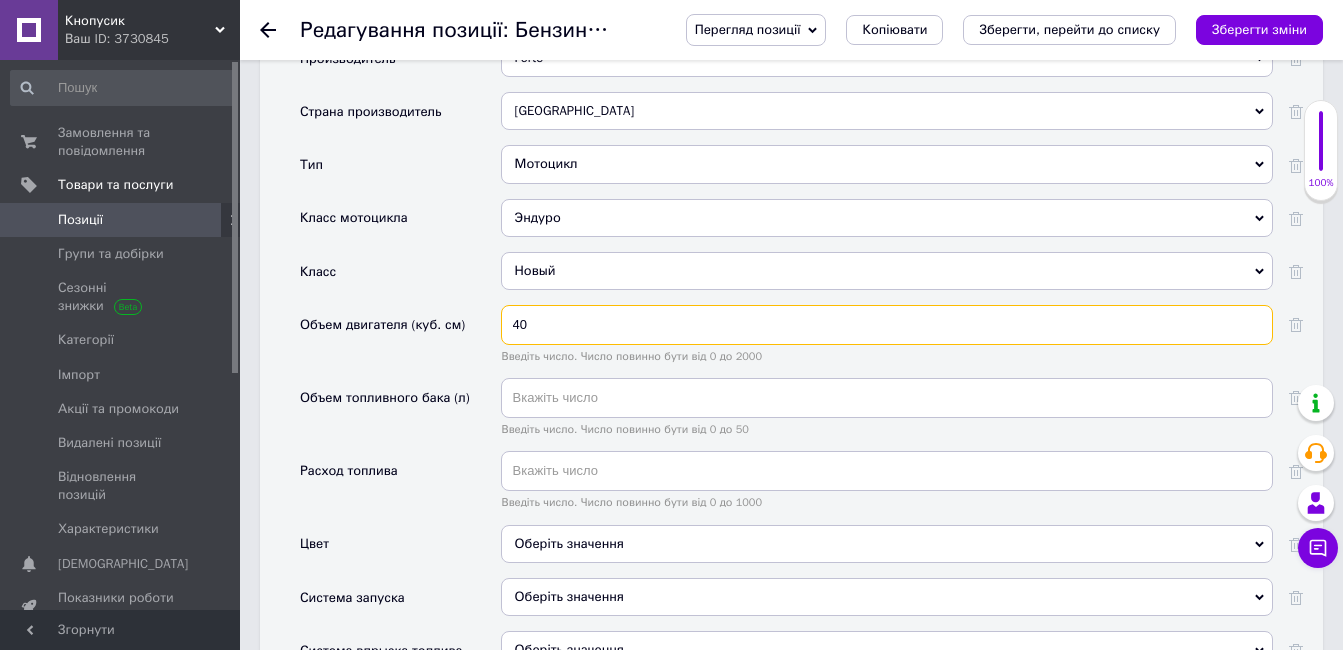 type on "4" 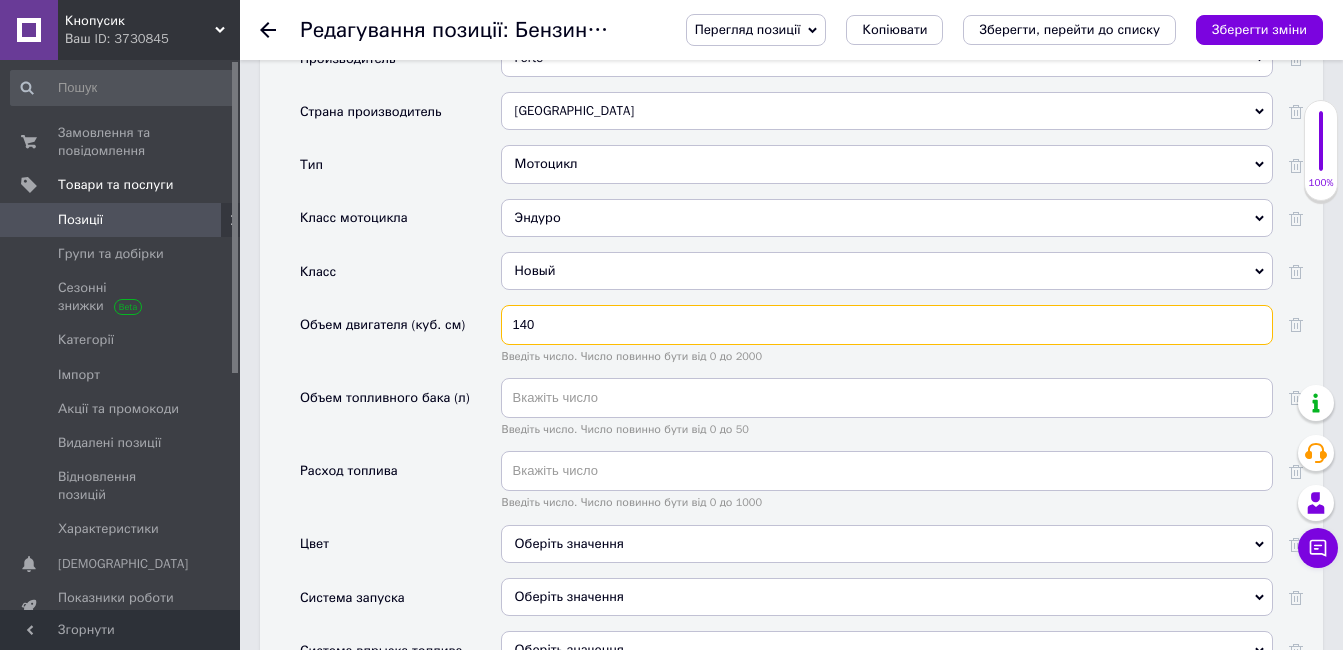 type on "140" 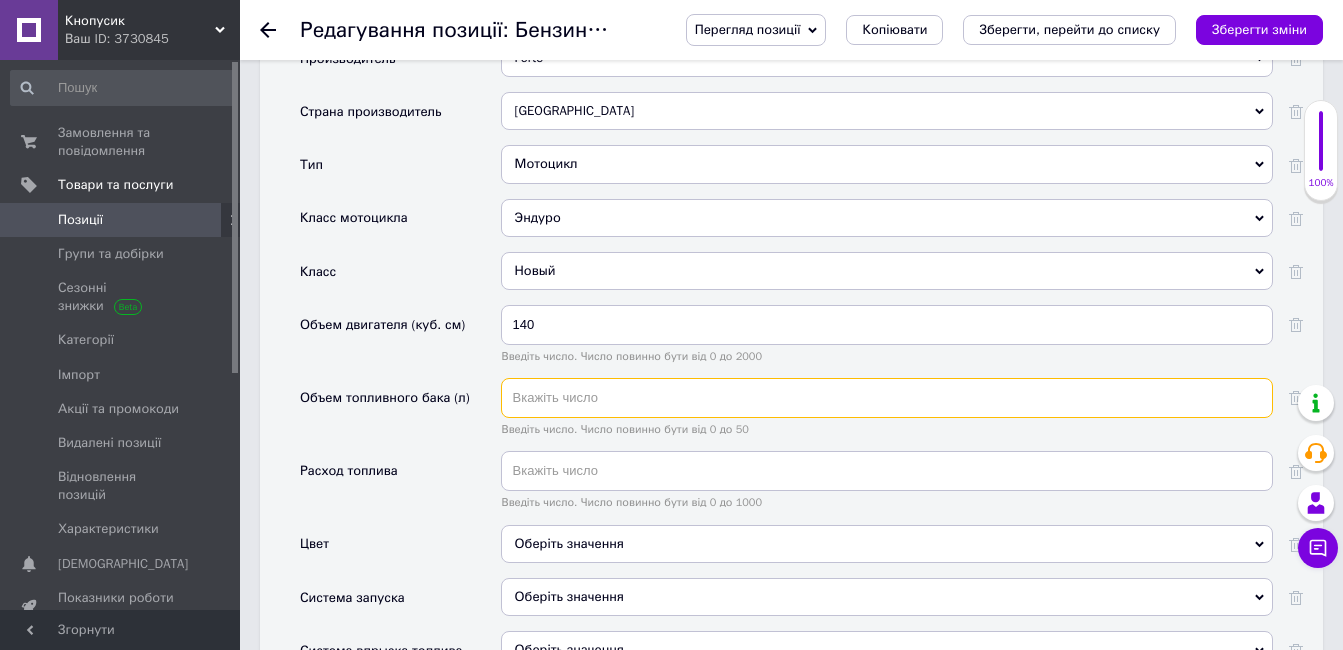 click at bounding box center [887, 398] 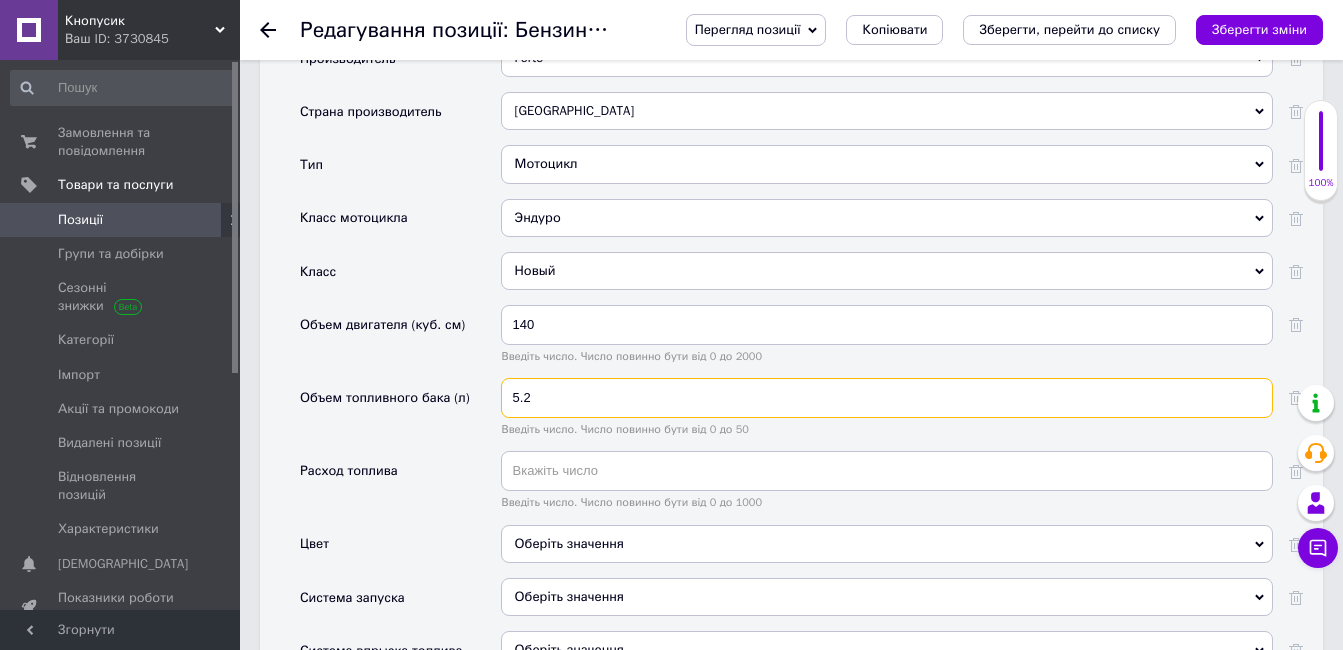 scroll, scrollTop: 2300, scrollLeft: 0, axis: vertical 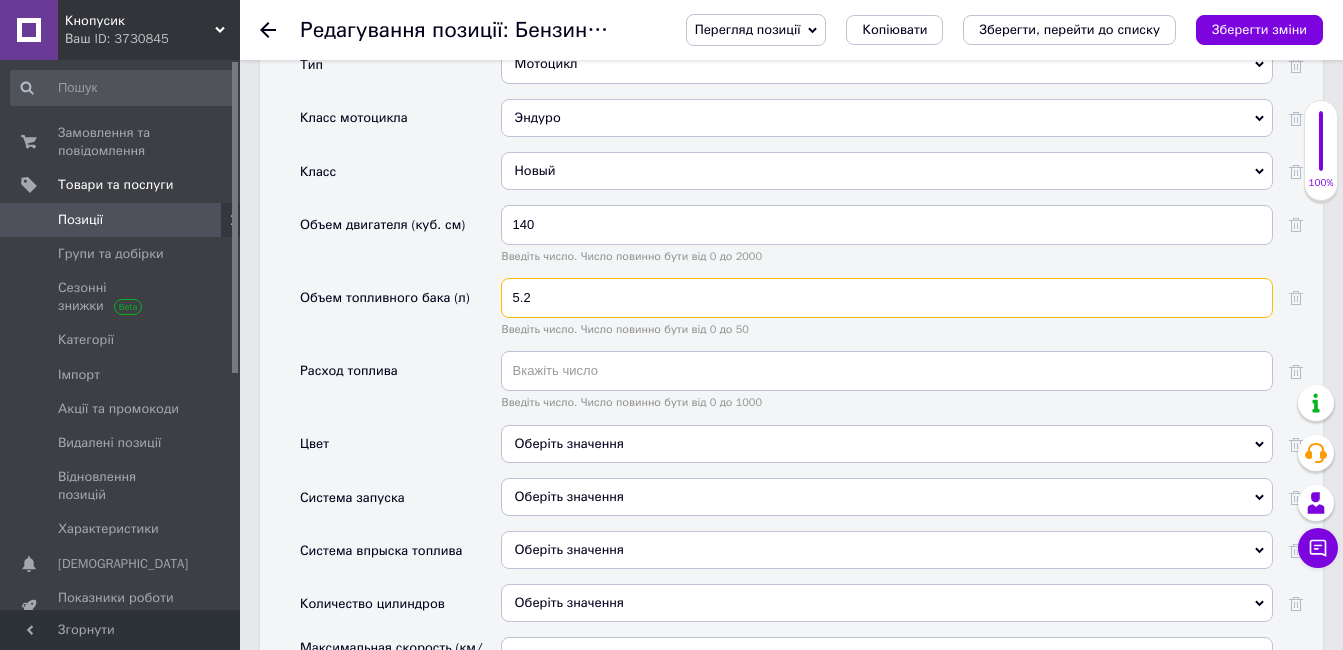 type on "5.2" 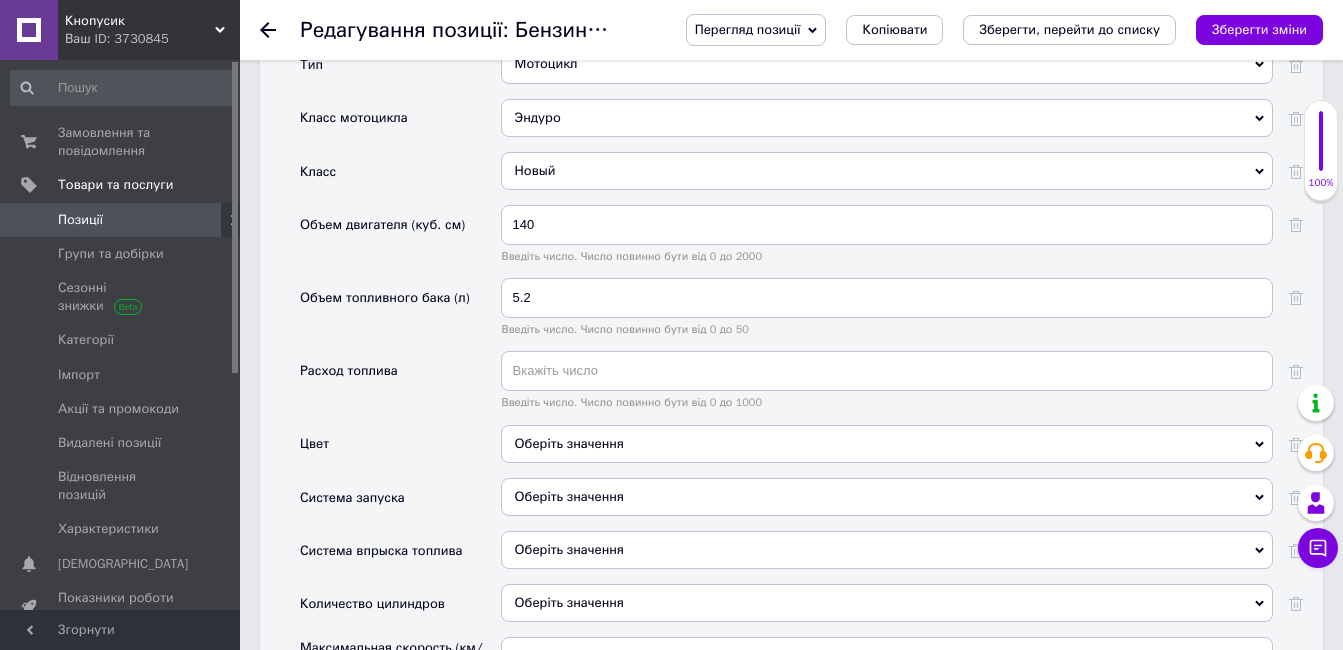click on "5.2 Введіть число. Число повинно бути від 0 до 50" at bounding box center (887, 314) 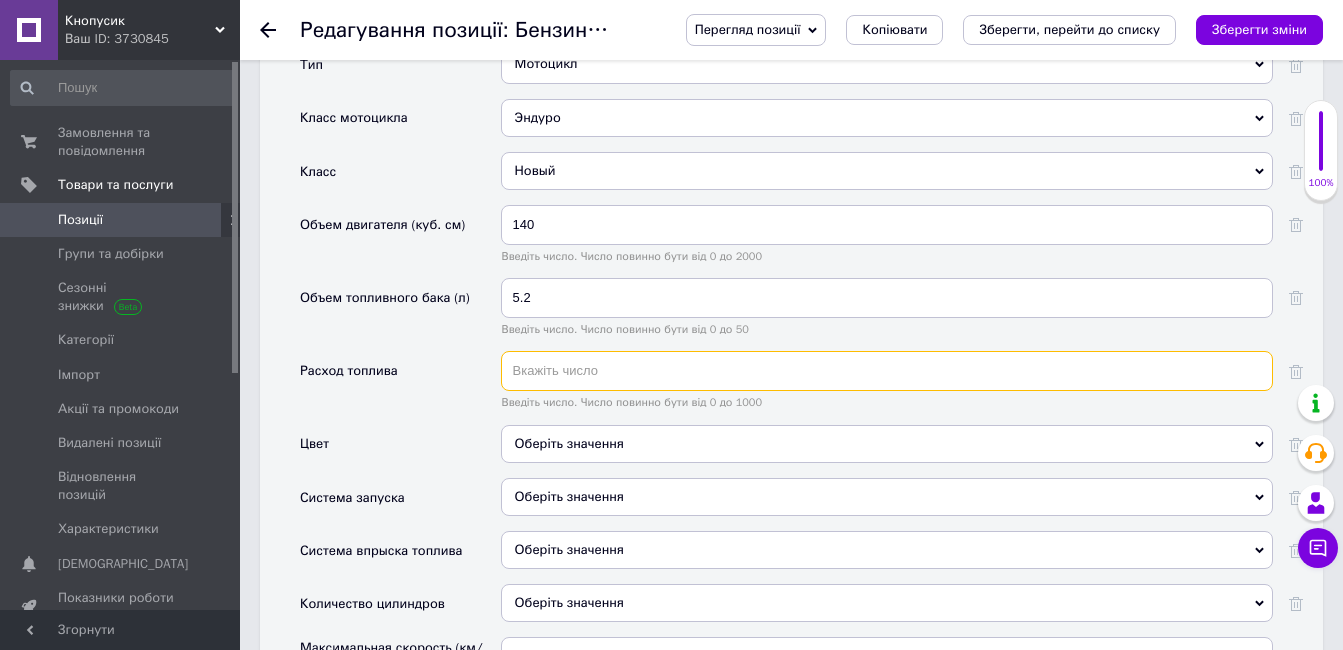 click at bounding box center [887, 371] 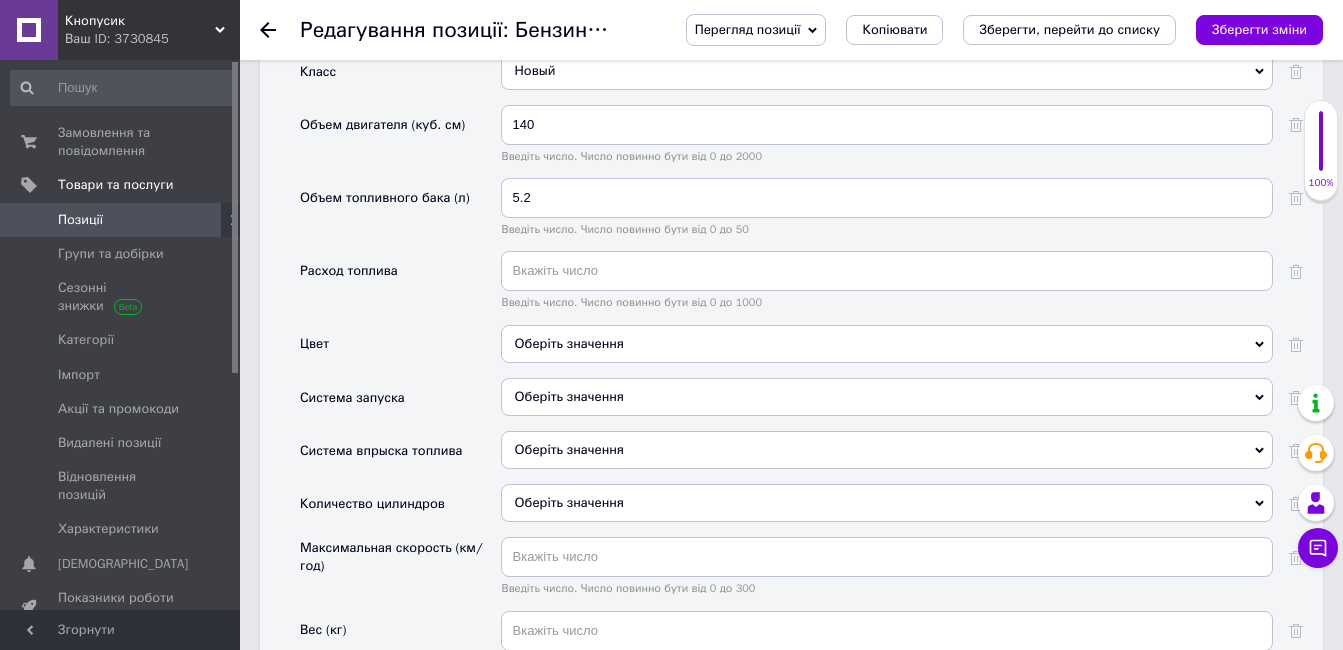 click on "Оберіть значення" at bounding box center (887, 397) 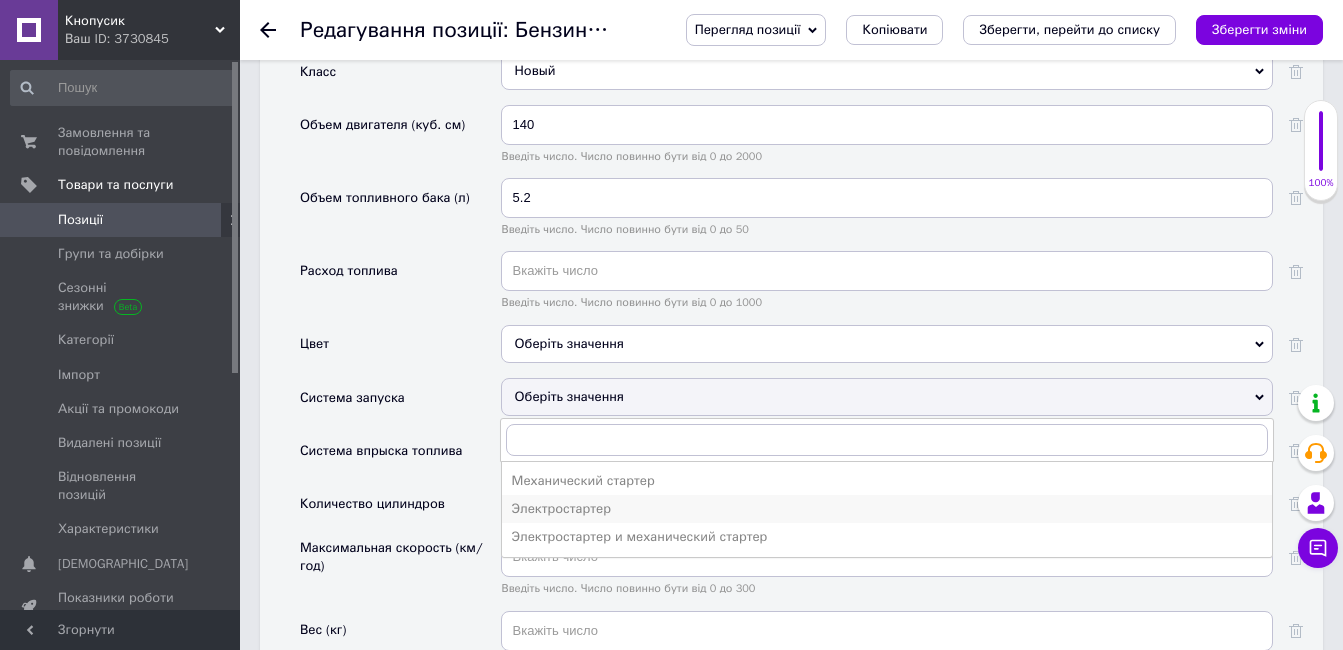 click on "Электростартер" at bounding box center [887, 509] 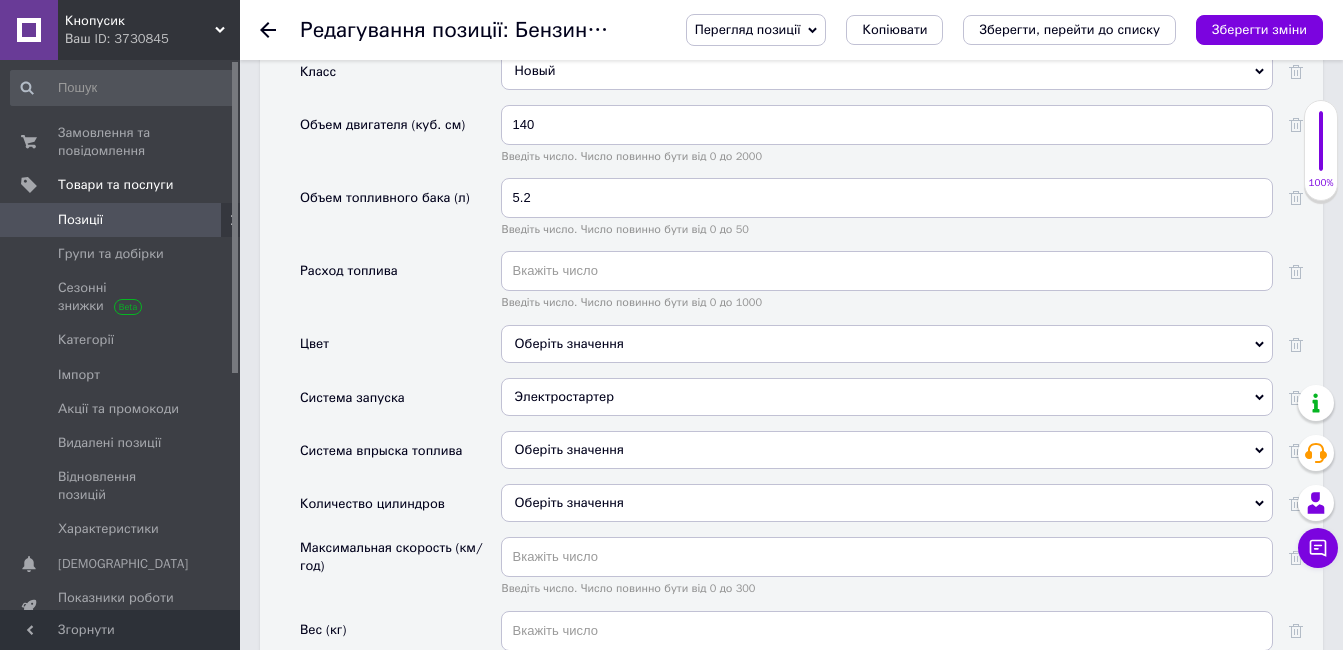 click on "Оберіть значення" at bounding box center [887, 450] 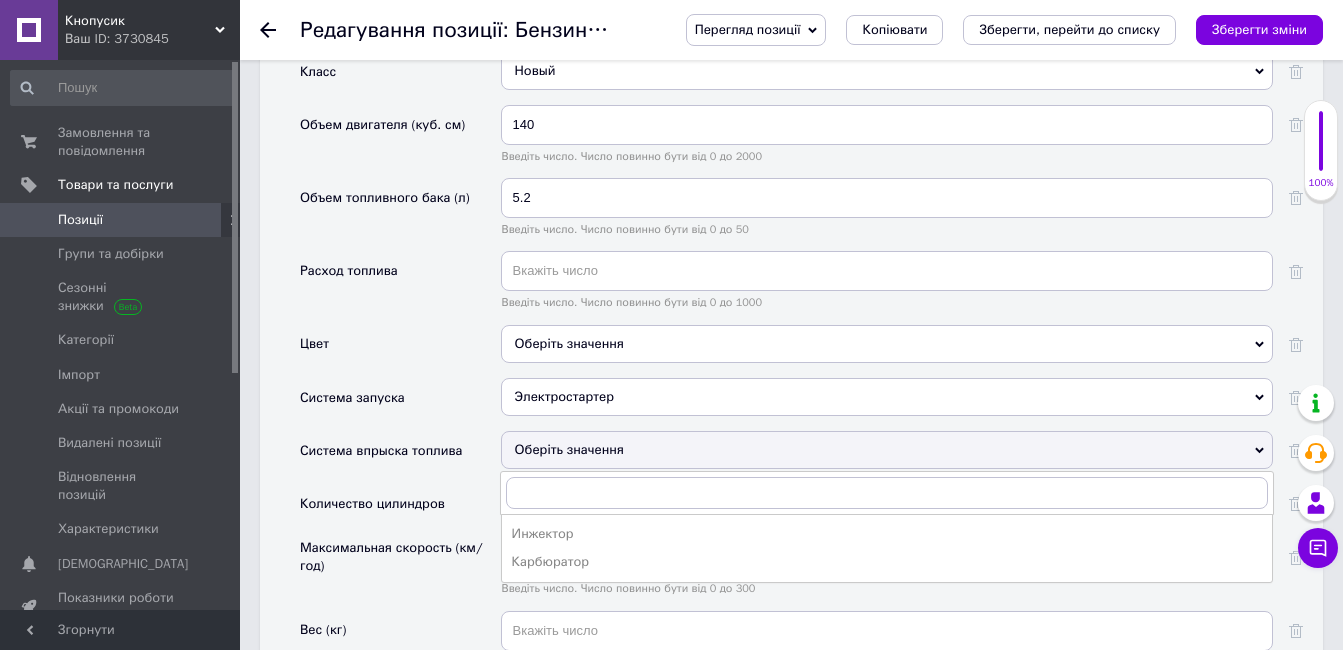 click on "Система впрыска топлива" at bounding box center [400, 457] 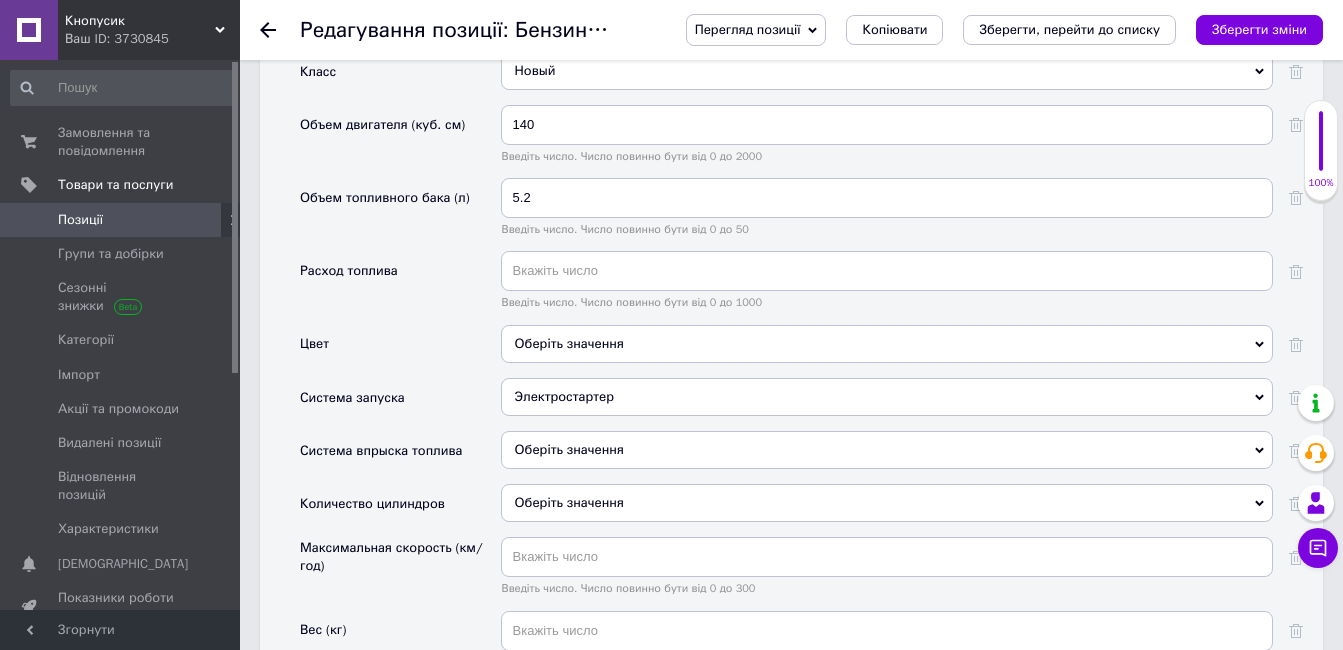 scroll, scrollTop: 2500, scrollLeft: 0, axis: vertical 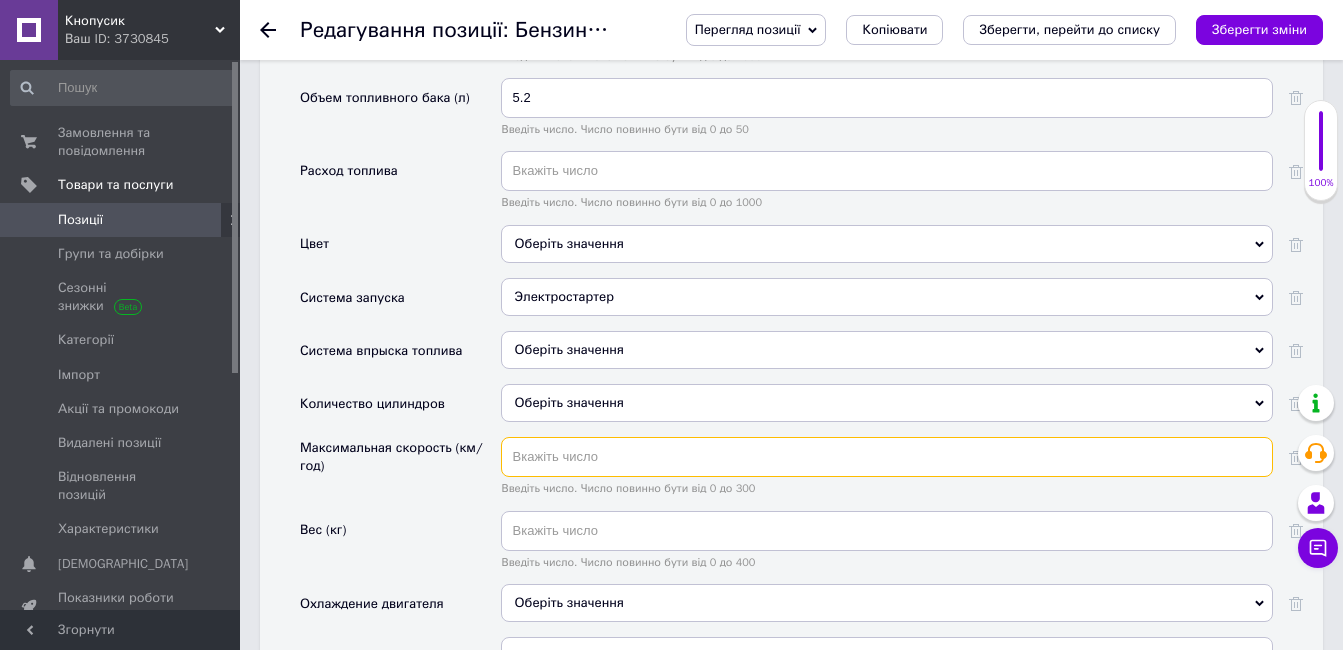 click at bounding box center [887, 457] 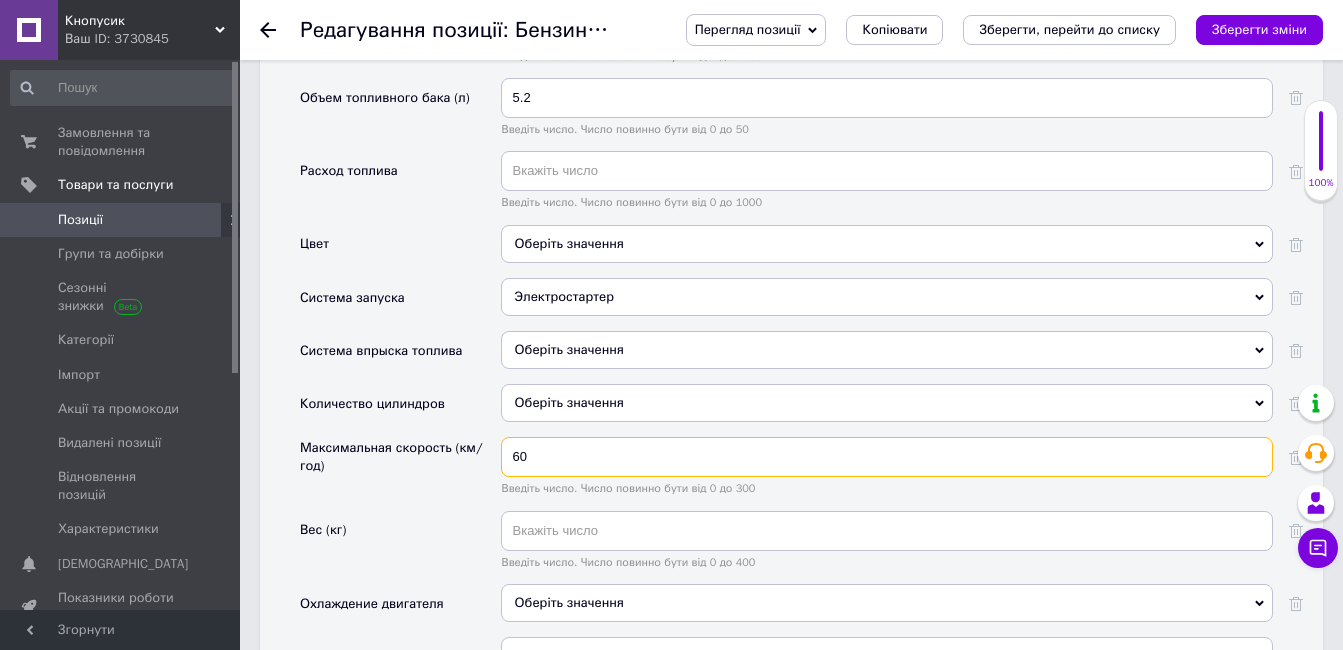 type on "60" 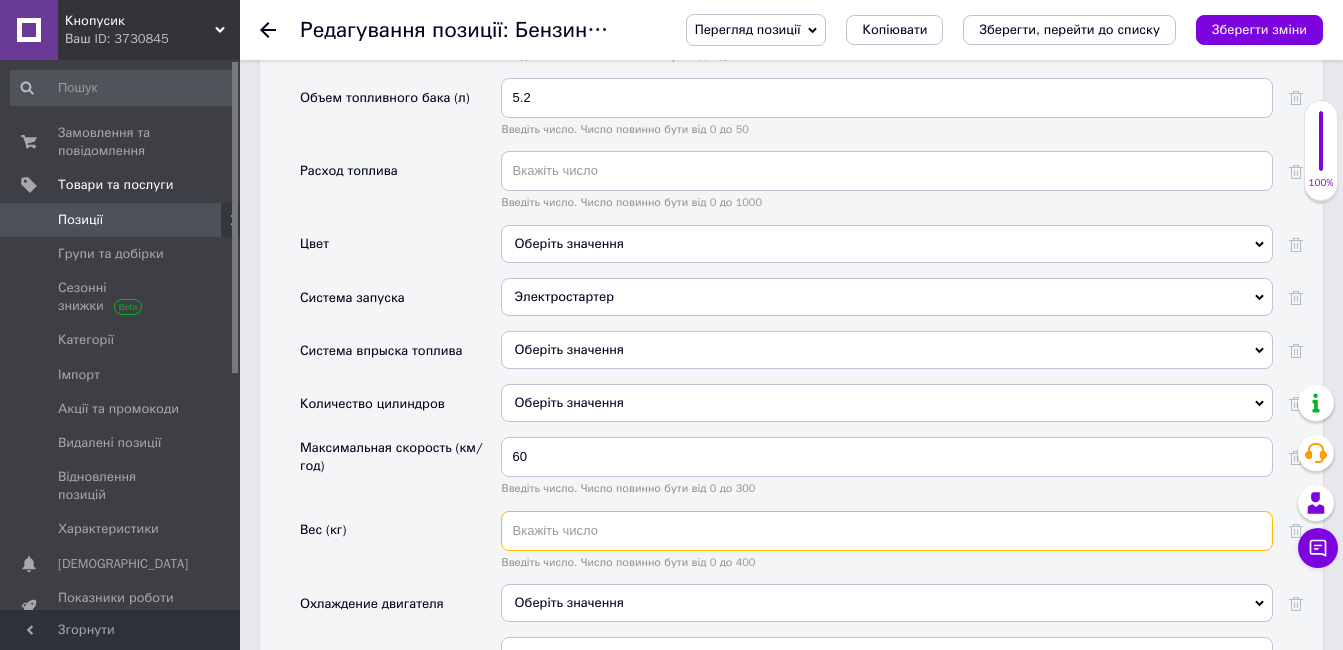 click at bounding box center (887, 531) 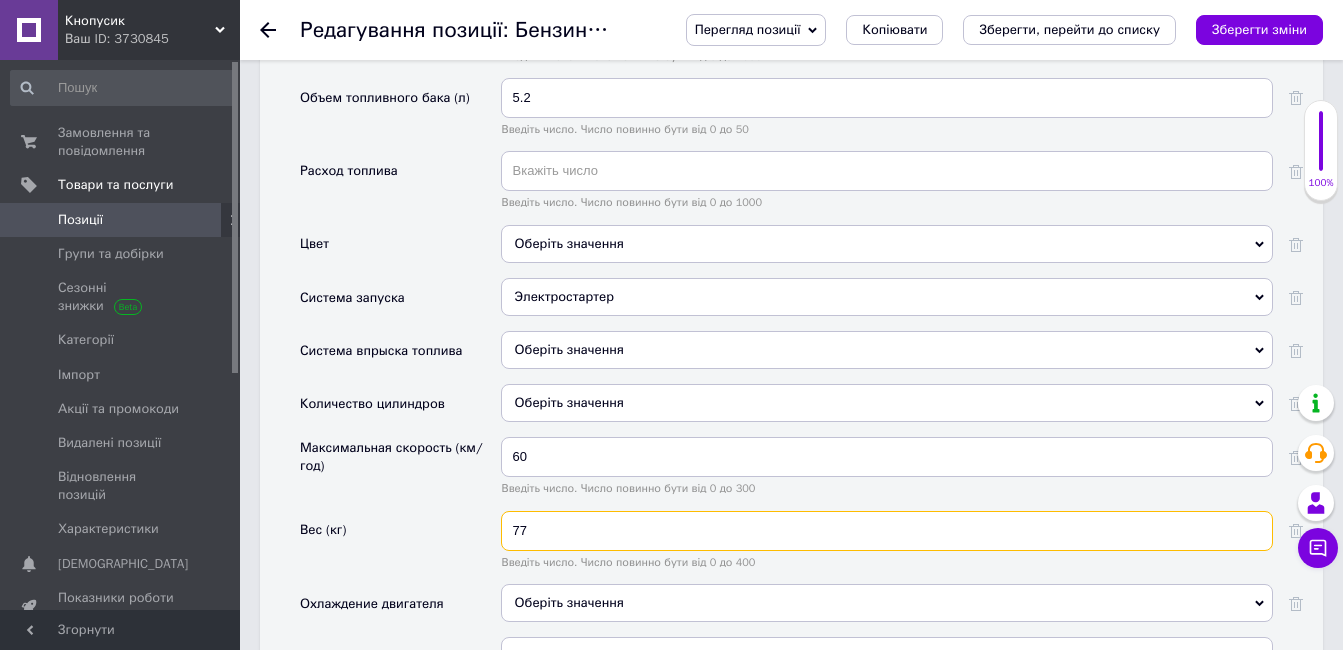 type on "7" 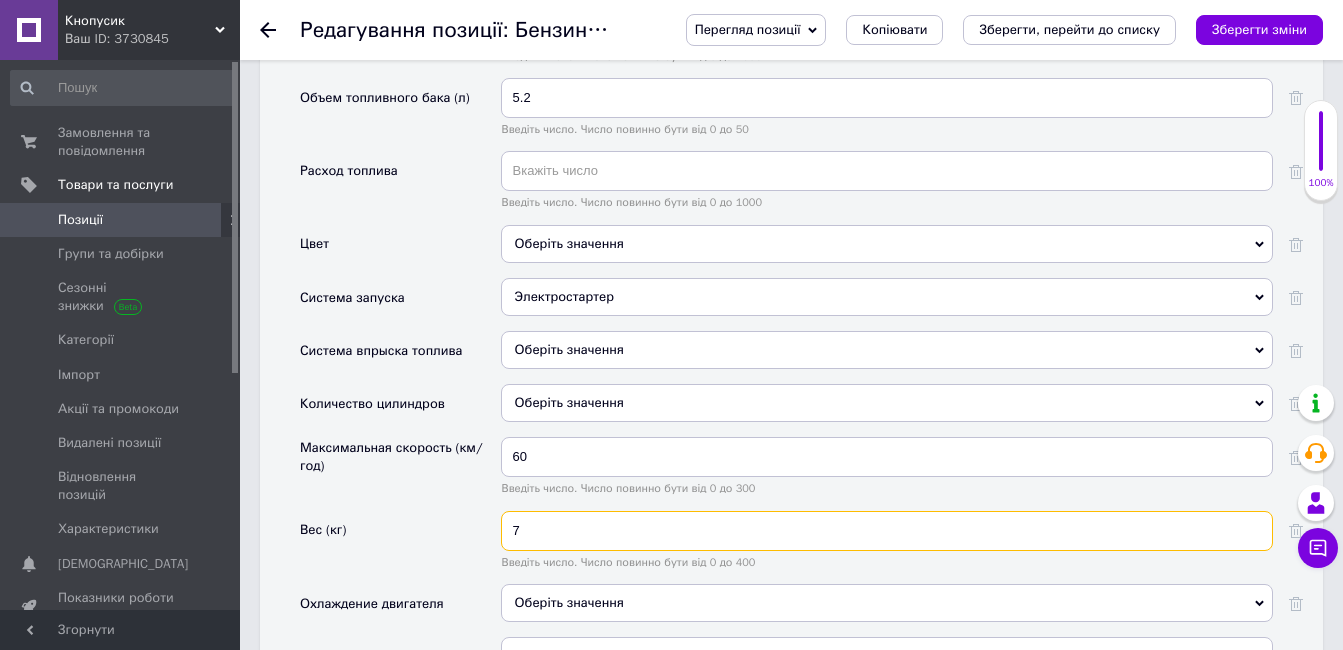type 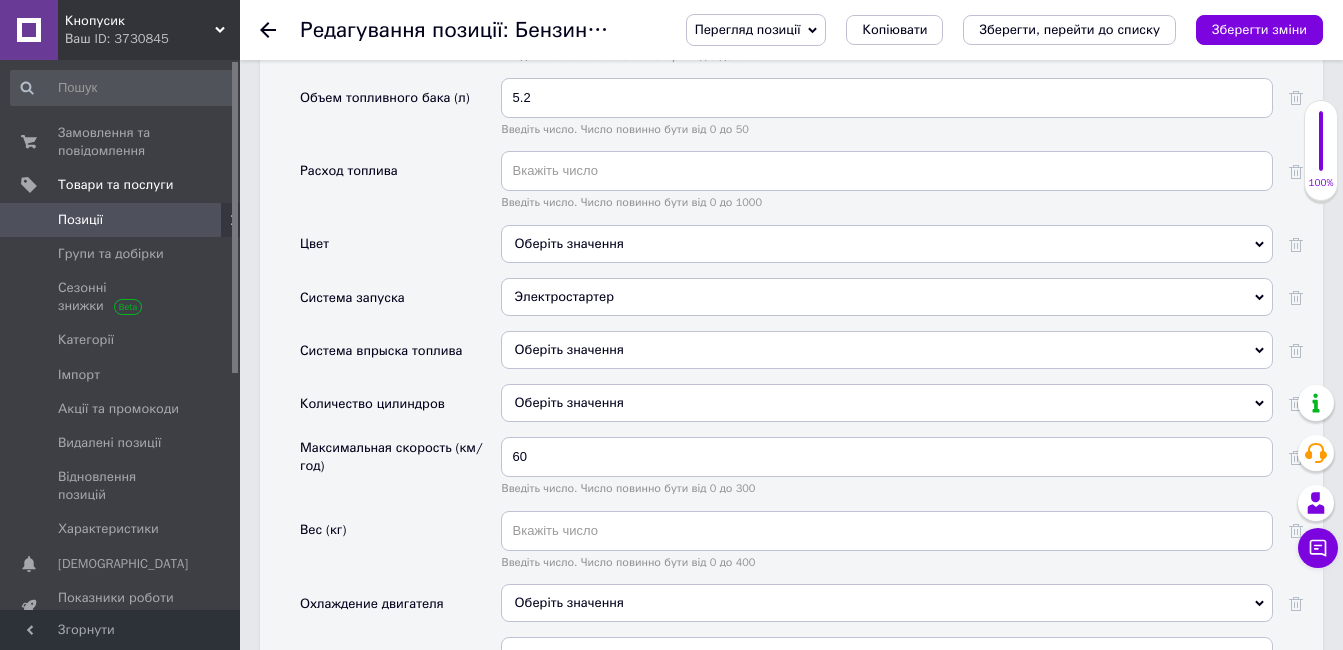 click on "Максимальная скорость (км/год)" at bounding box center (400, 473) 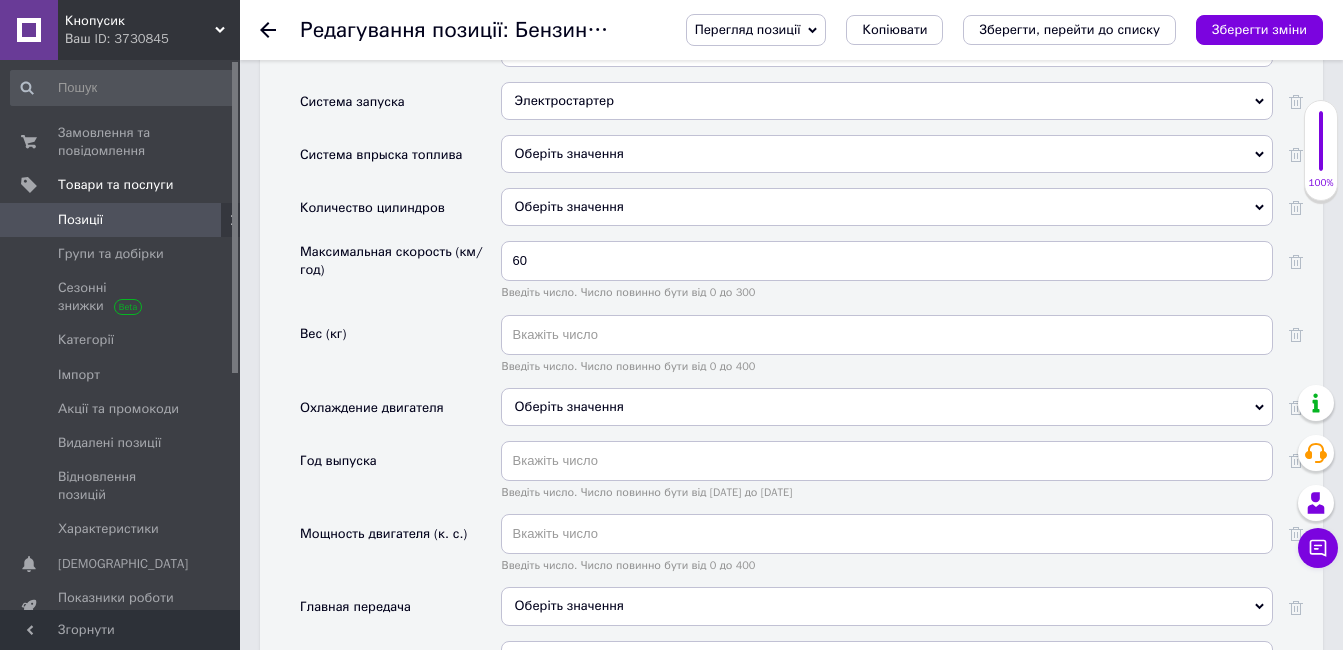 scroll, scrollTop: 2700, scrollLeft: 0, axis: vertical 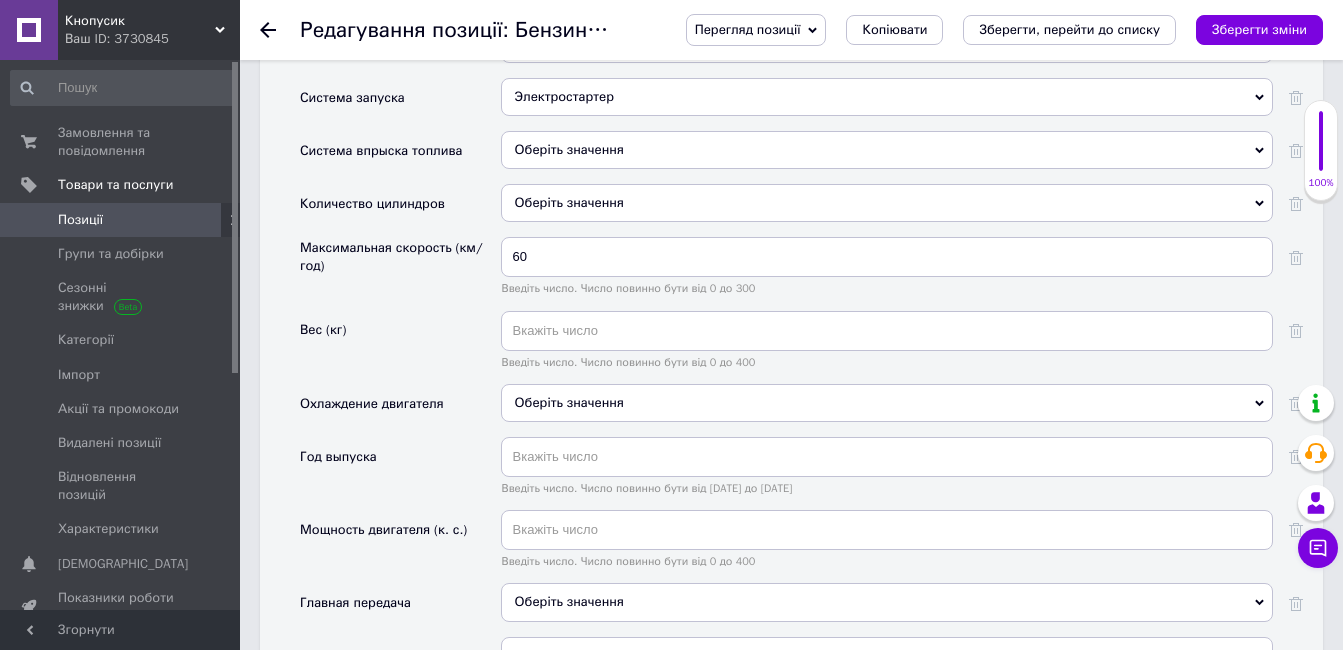 click on "Оберіть значення" at bounding box center (887, 403) 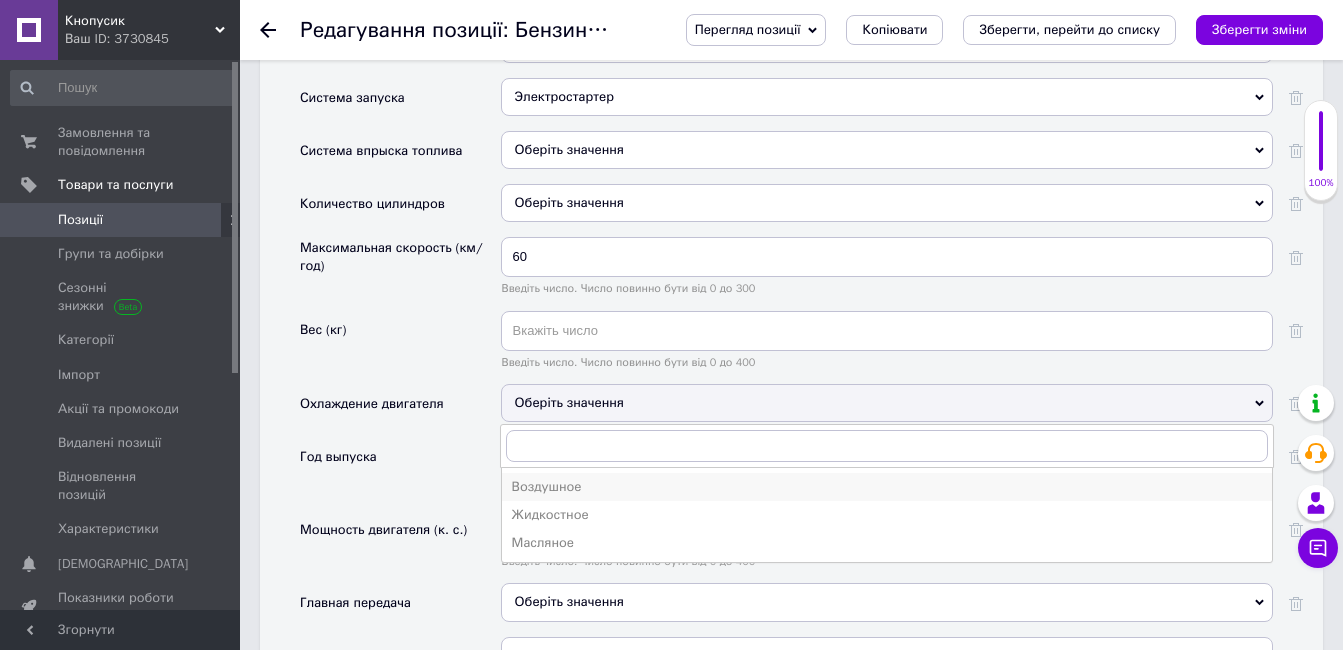 click on "Воздушное" at bounding box center (887, 487) 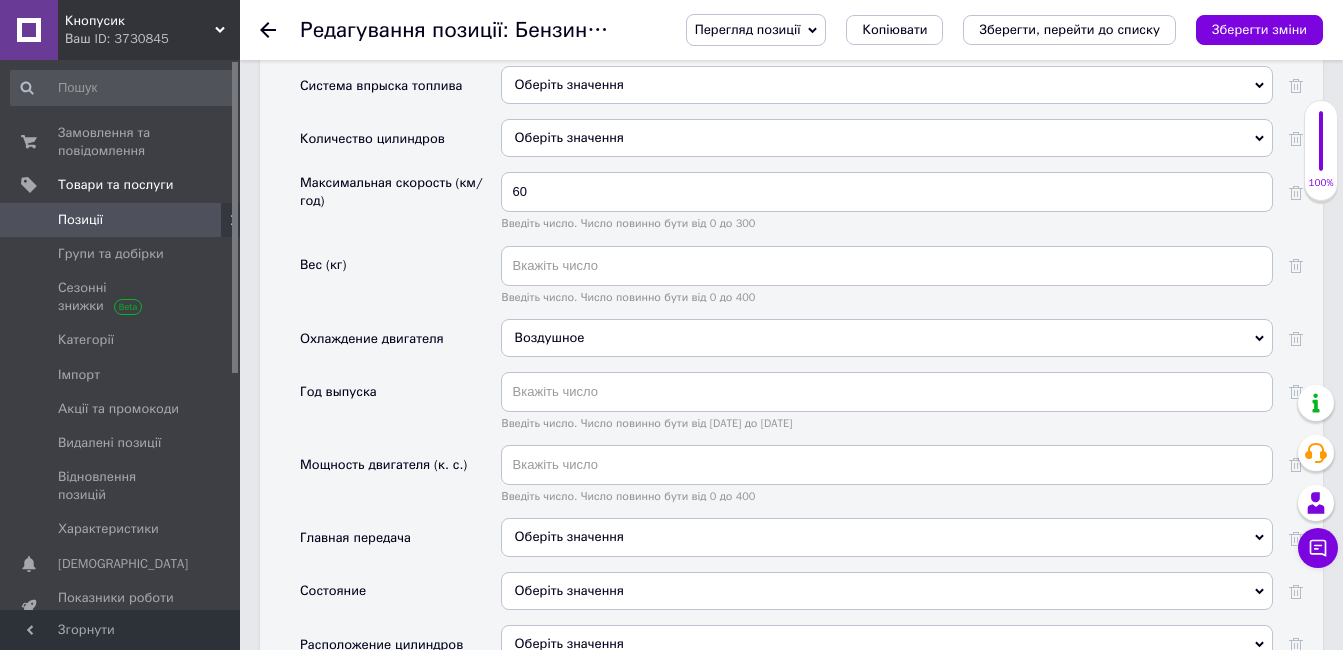 scroll, scrollTop: 2800, scrollLeft: 0, axis: vertical 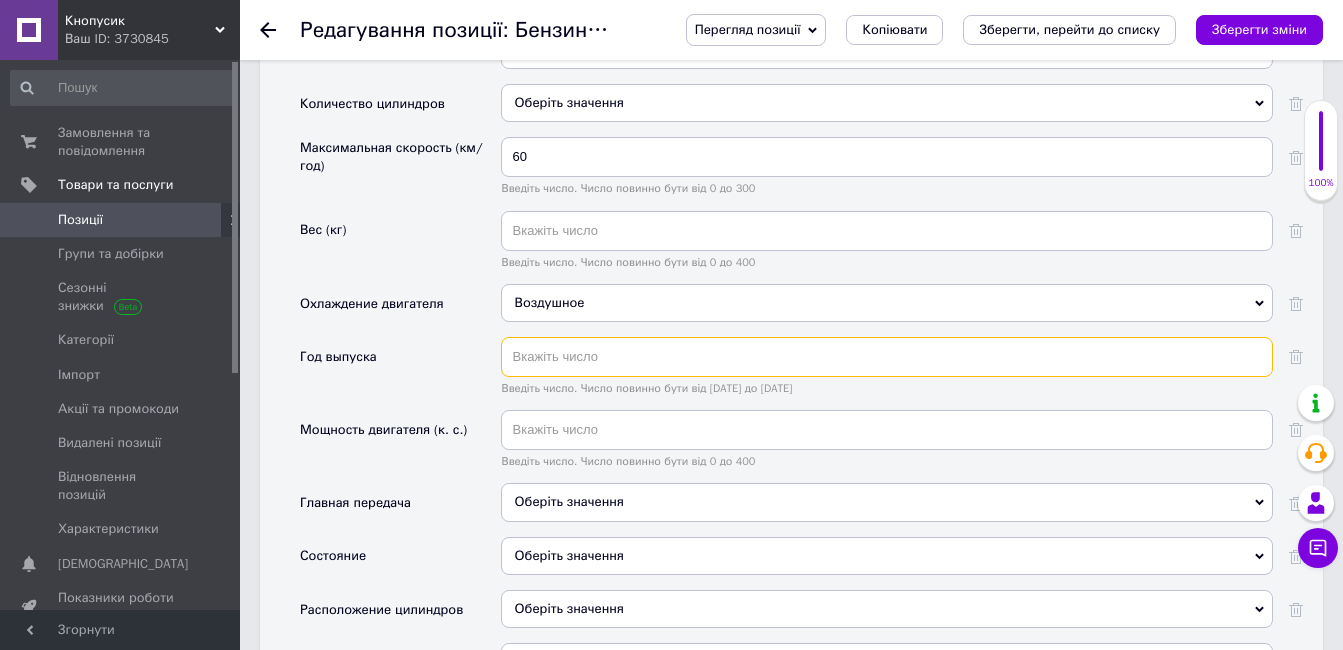 click at bounding box center (887, 357) 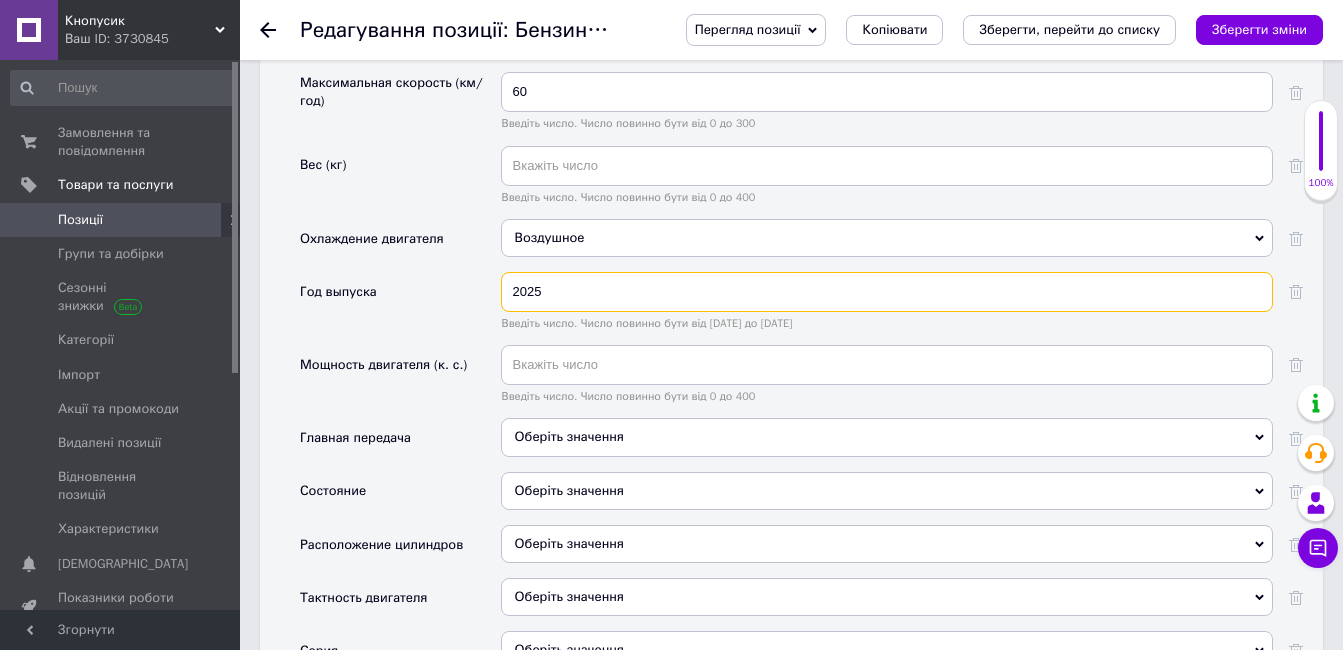 scroll, scrollTop: 2900, scrollLeft: 0, axis: vertical 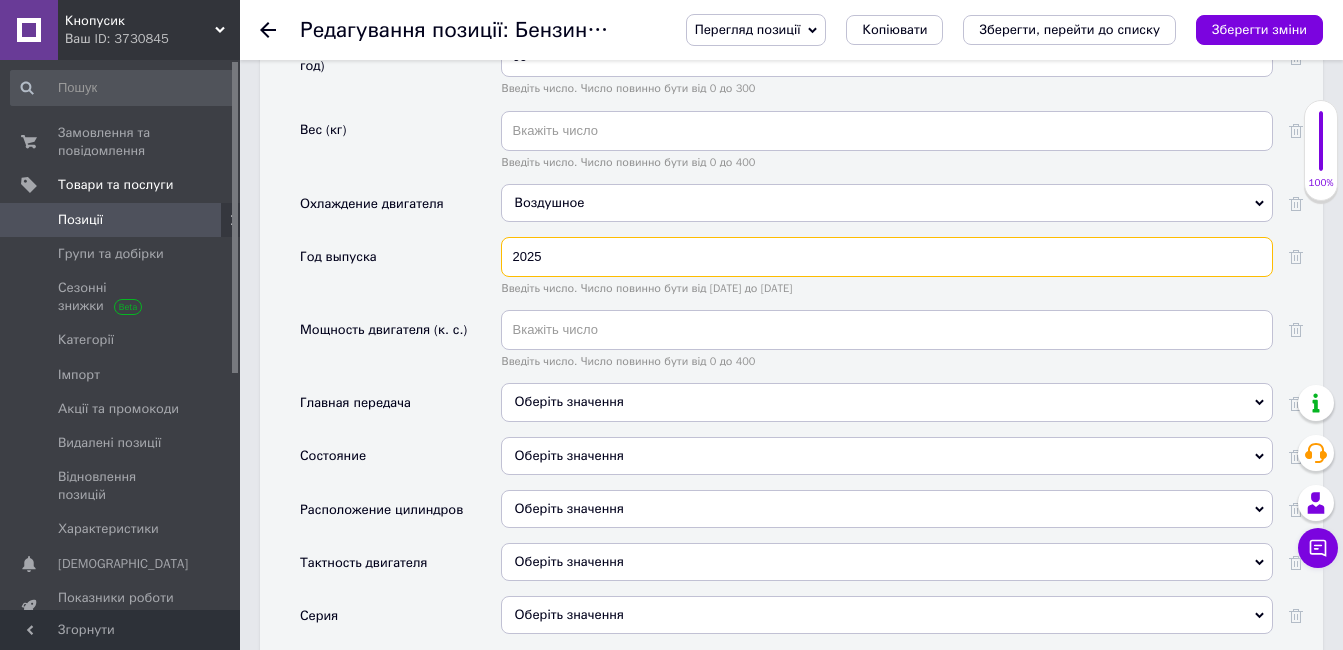 type on "2025" 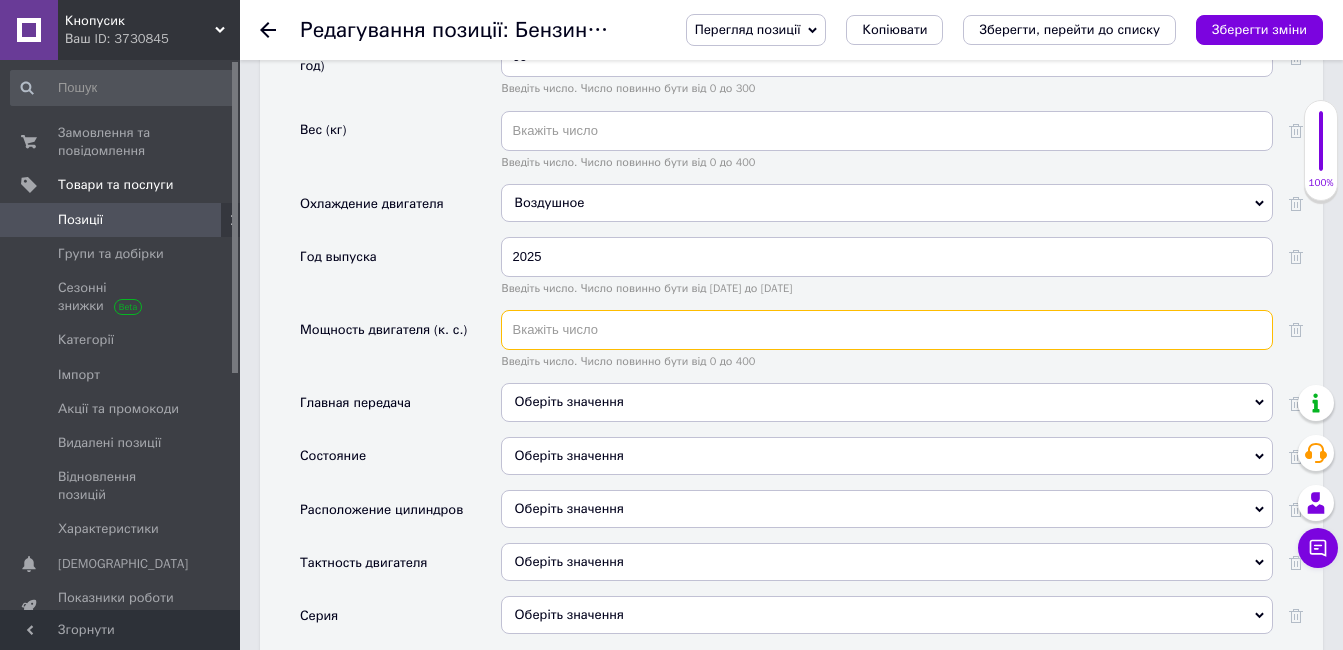 click at bounding box center (887, 330) 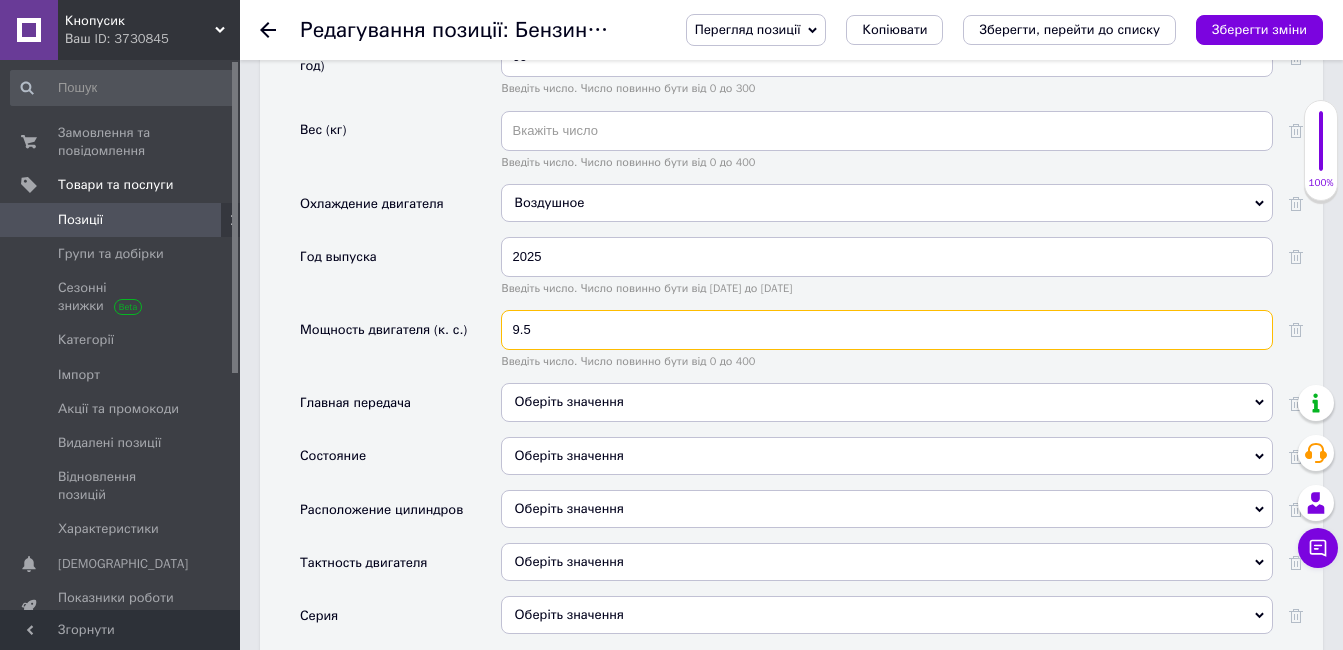 scroll, scrollTop: 3000, scrollLeft: 0, axis: vertical 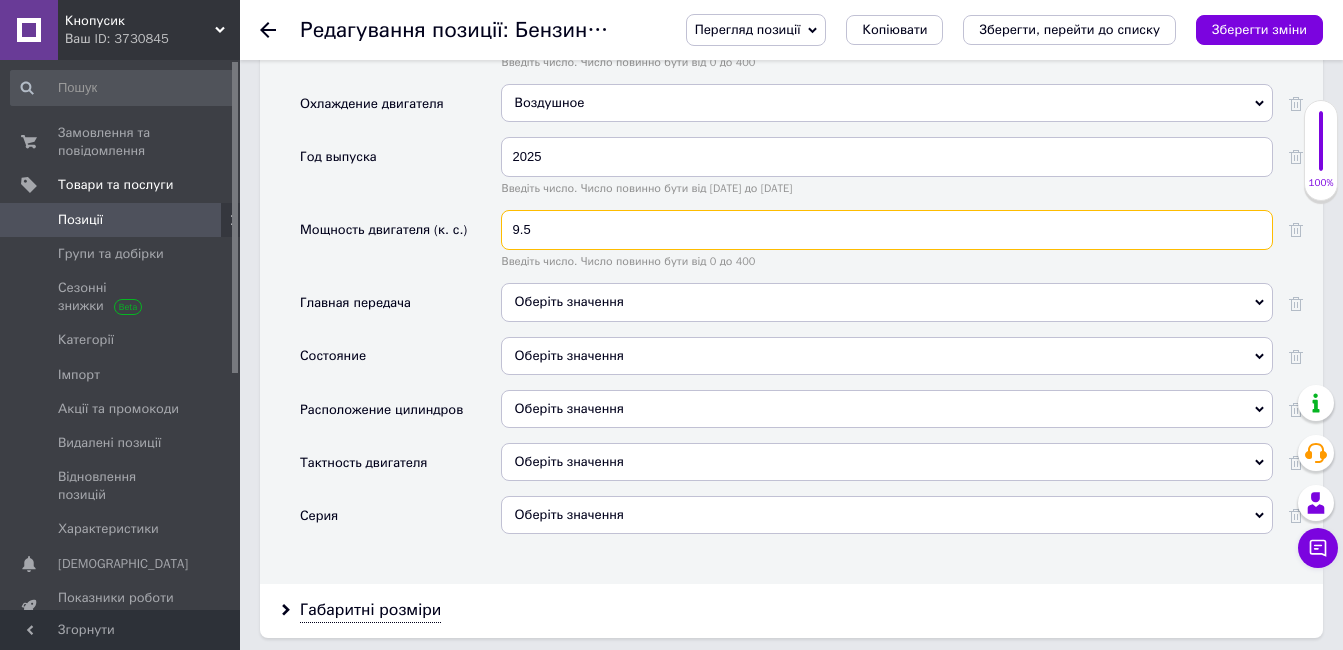 type on "9.5" 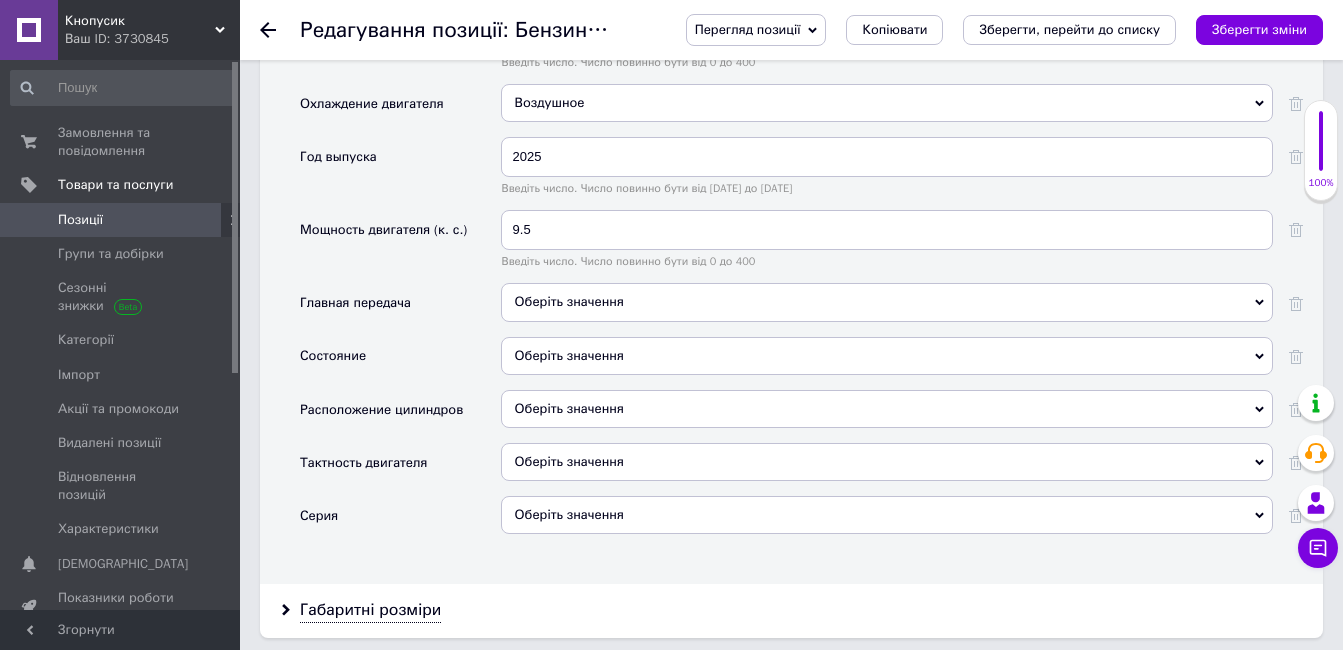 click on "Оберіть значення" at bounding box center (887, 356) 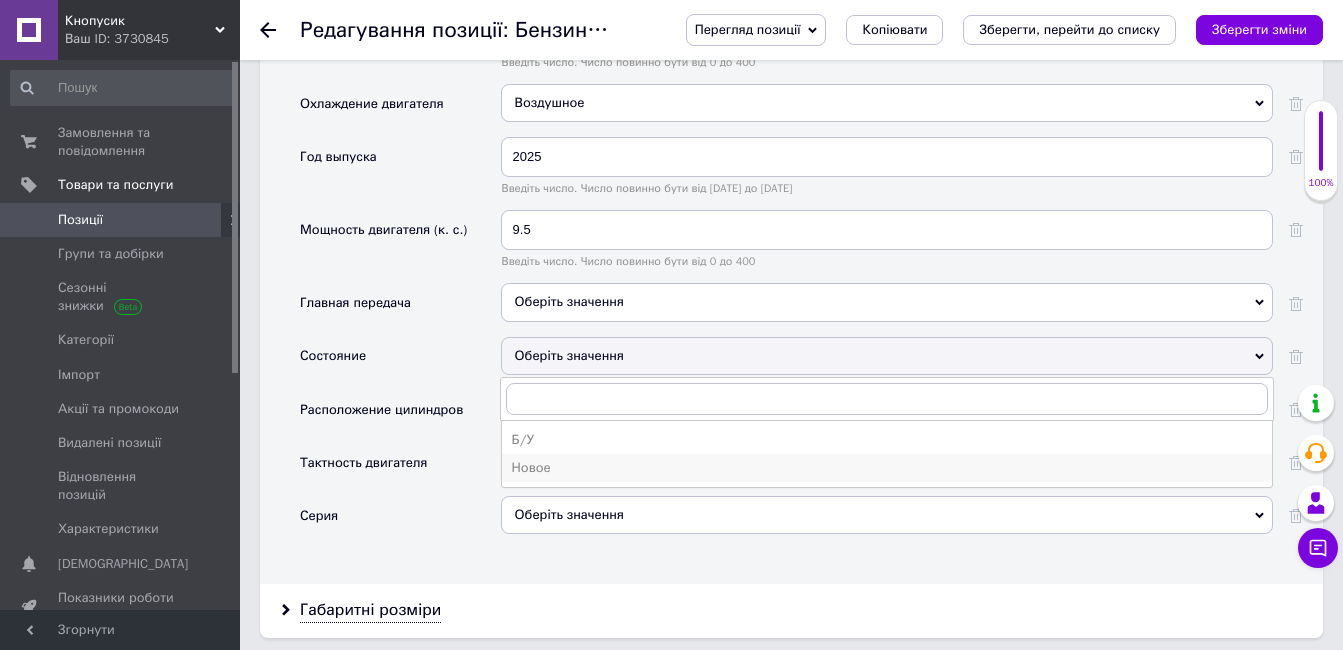 click on "Новое" at bounding box center (887, 468) 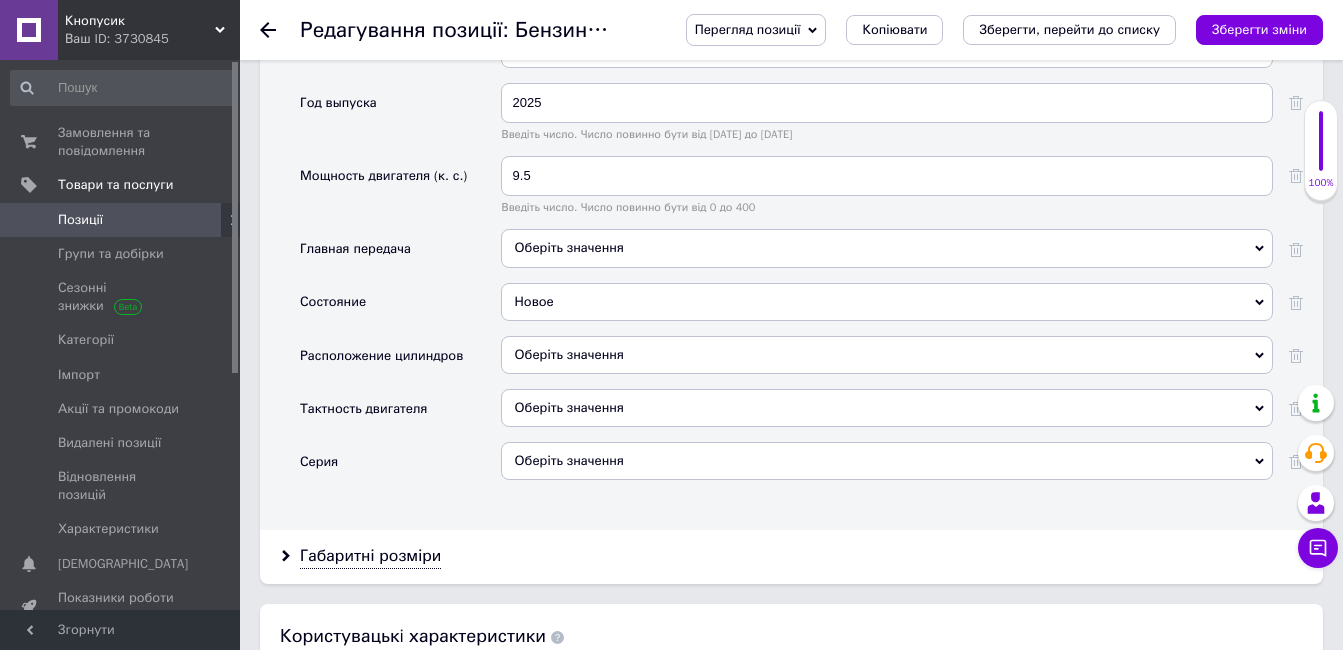 scroll, scrollTop: 3100, scrollLeft: 0, axis: vertical 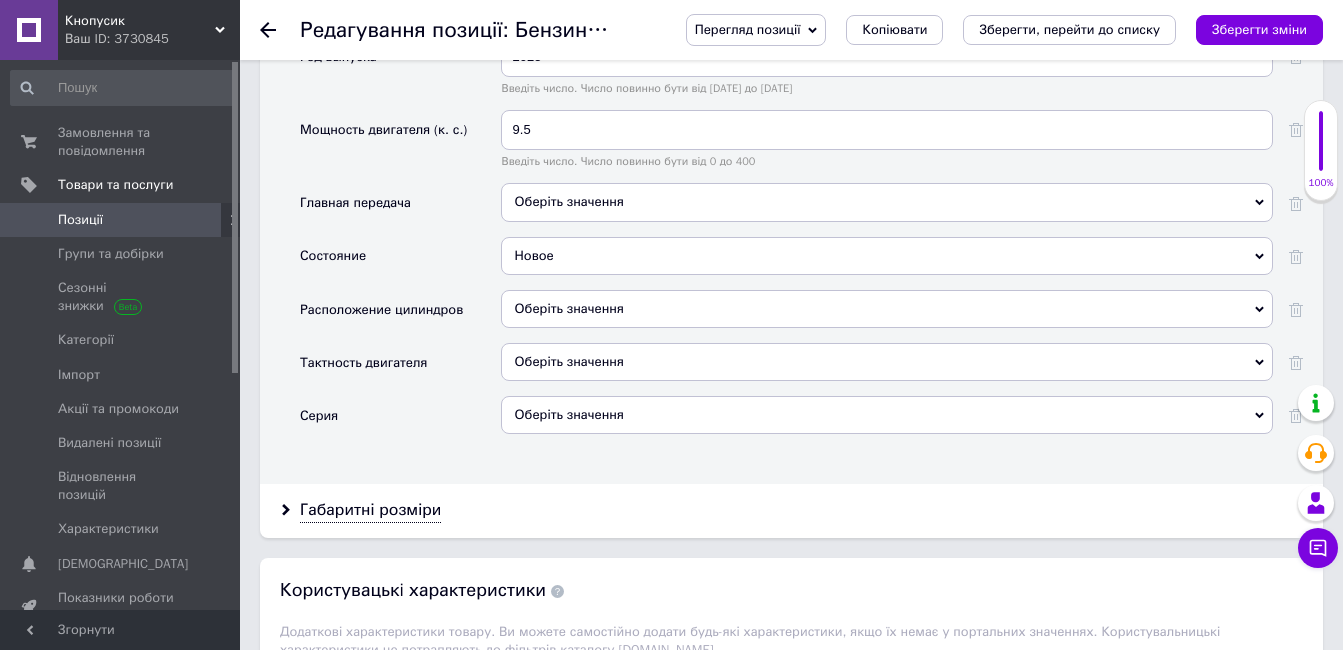 click on "Оберіть значення" at bounding box center (887, 309) 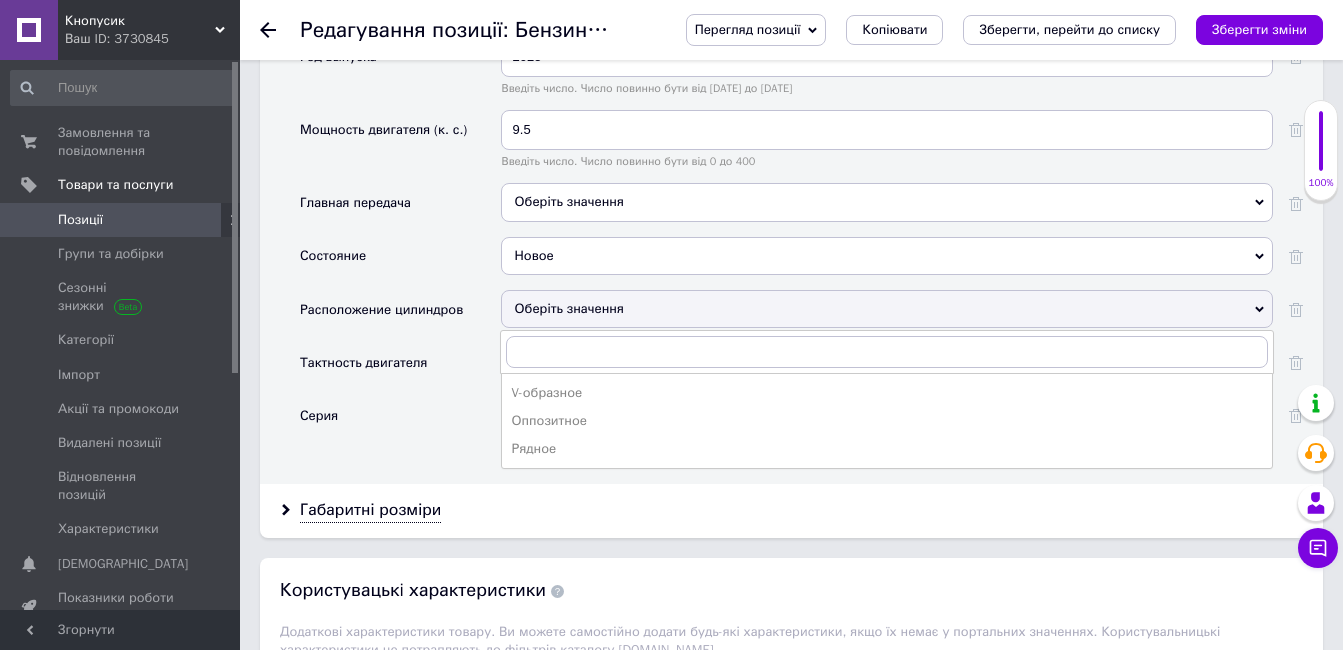 click on "Серия" at bounding box center [400, 422] 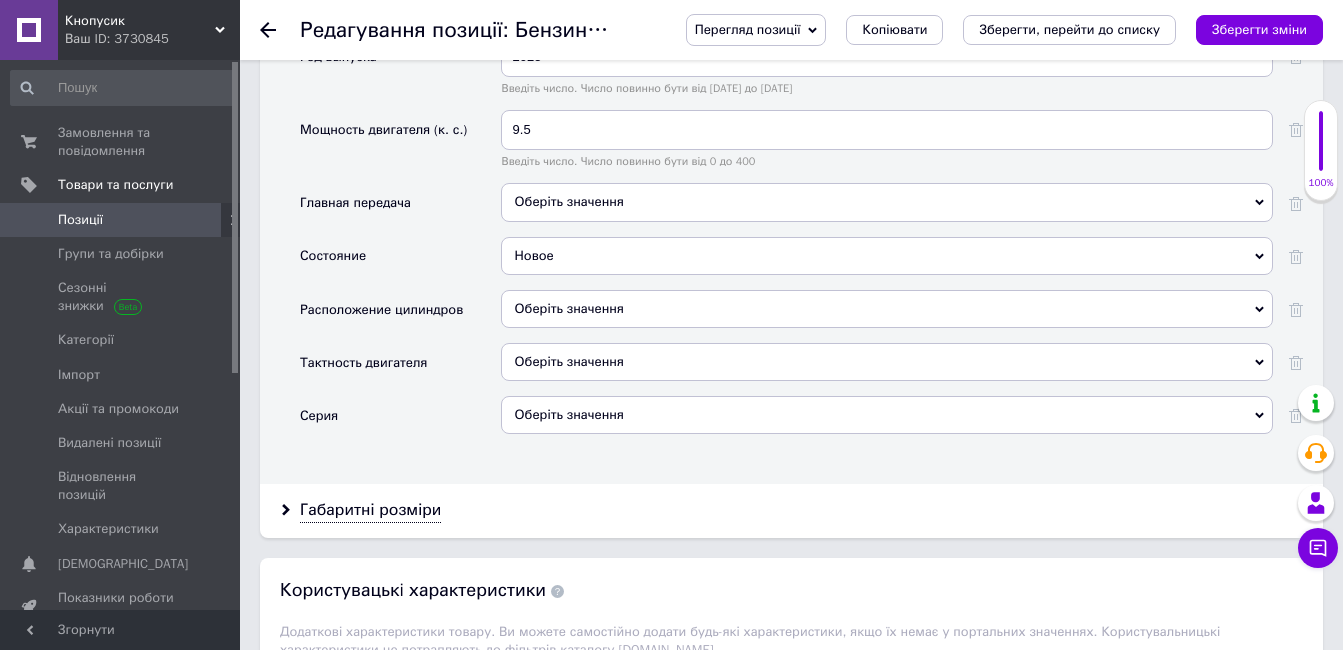 click on "Оберіть значення" at bounding box center [887, 415] 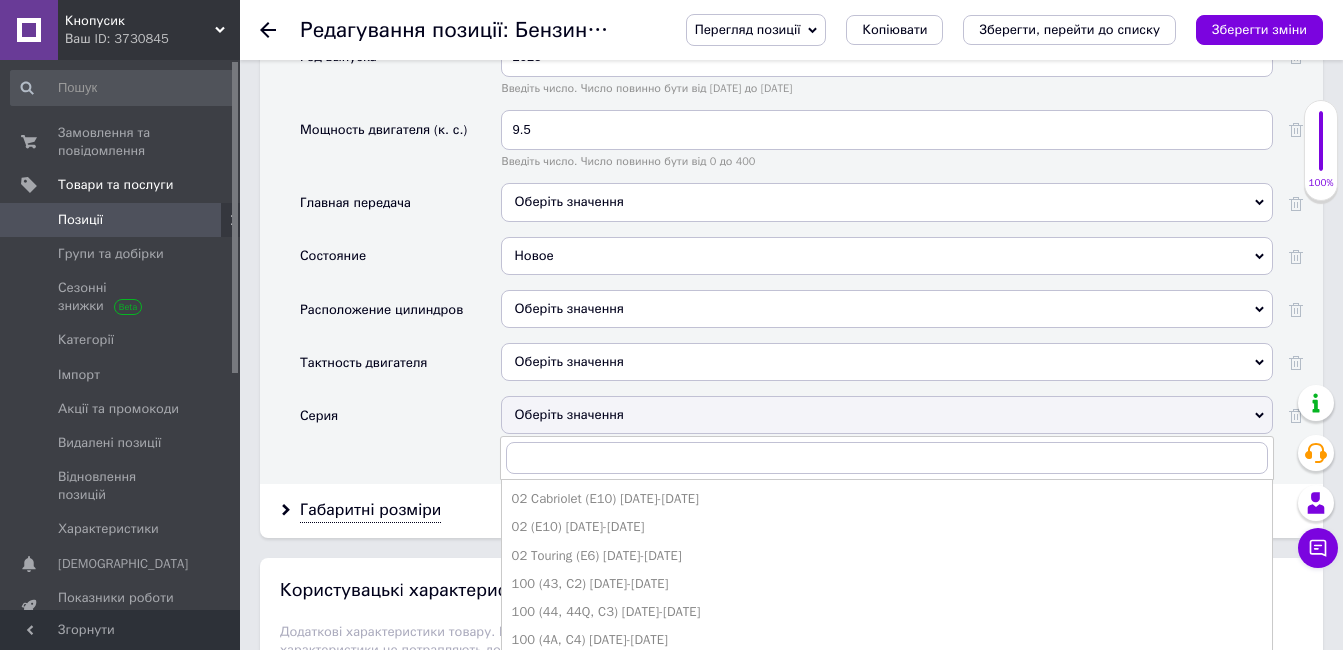 click on "Серия" at bounding box center [400, 422] 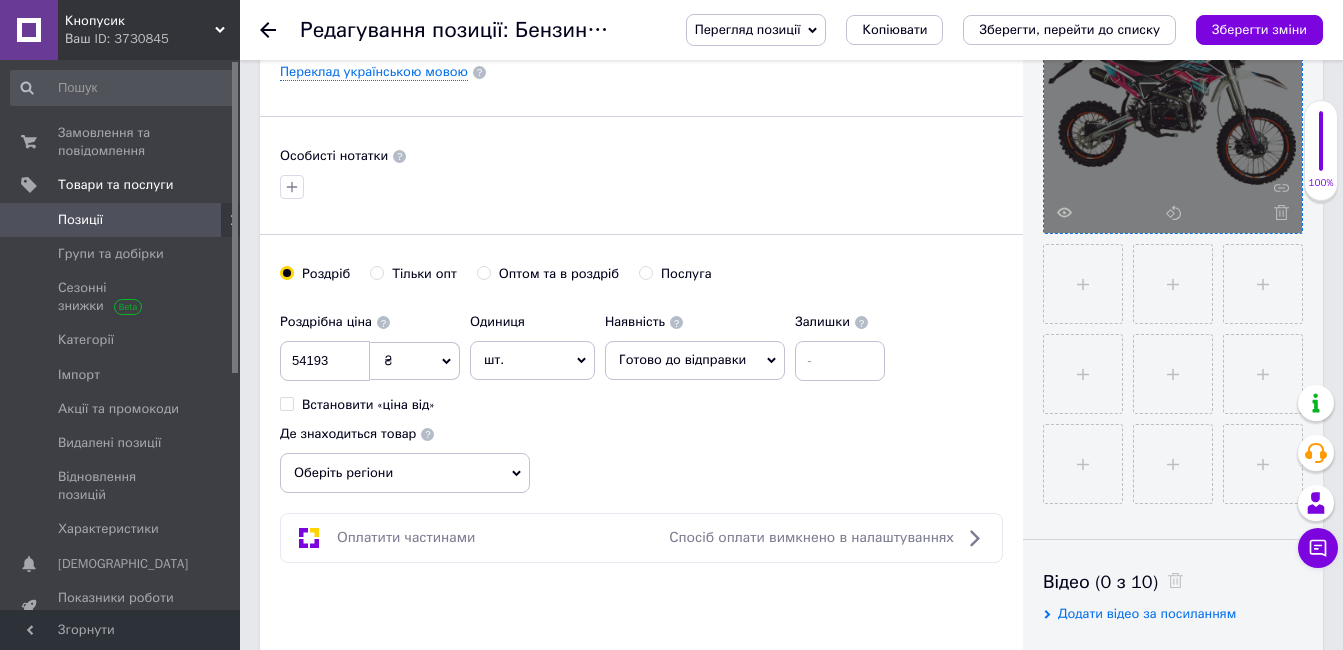 scroll, scrollTop: 300, scrollLeft: 0, axis: vertical 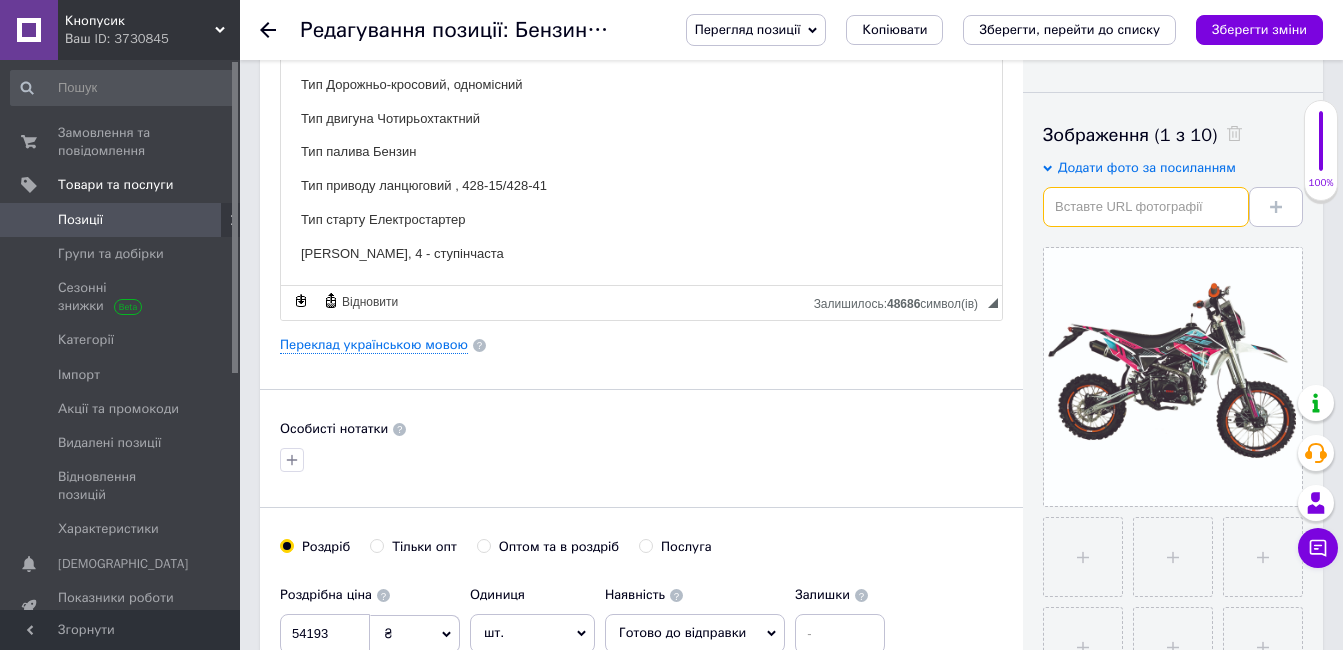 click at bounding box center [1146, 207] 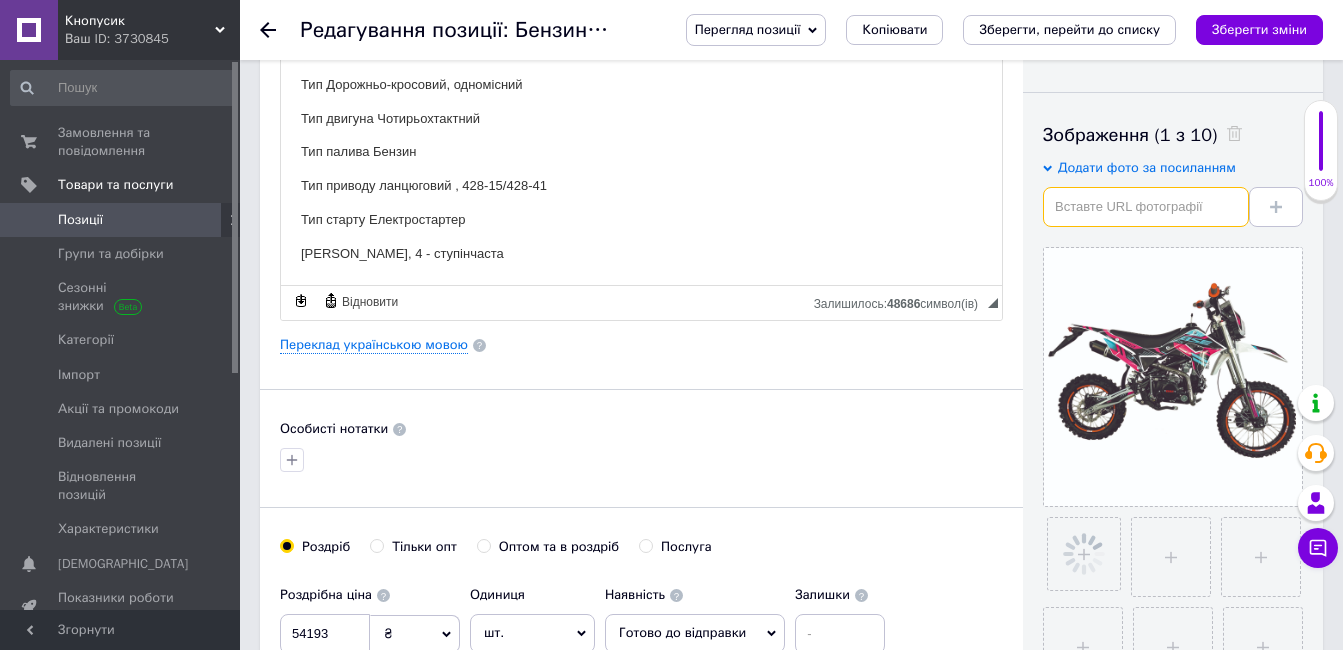 click at bounding box center [1146, 207] 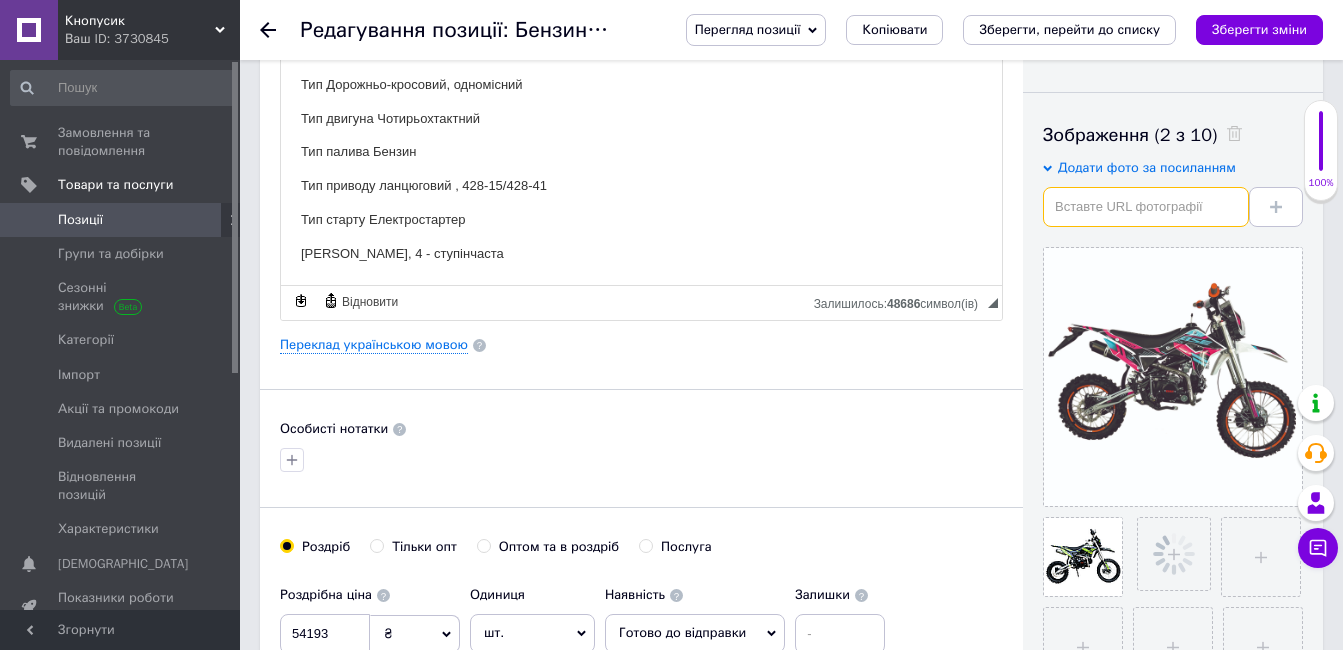 scroll, scrollTop: 400, scrollLeft: 0, axis: vertical 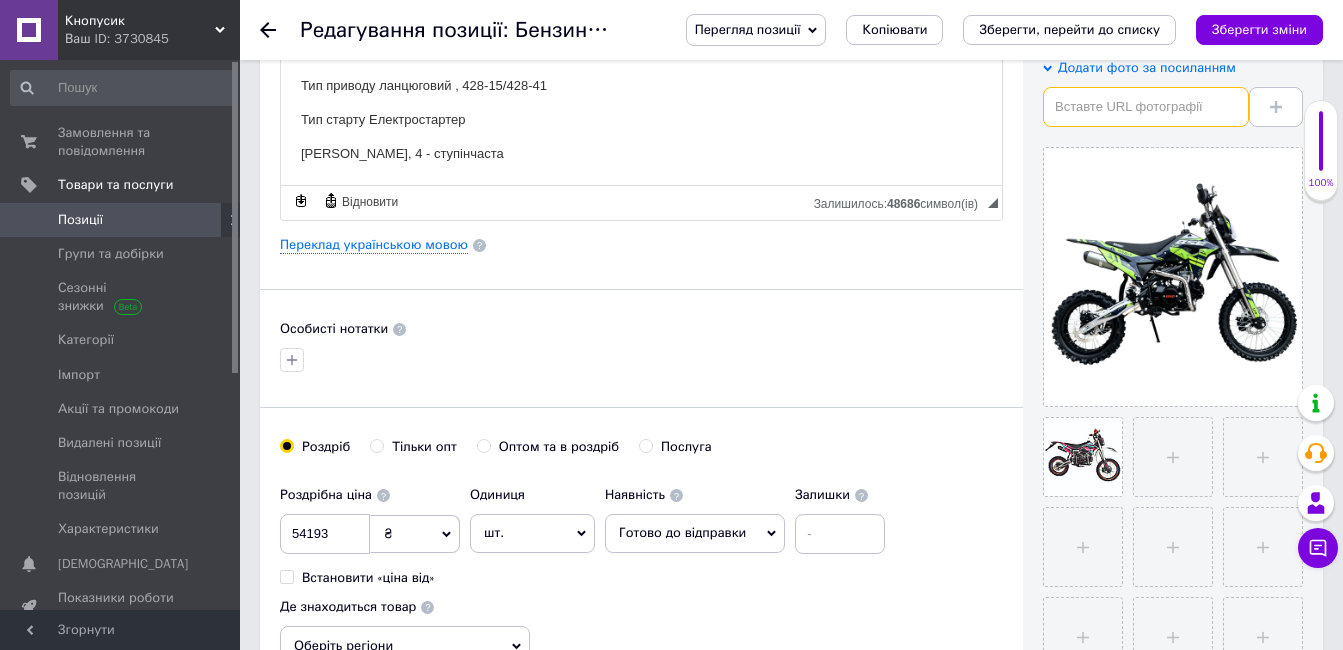 click at bounding box center (1146, 107) 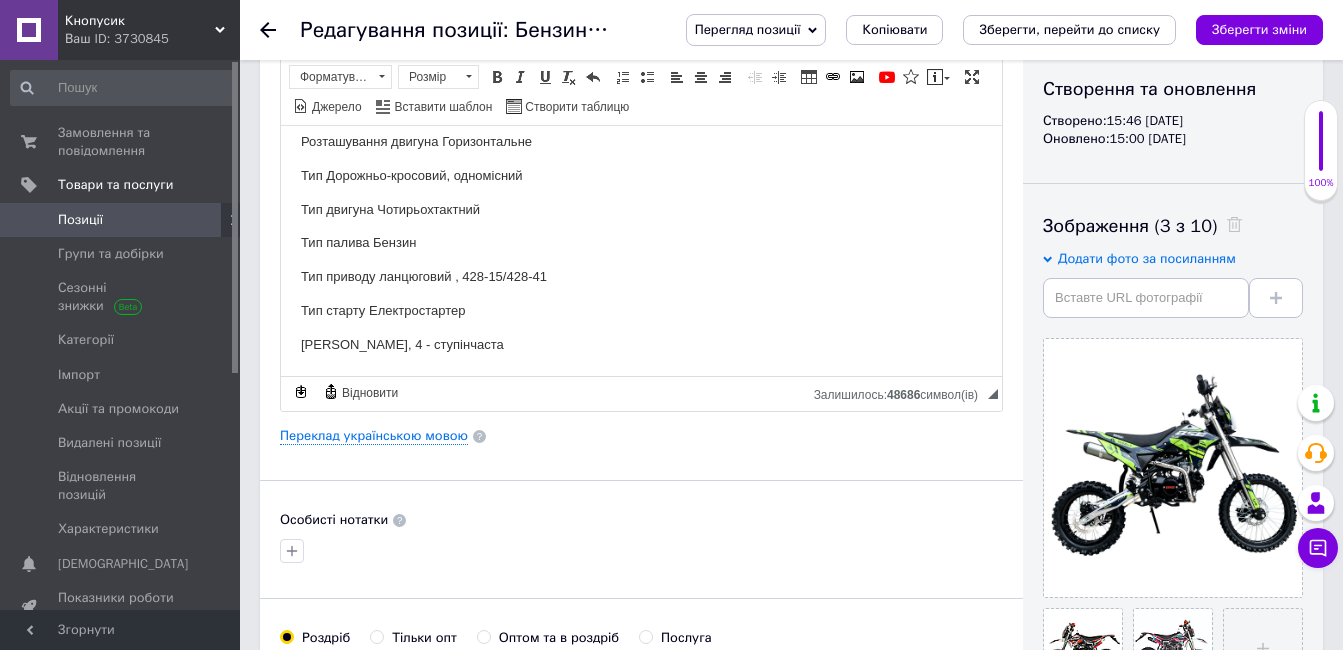 scroll, scrollTop: 0, scrollLeft: 0, axis: both 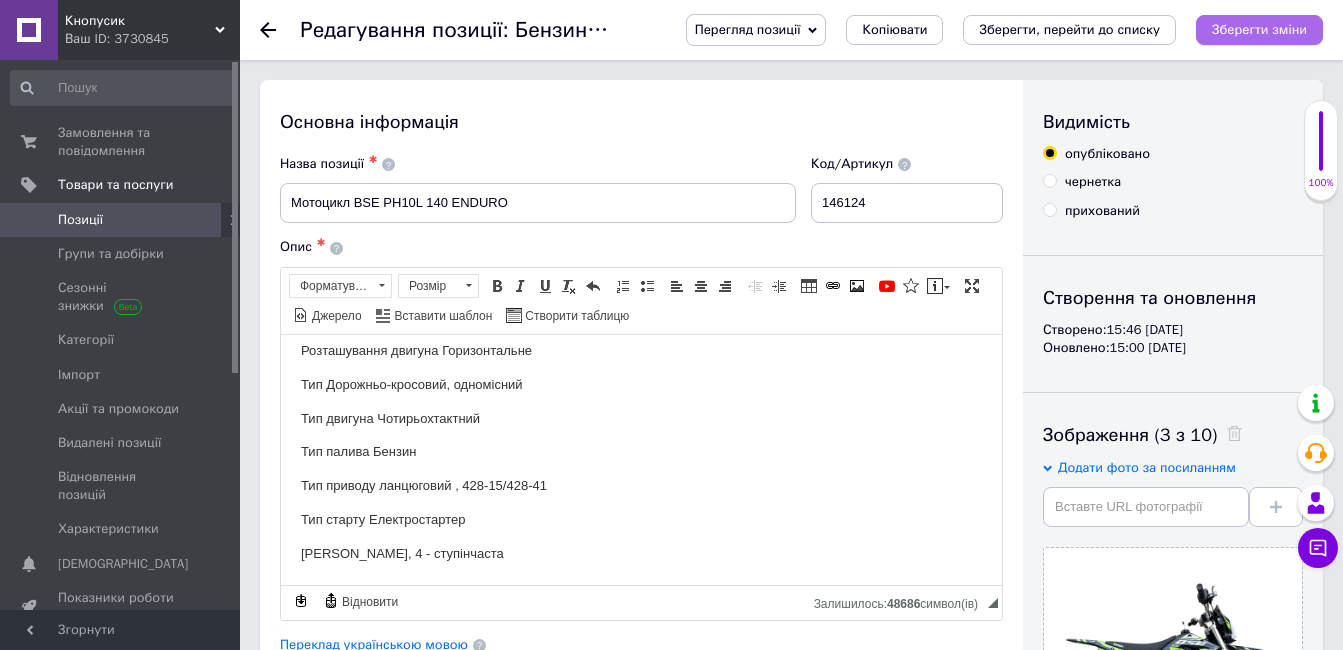 click on "Зберегти зміни" at bounding box center [1259, 29] 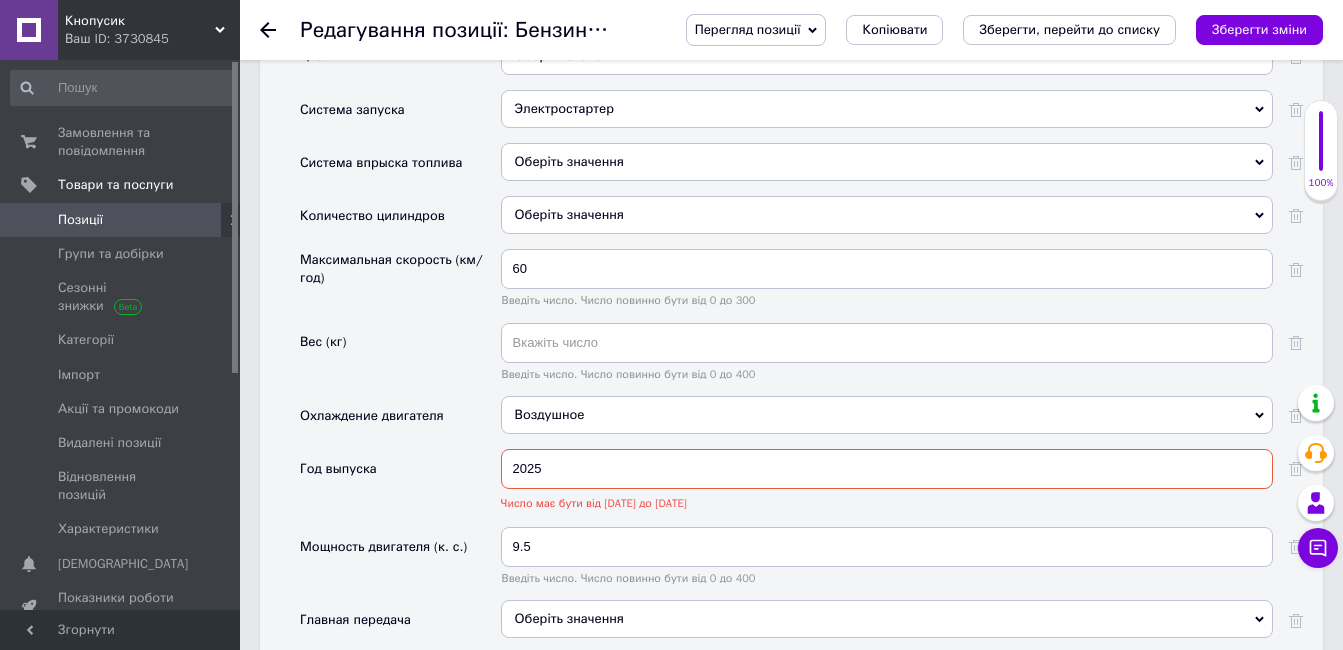 scroll, scrollTop: 2849, scrollLeft: 0, axis: vertical 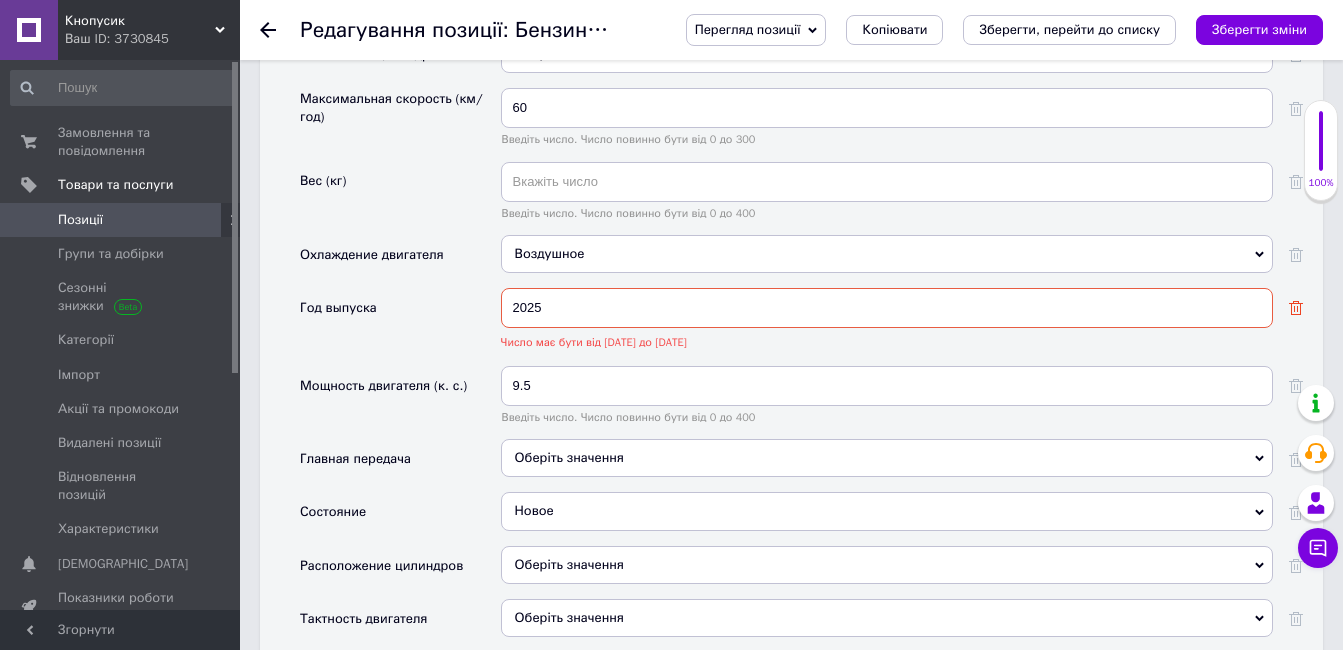click 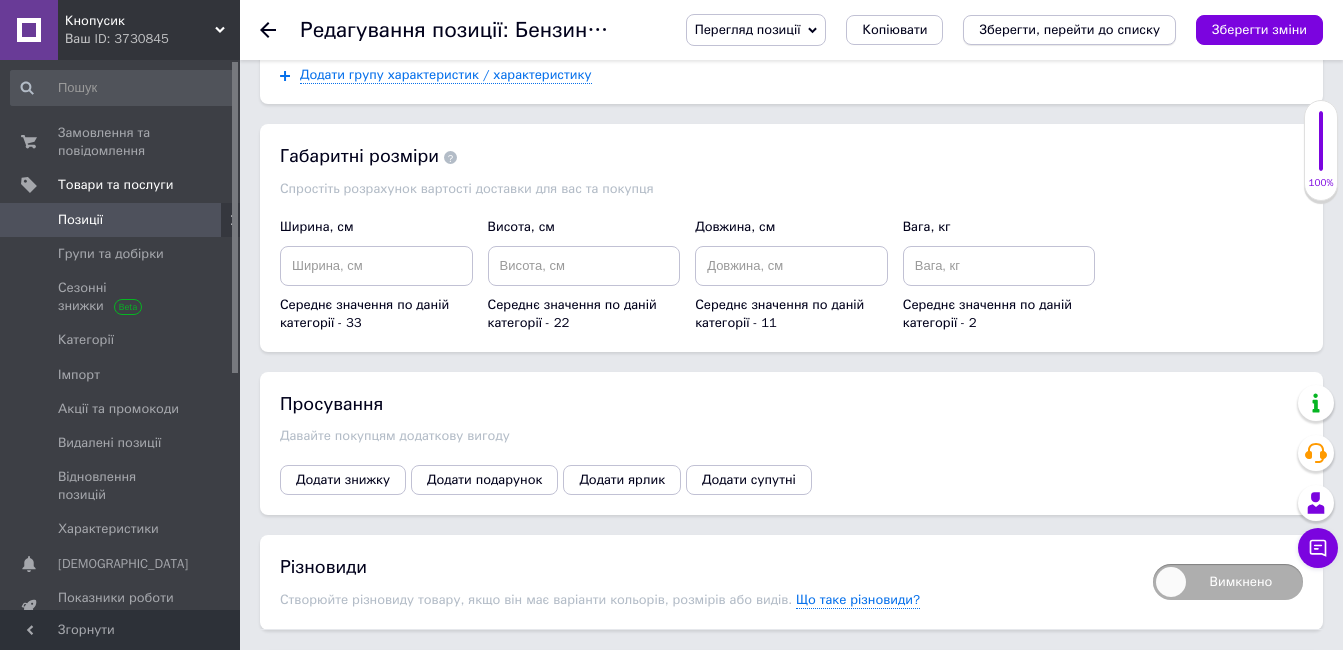 scroll, scrollTop: 3849, scrollLeft: 0, axis: vertical 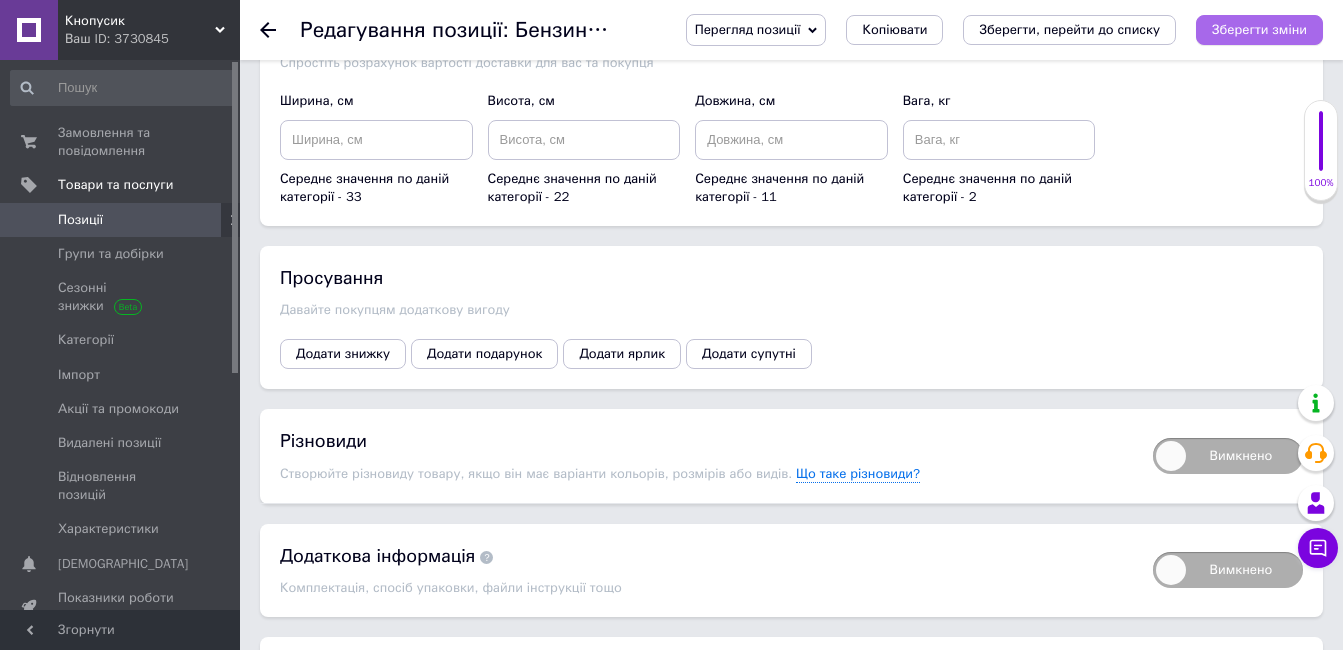 click on "Зберегти зміни" at bounding box center [1259, 30] 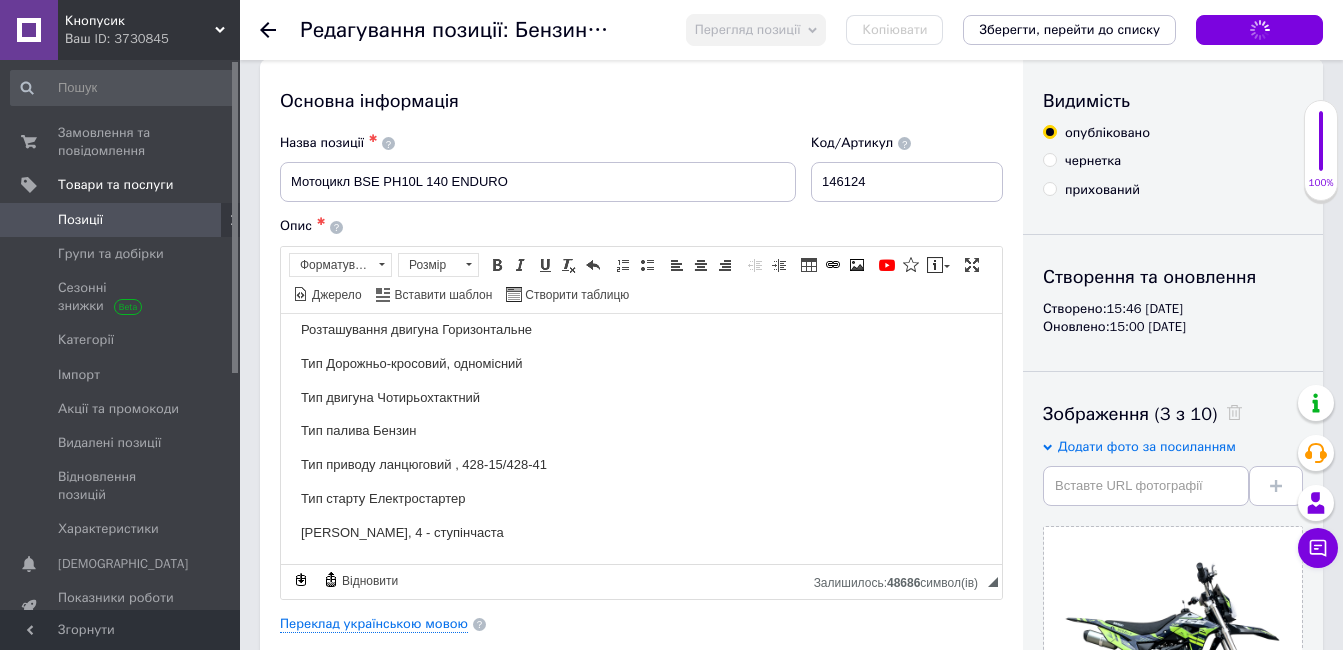 scroll, scrollTop: 0, scrollLeft: 0, axis: both 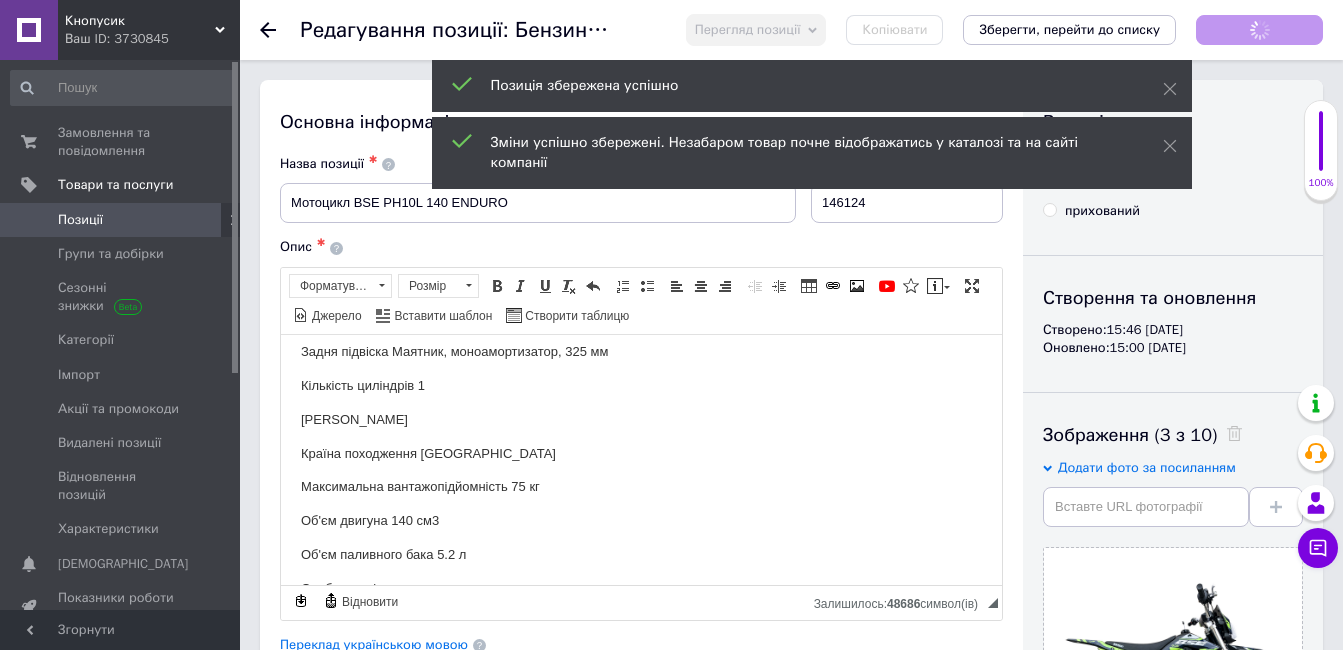 type 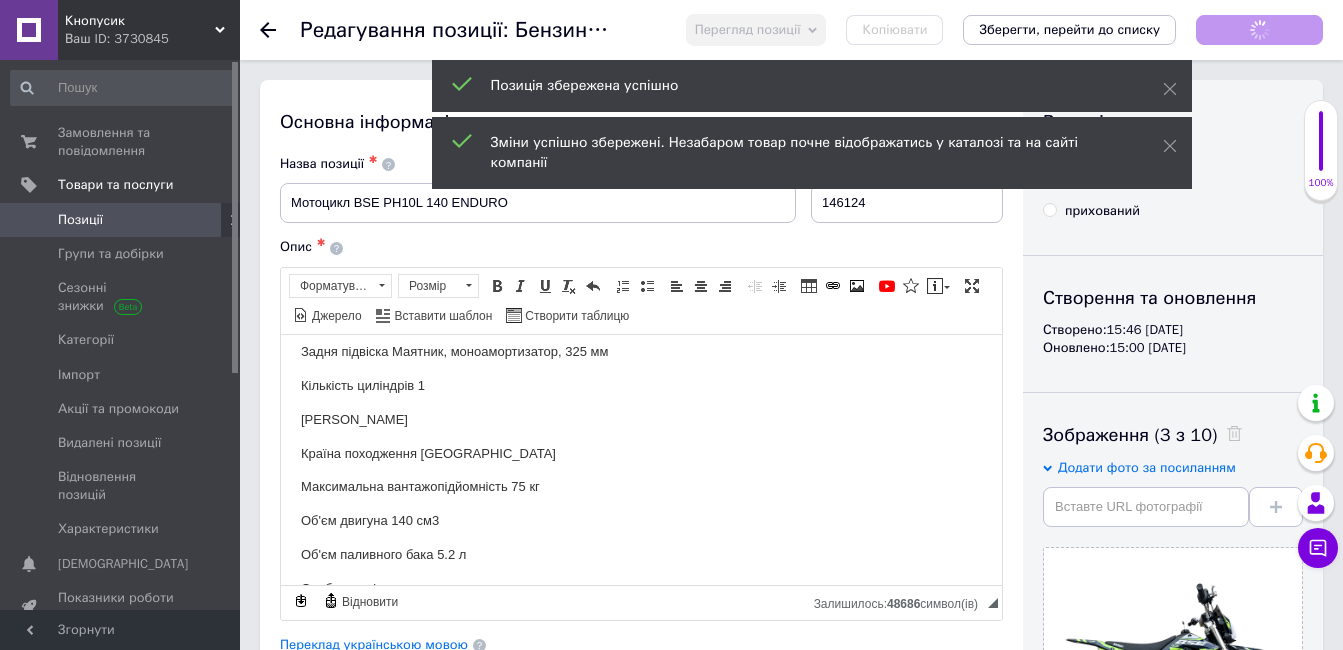 type 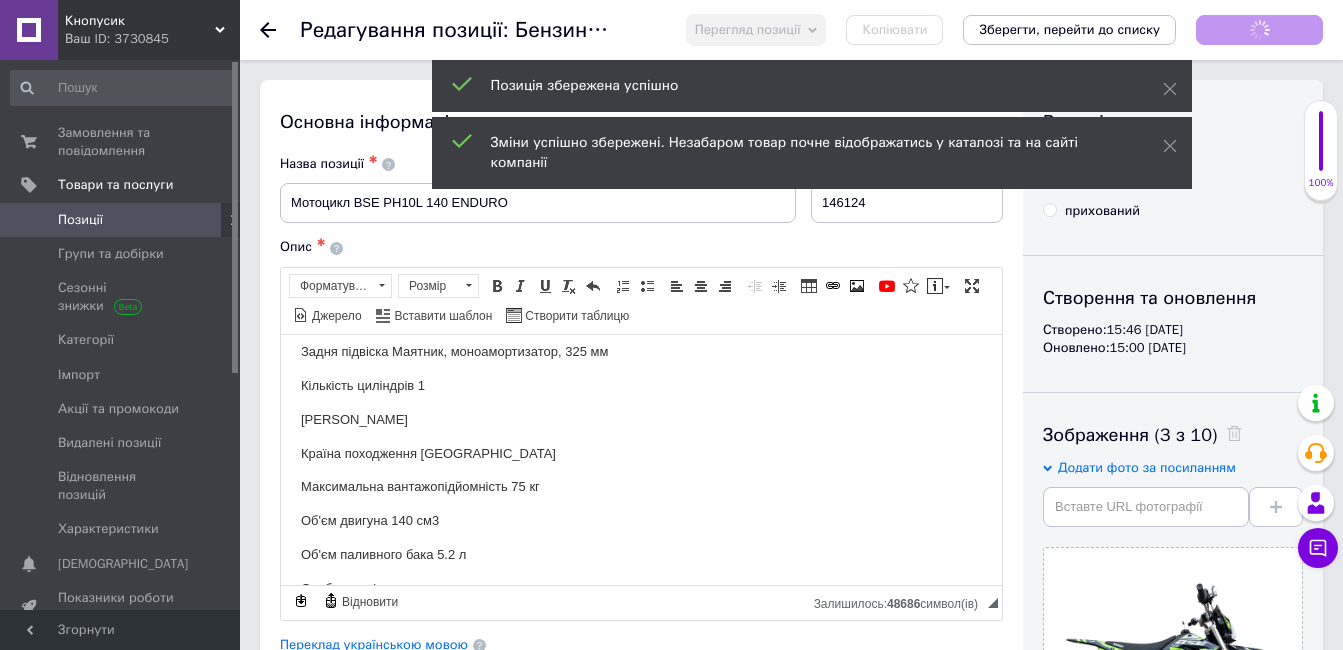 type 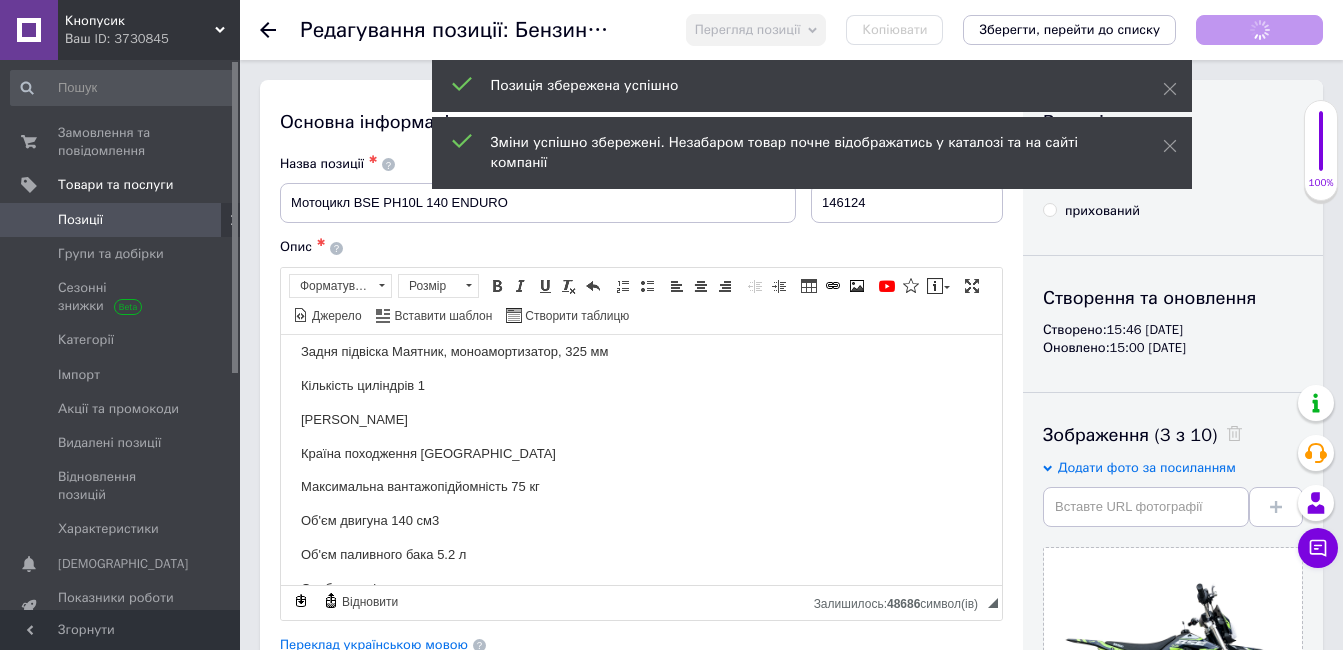 type 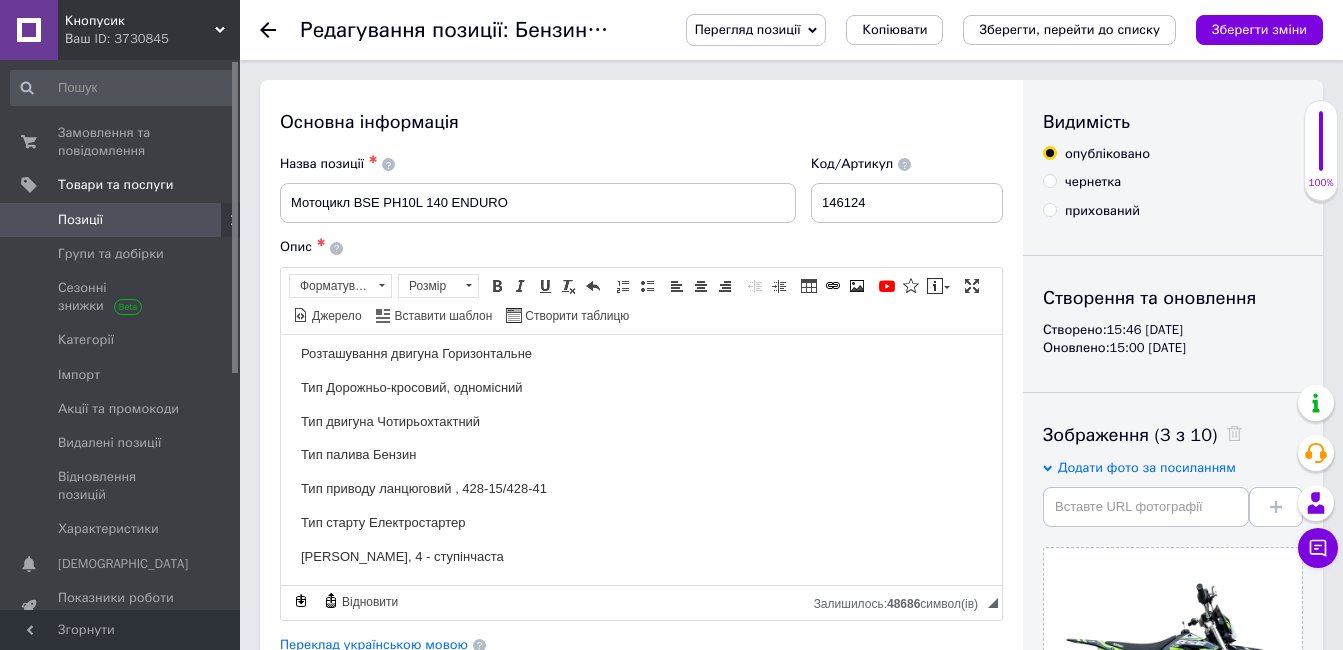scroll, scrollTop: 949, scrollLeft: 0, axis: vertical 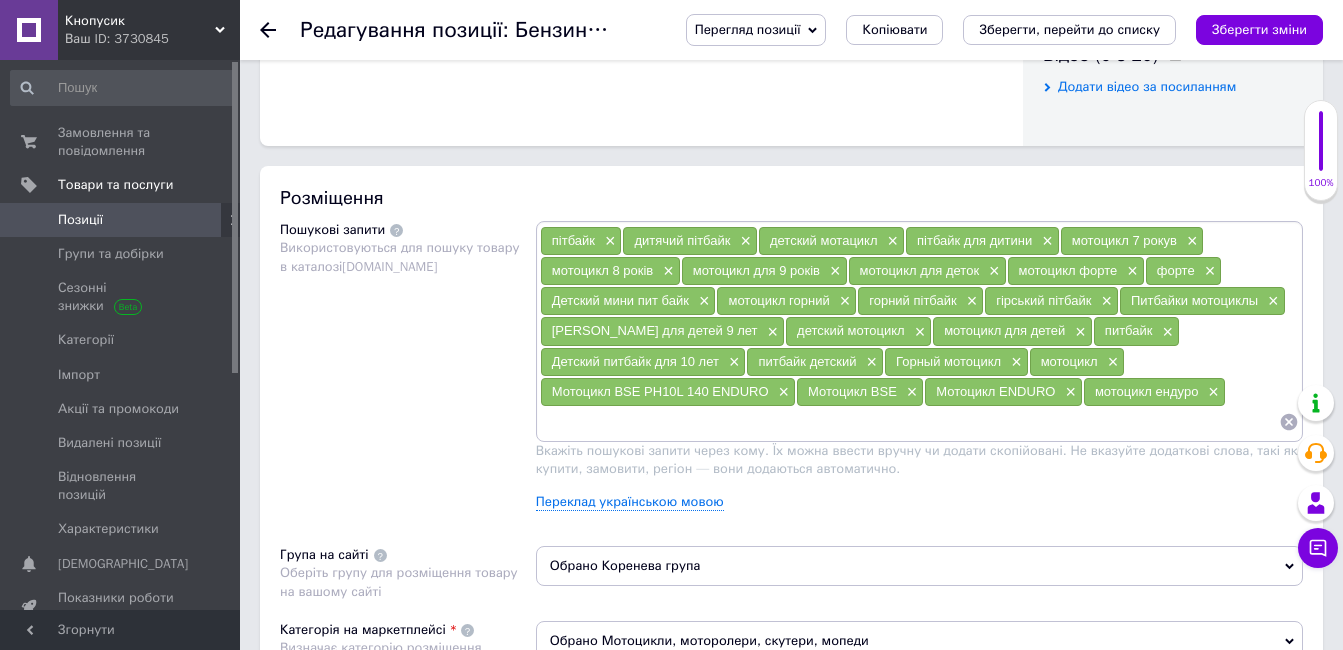click at bounding box center [909, 422] 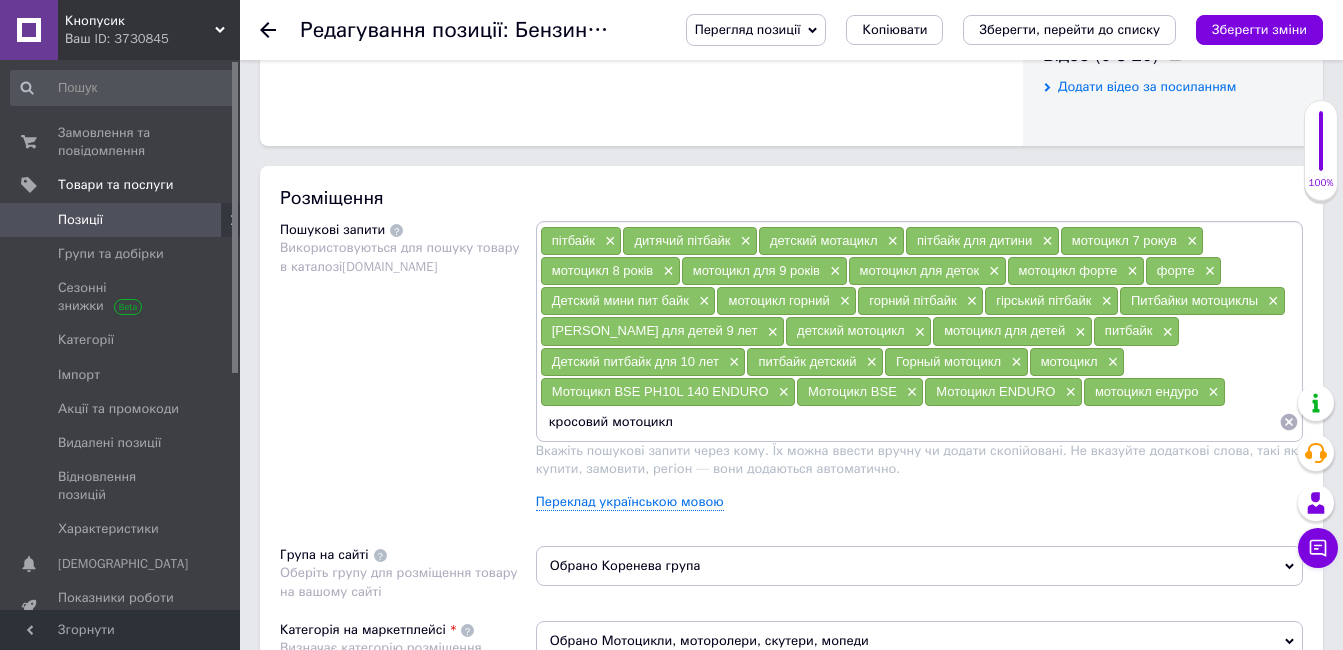 type on "кросовий мотоцикл" 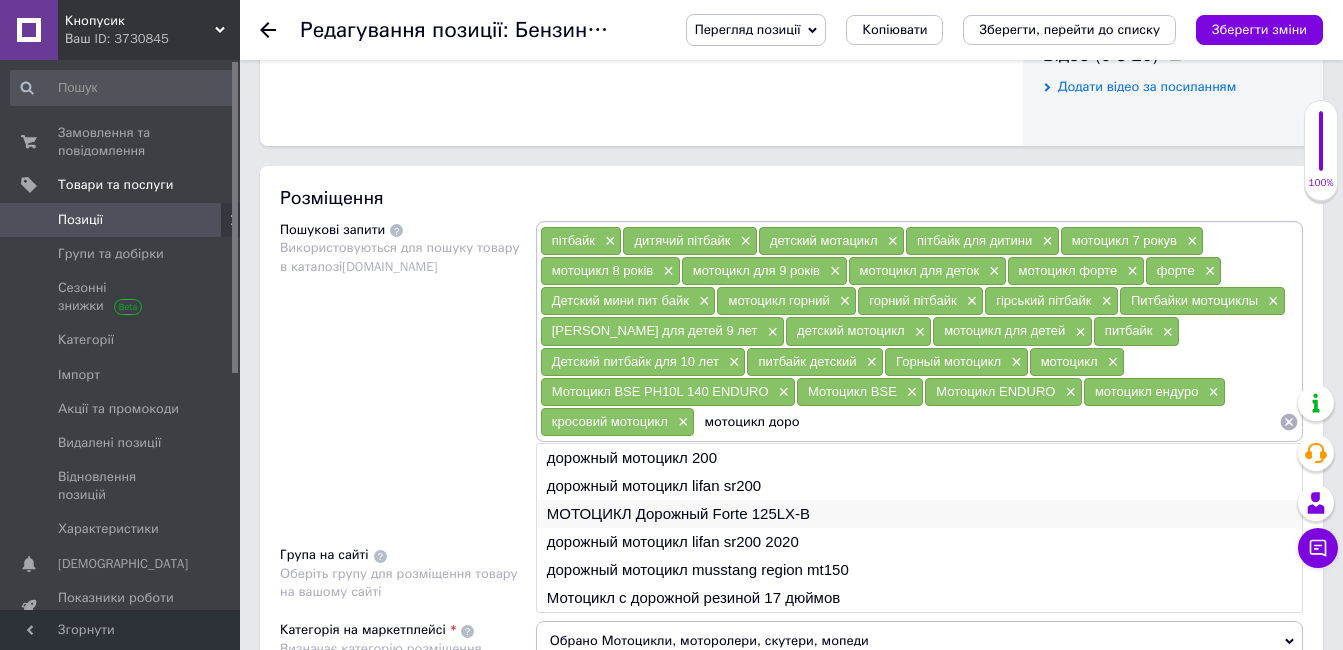 type on "мотоцикл доро" 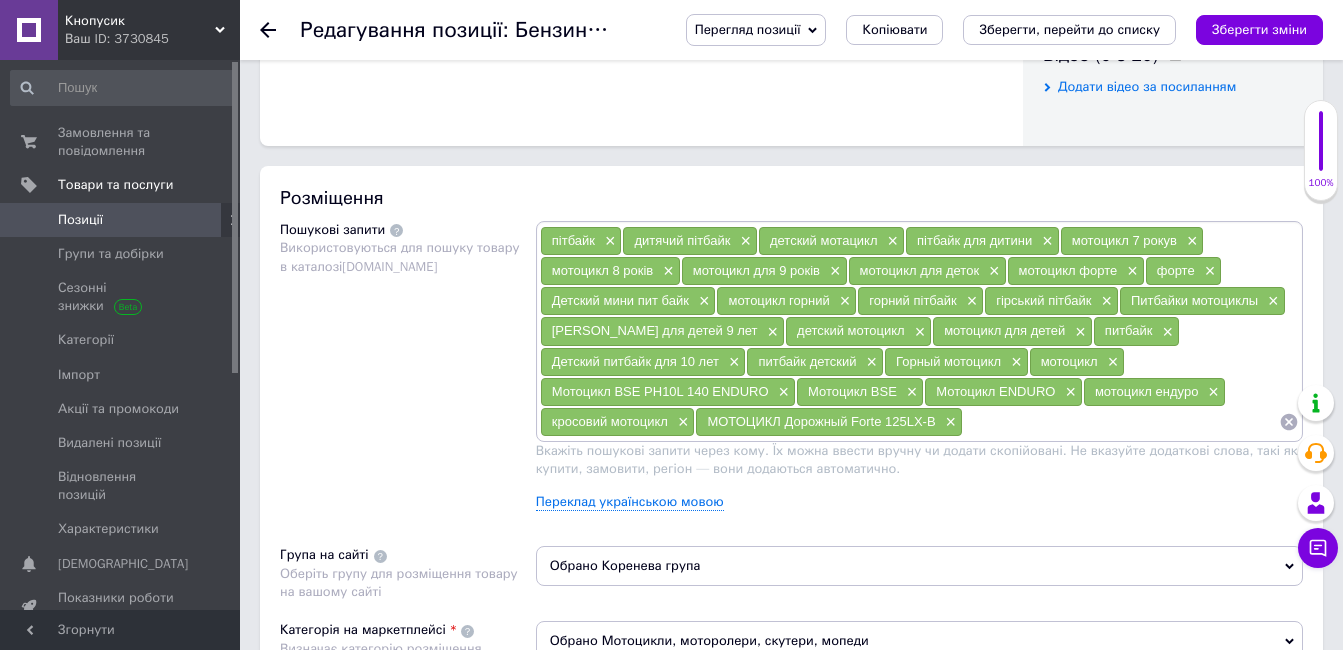 click at bounding box center (1121, 422) 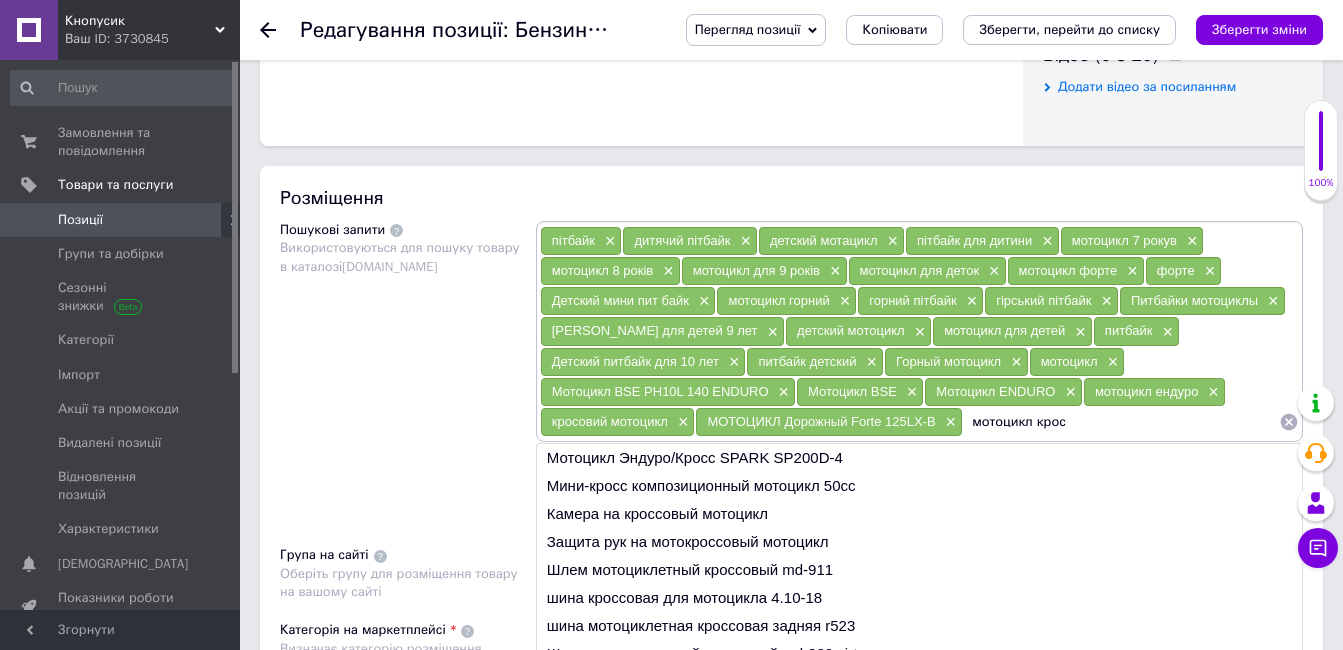 click on "мотоцикл крос" at bounding box center (1121, 422) 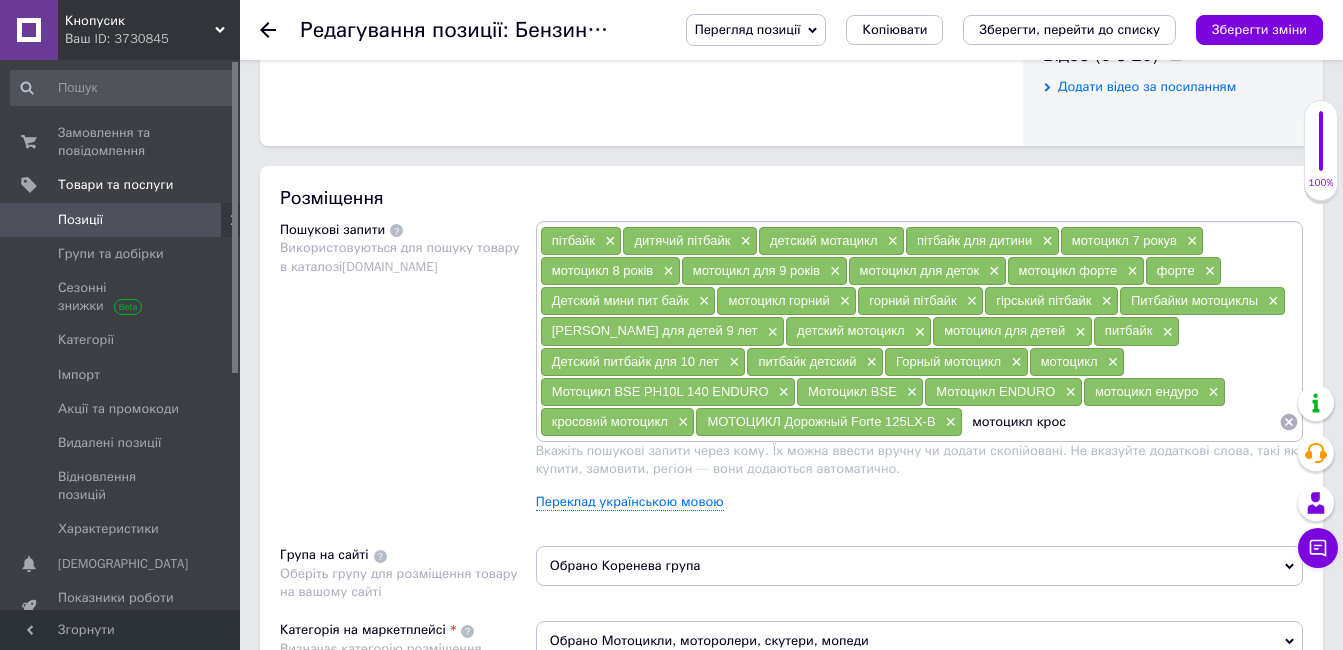 click on "мотоцикл крос" at bounding box center [1121, 422] 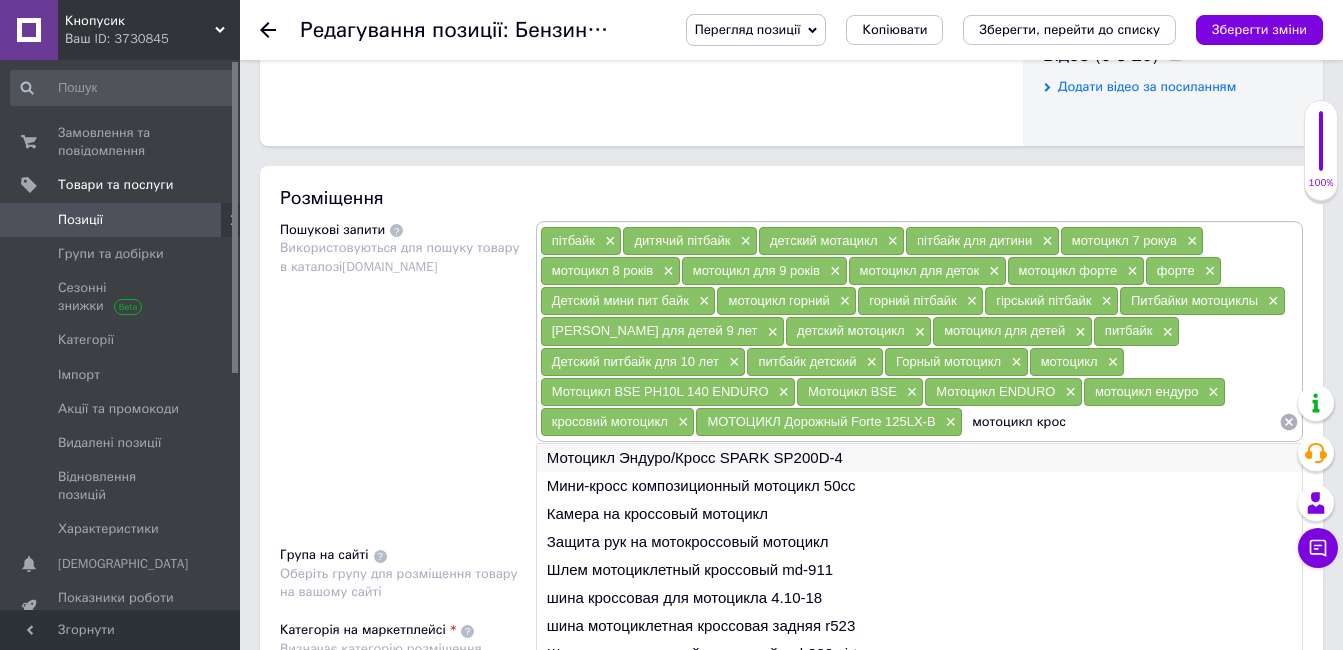type on "мотоцикл крос" 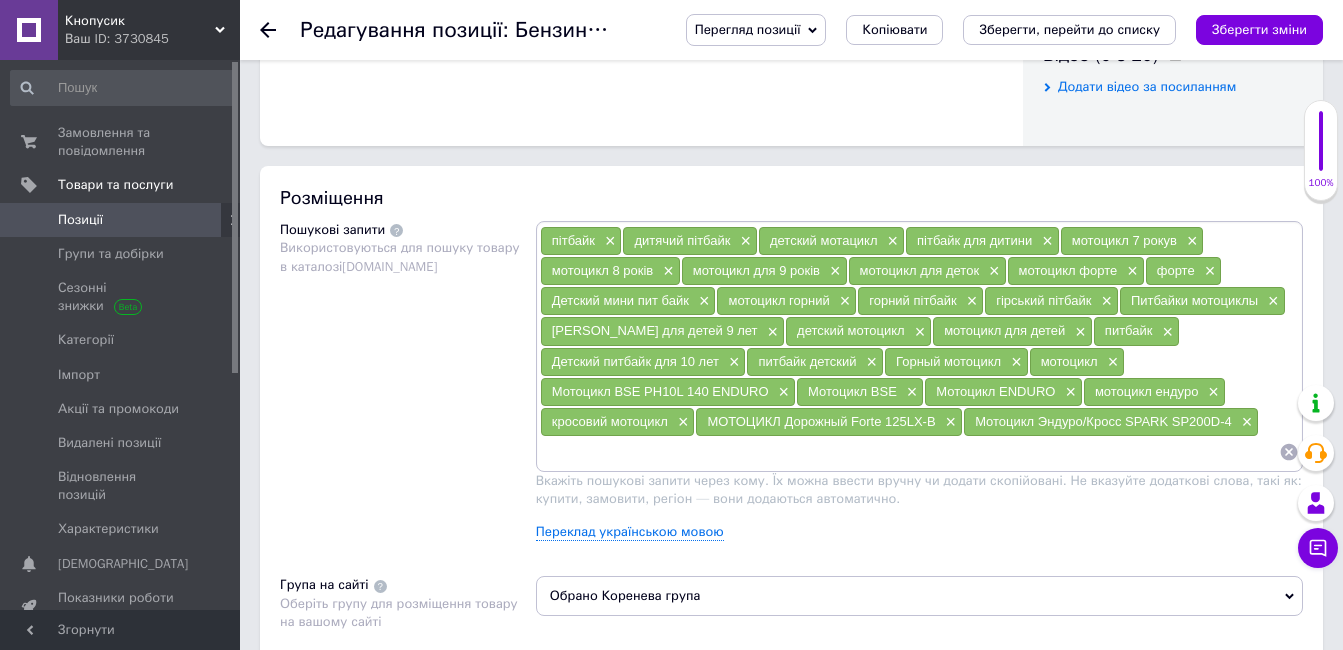 click at bounding box center [909, 452] 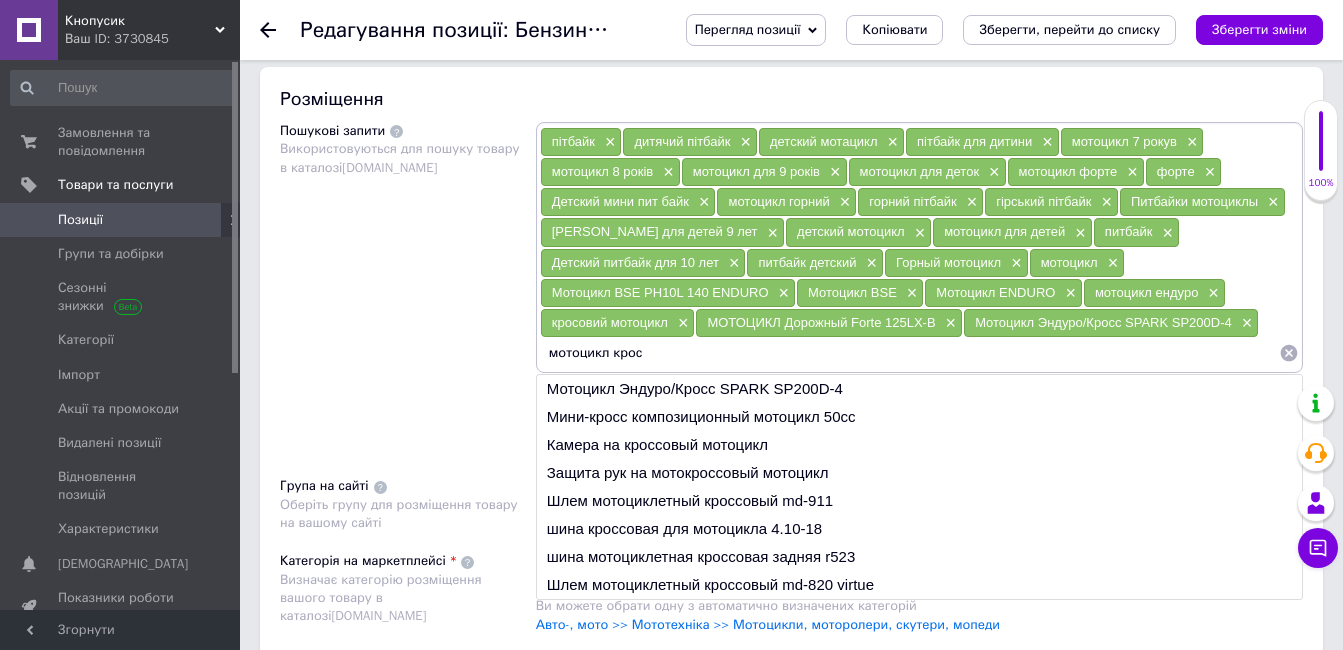 scroll, scrollTop: 1200, scrollLeft: 0, axis: vertical 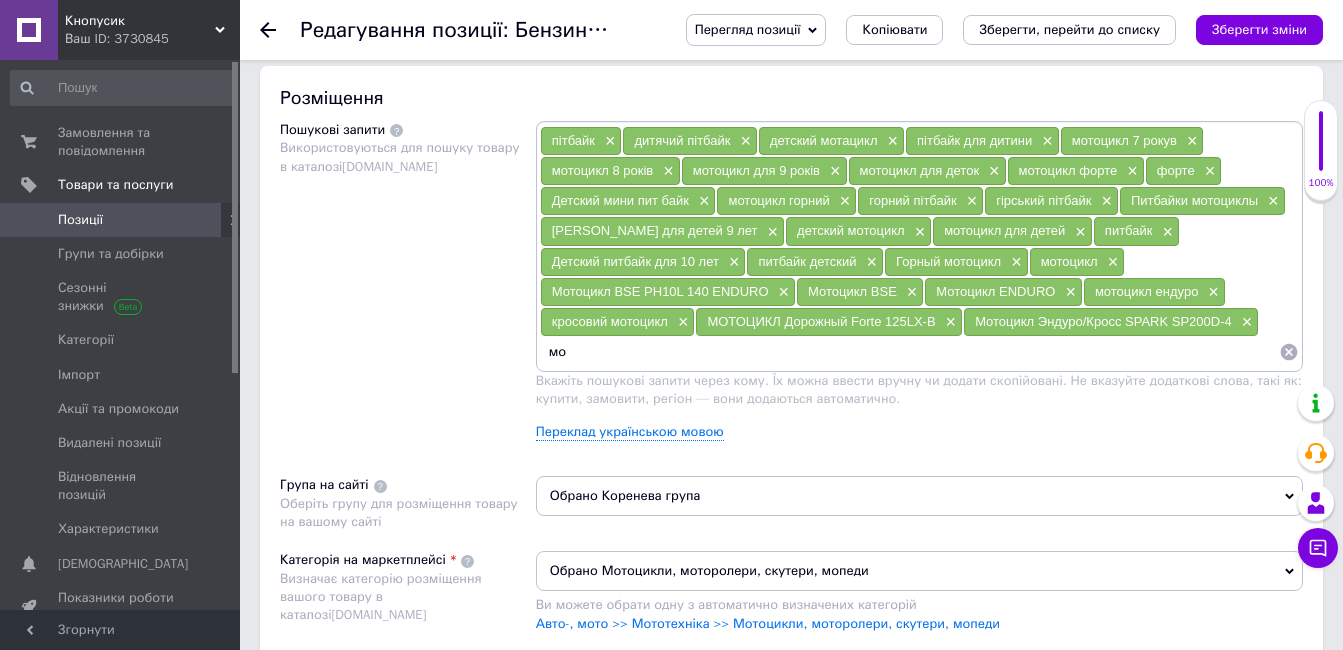 type on "м" 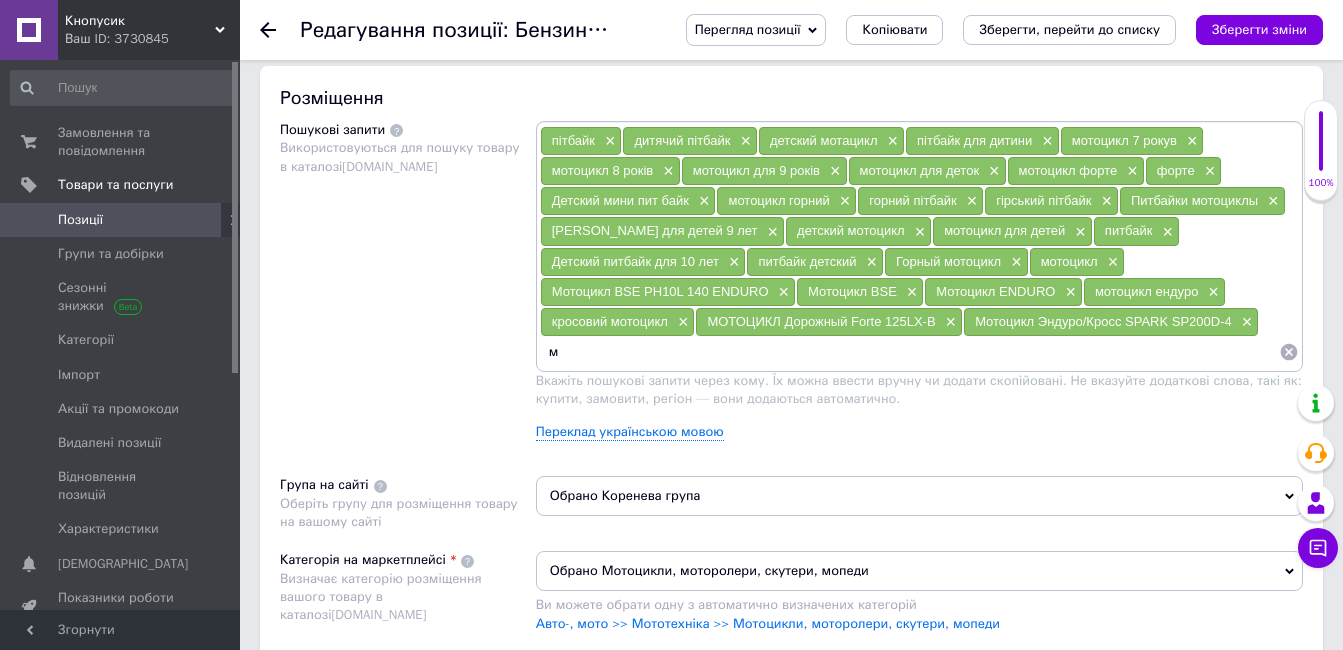 type 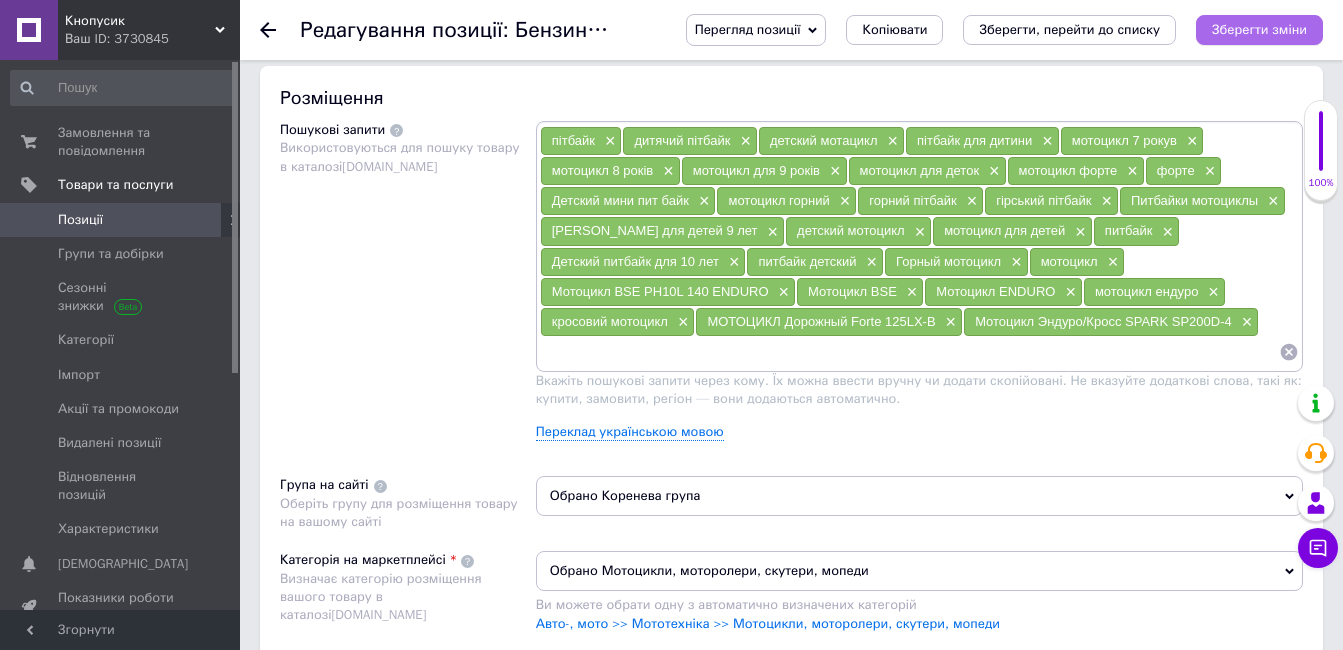 click on "Зберегти зміни" at bounding box center [1259, 29] 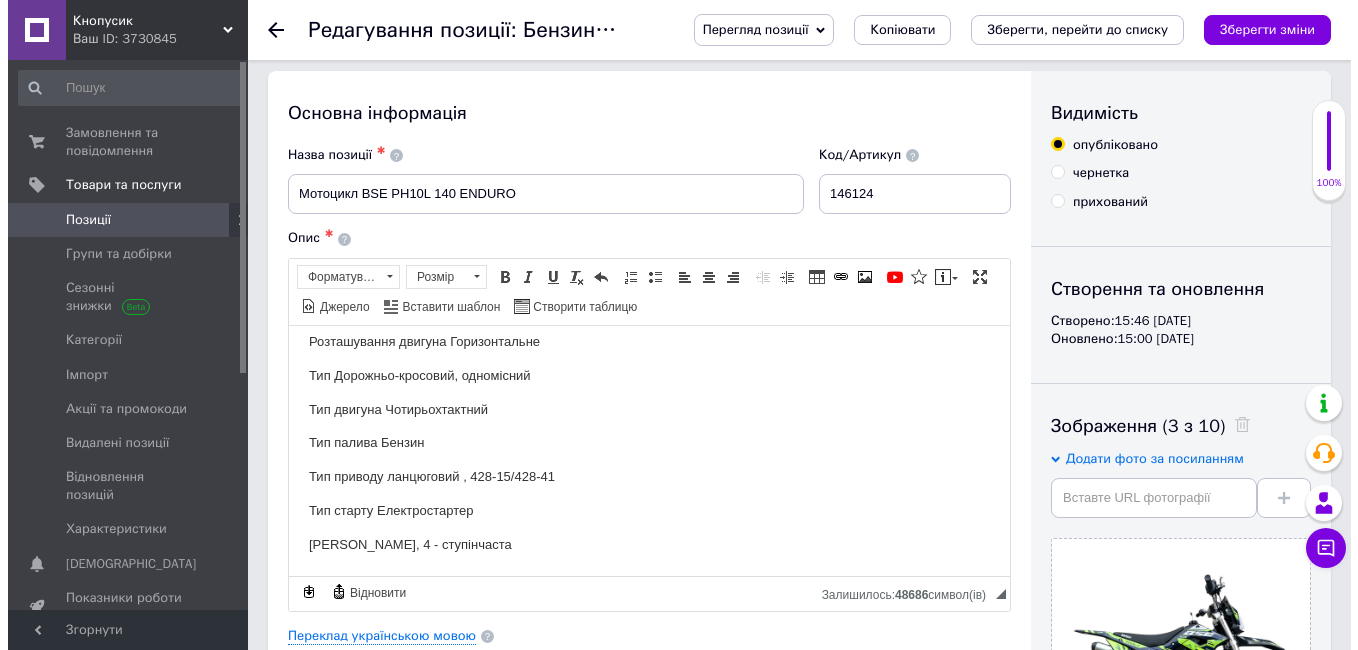 scroll, scrollTop: 0, scrollLeft: 0, axis: both 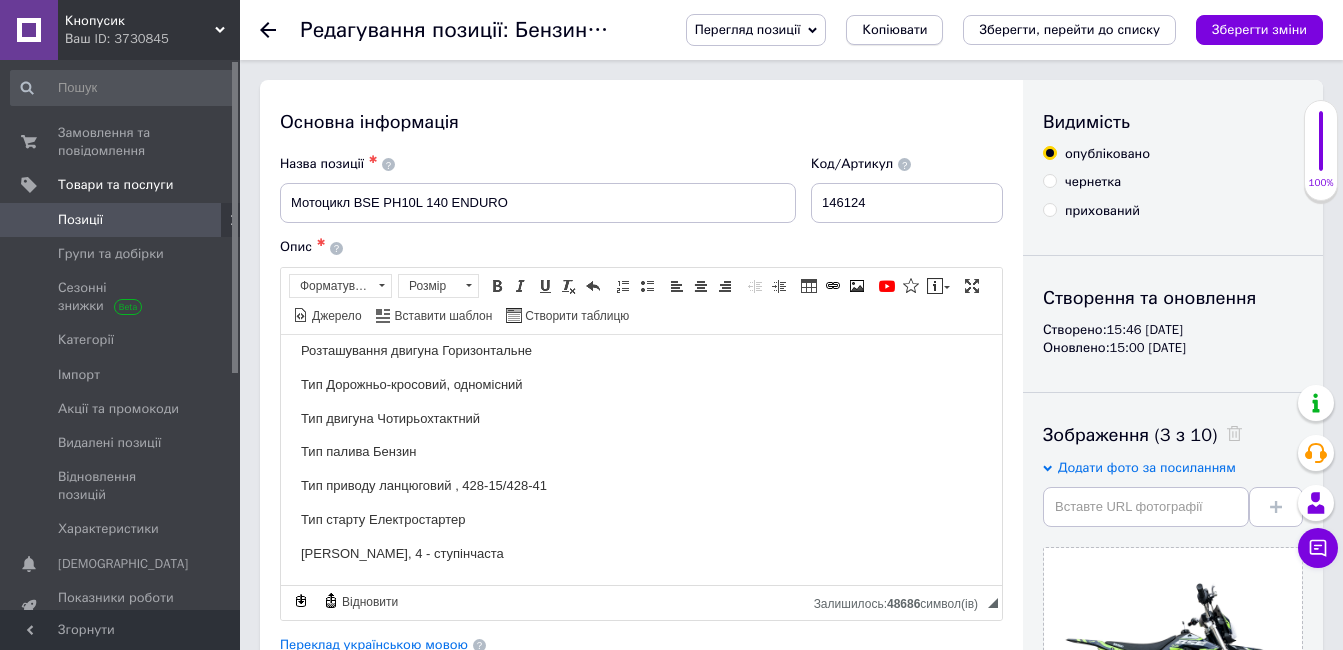 click on "Копіювати" at bounding box center [894, 30] 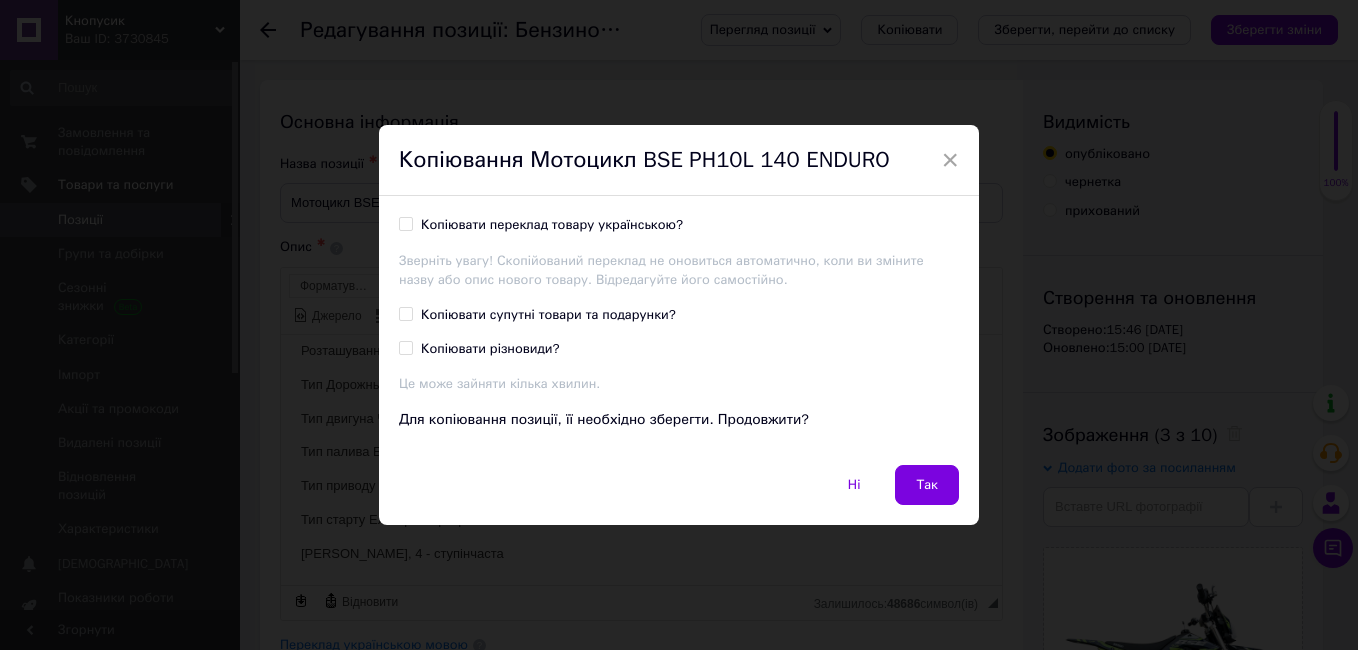 click on "Копіювати переклад товару українською?" at bounding box center (552, 225) 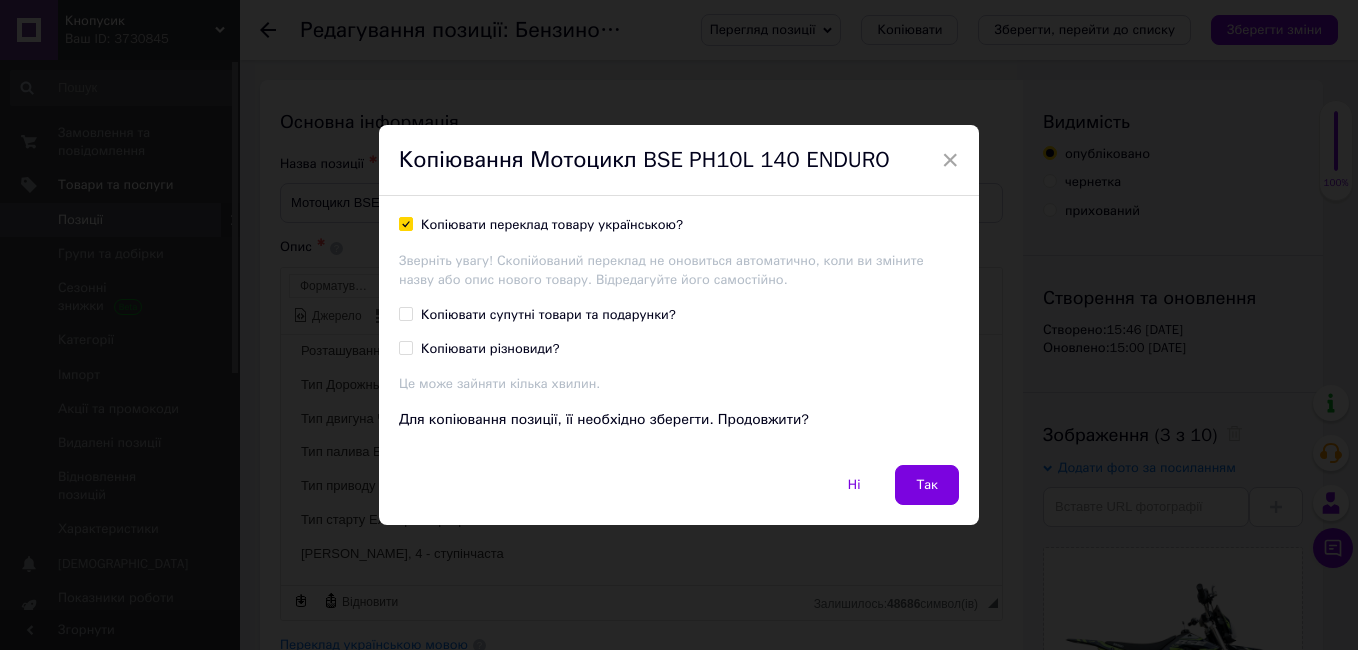 checkbox on "true" 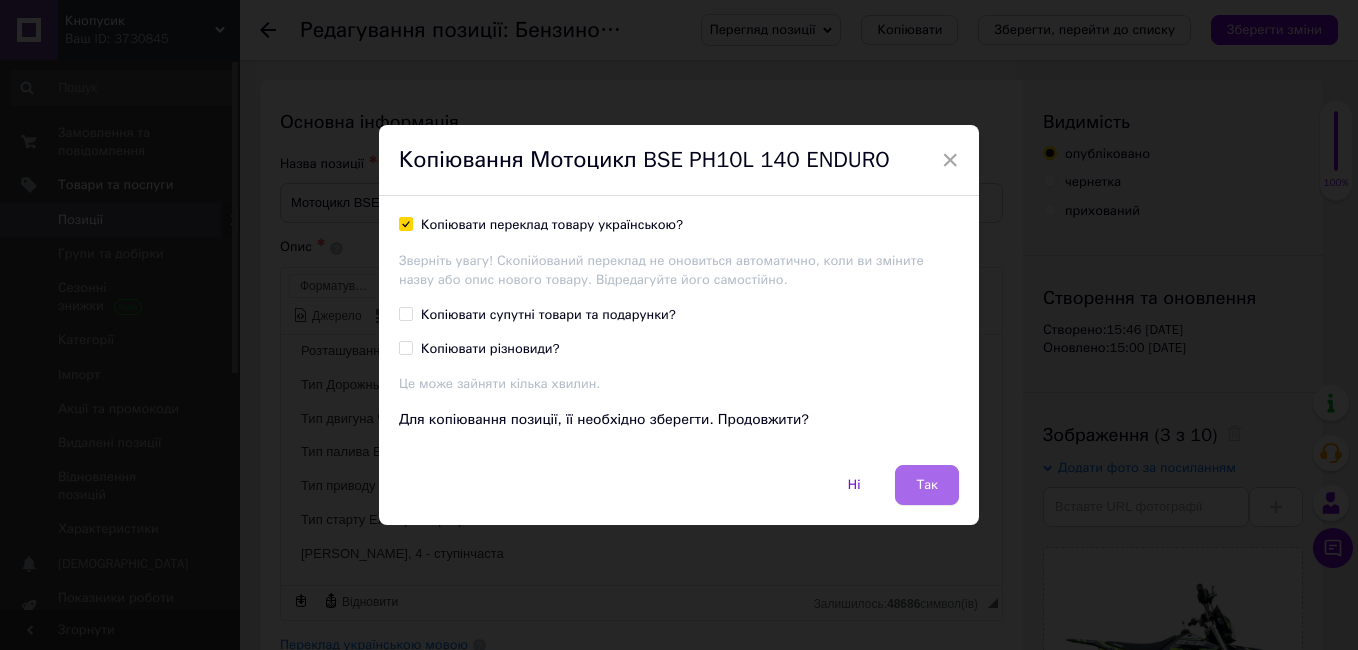 click on "Так" at bounding box center [927, 485] 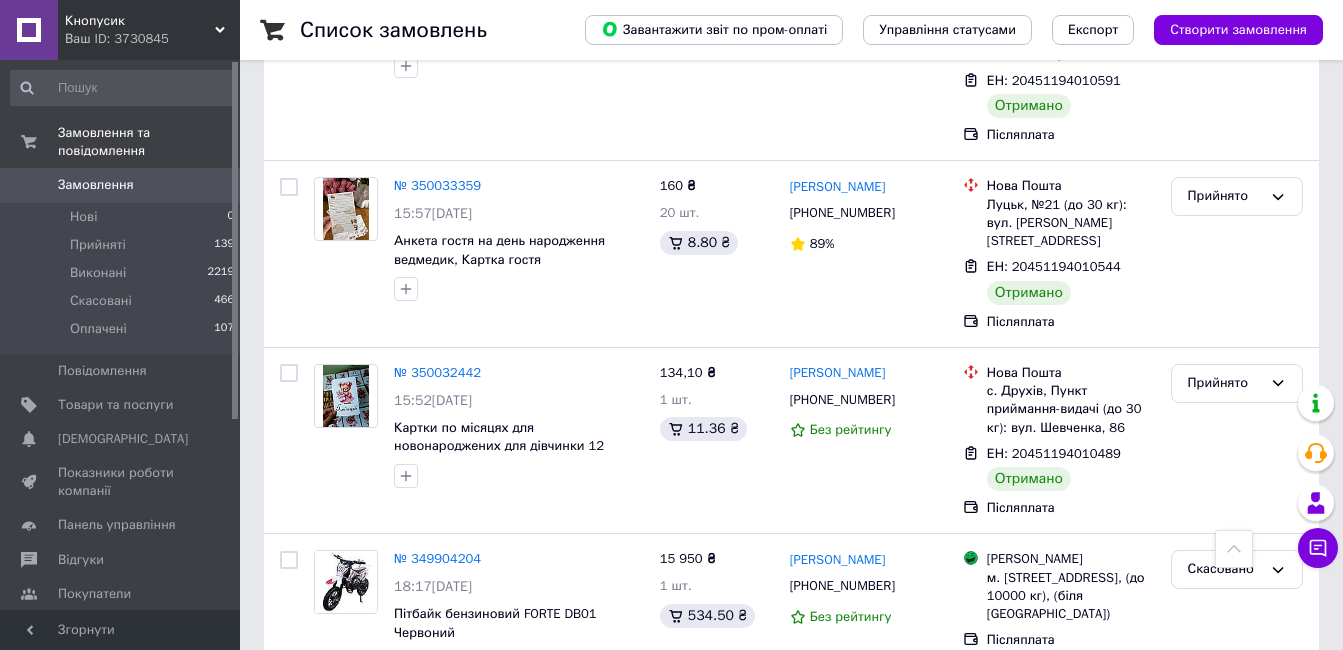 scroll, scrollTop: 6000, scrollLeft: 0, axis: vertical 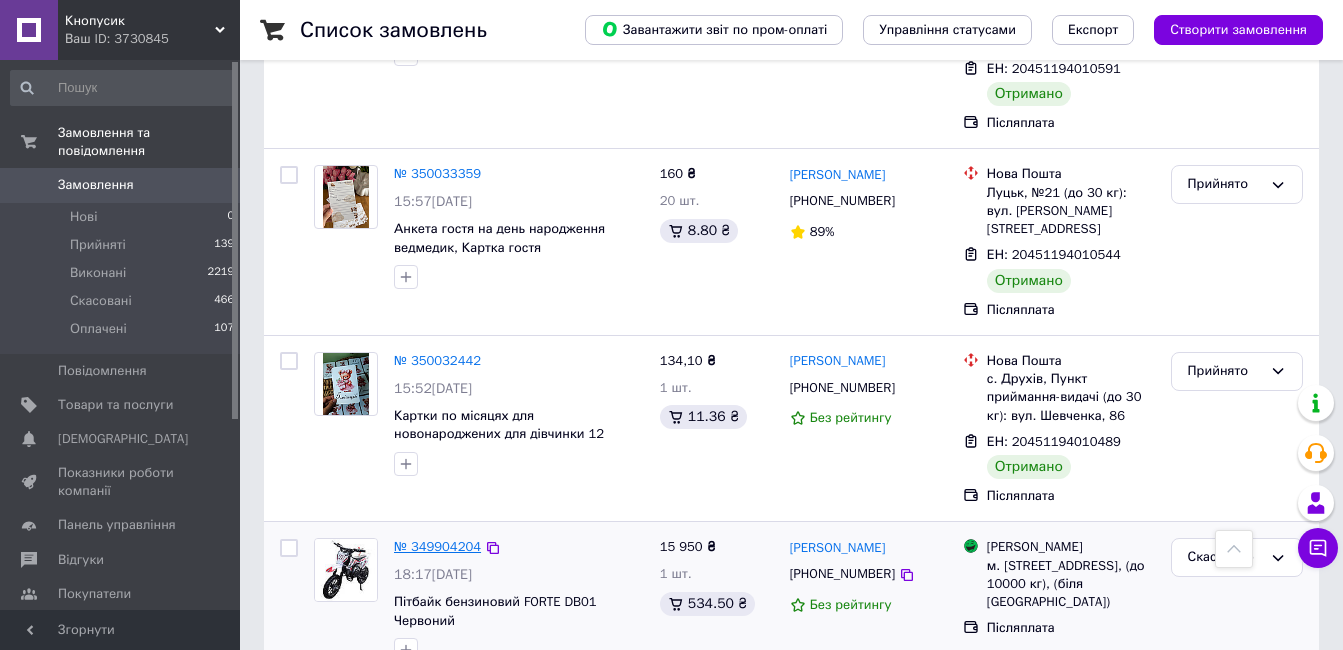 click on "№ 349904204" at bounding box center (437, 546) 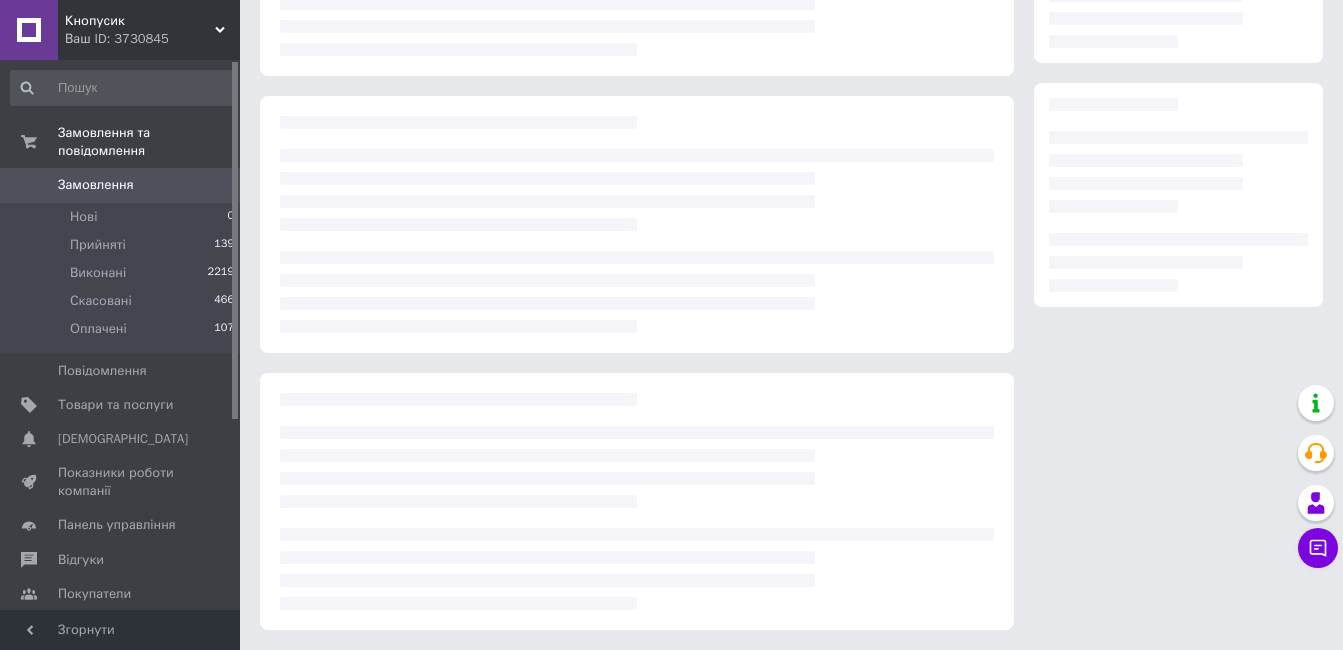 scroll, scrollTop: 0, scrollLeft: 0, axis: both 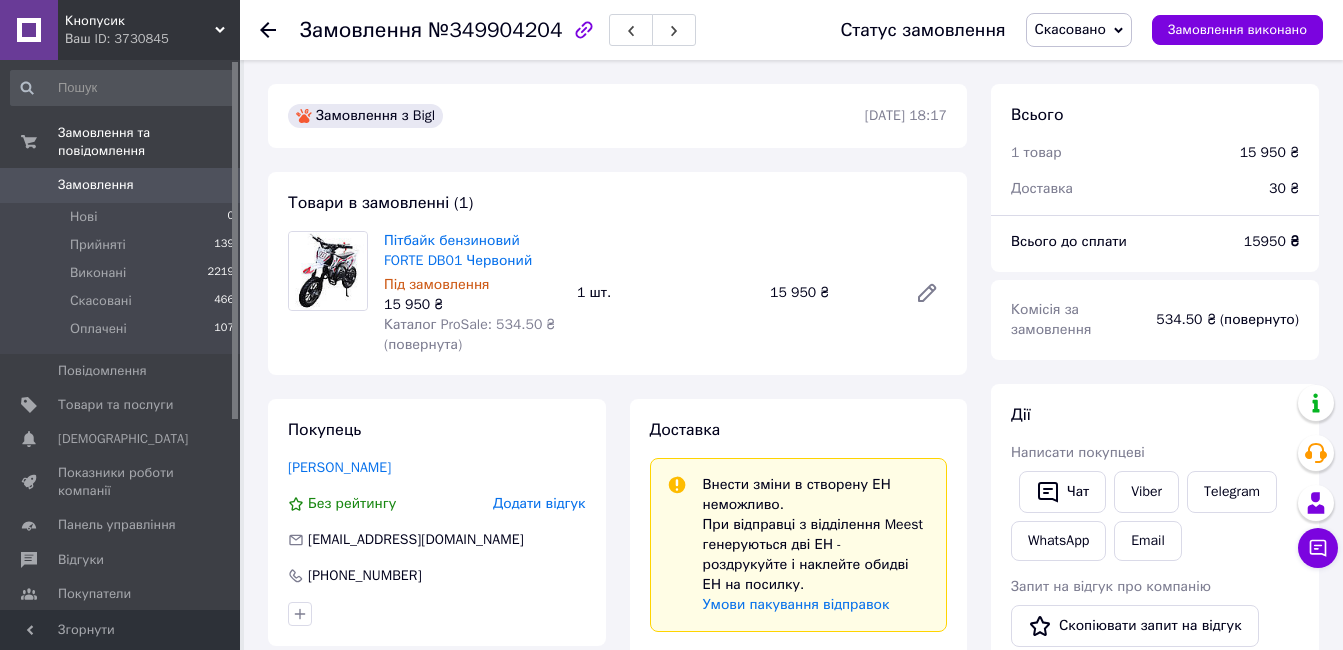 click 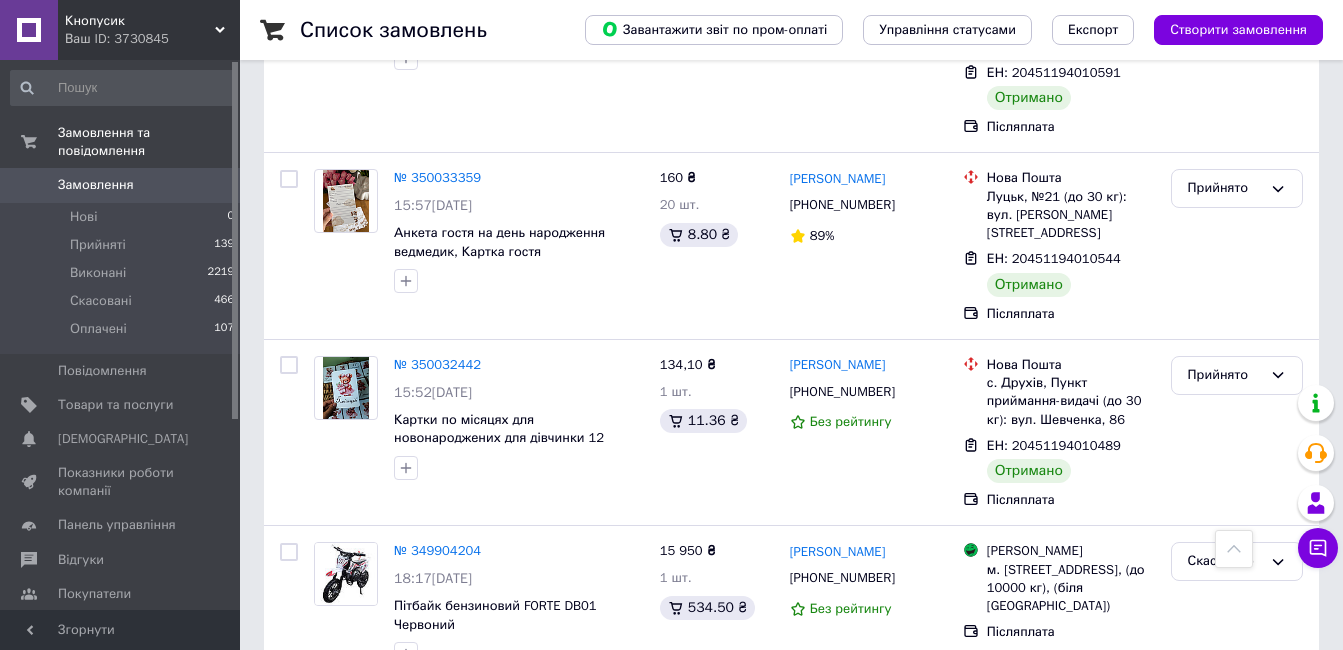 scroll, scrollTop: 6000, scrollLeft: 0, axis: vertical 